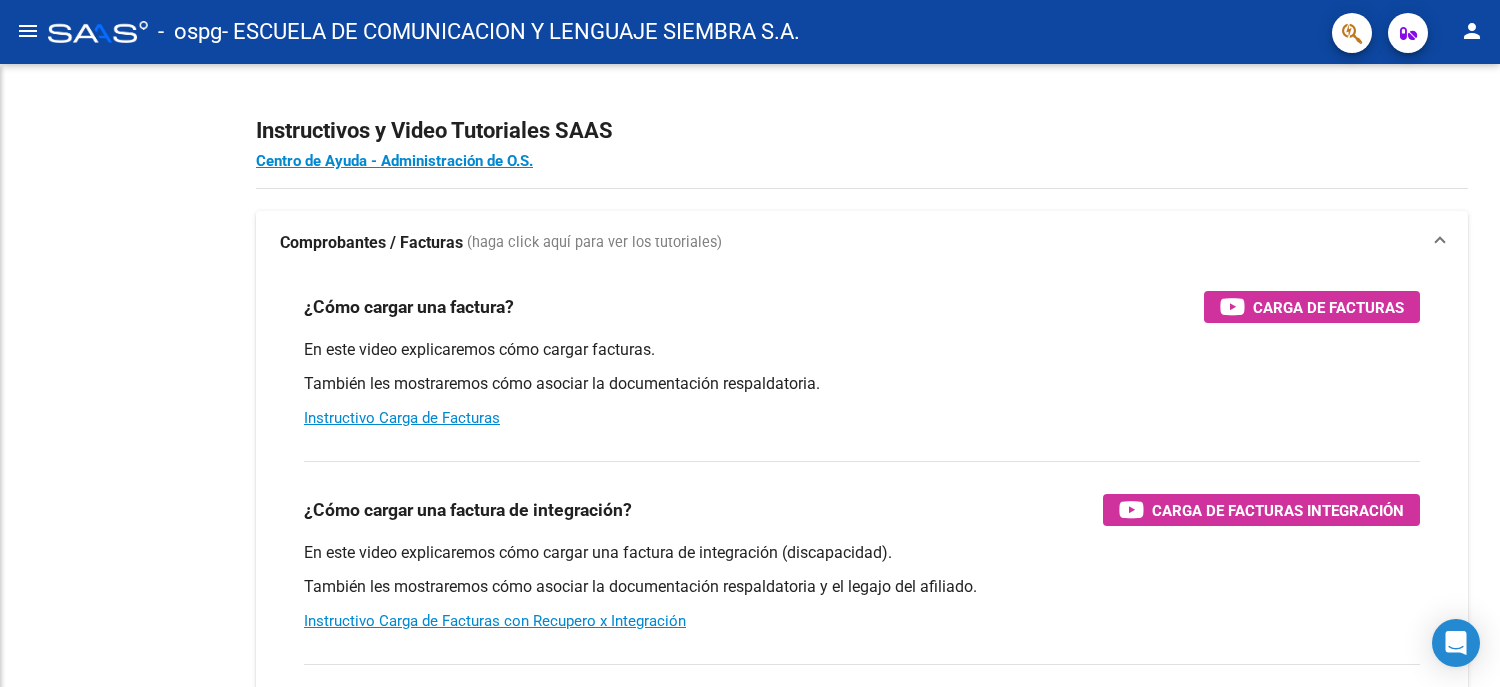 scroll, scrollTop: 0, scrollLeft: 0, axis: both 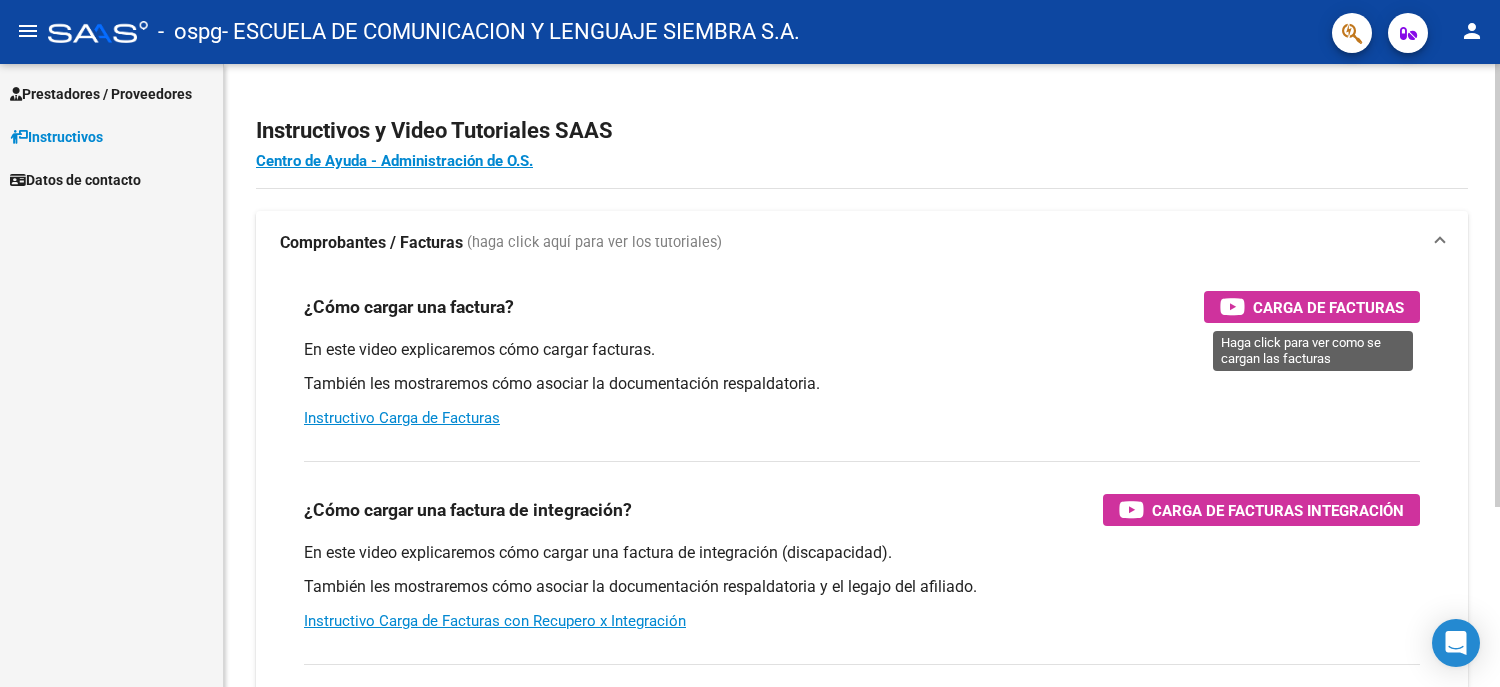 click on "Carga de Facturas" at bounding box center (1328, 307) 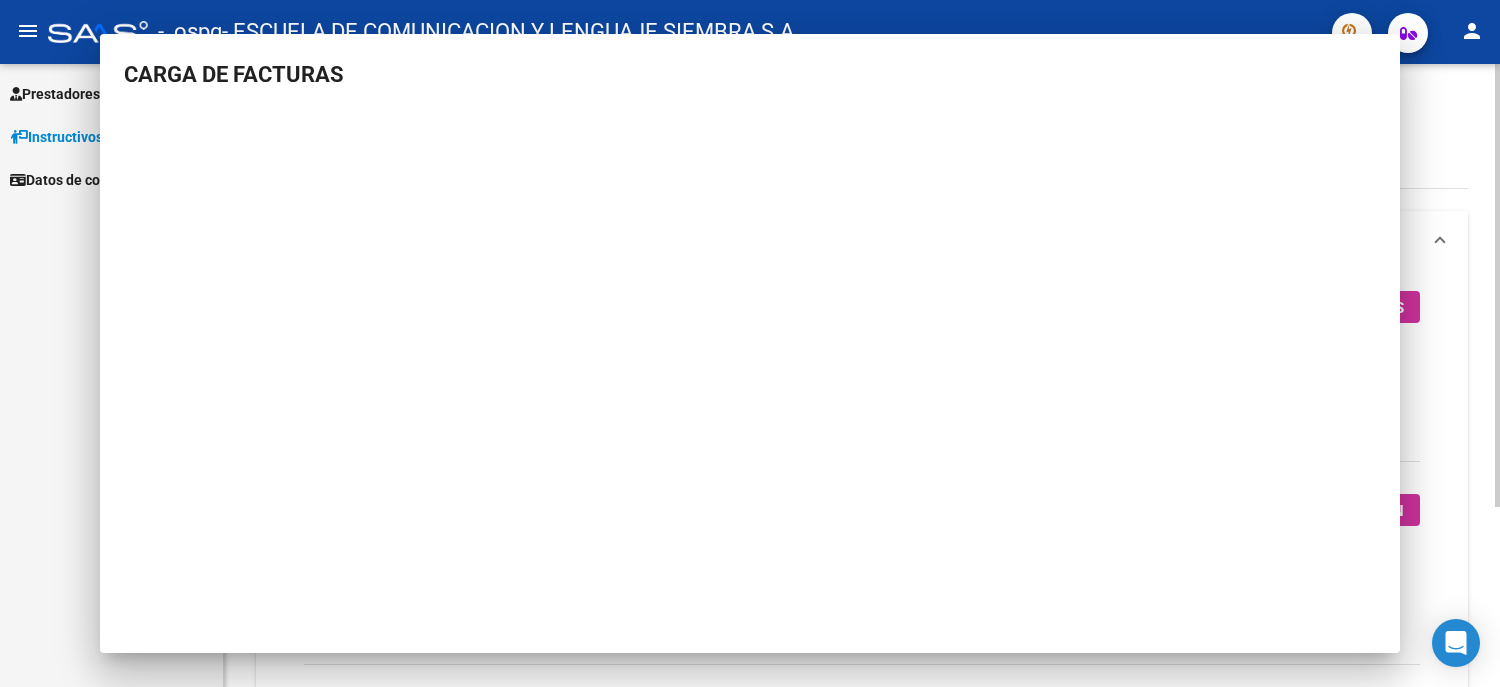 type 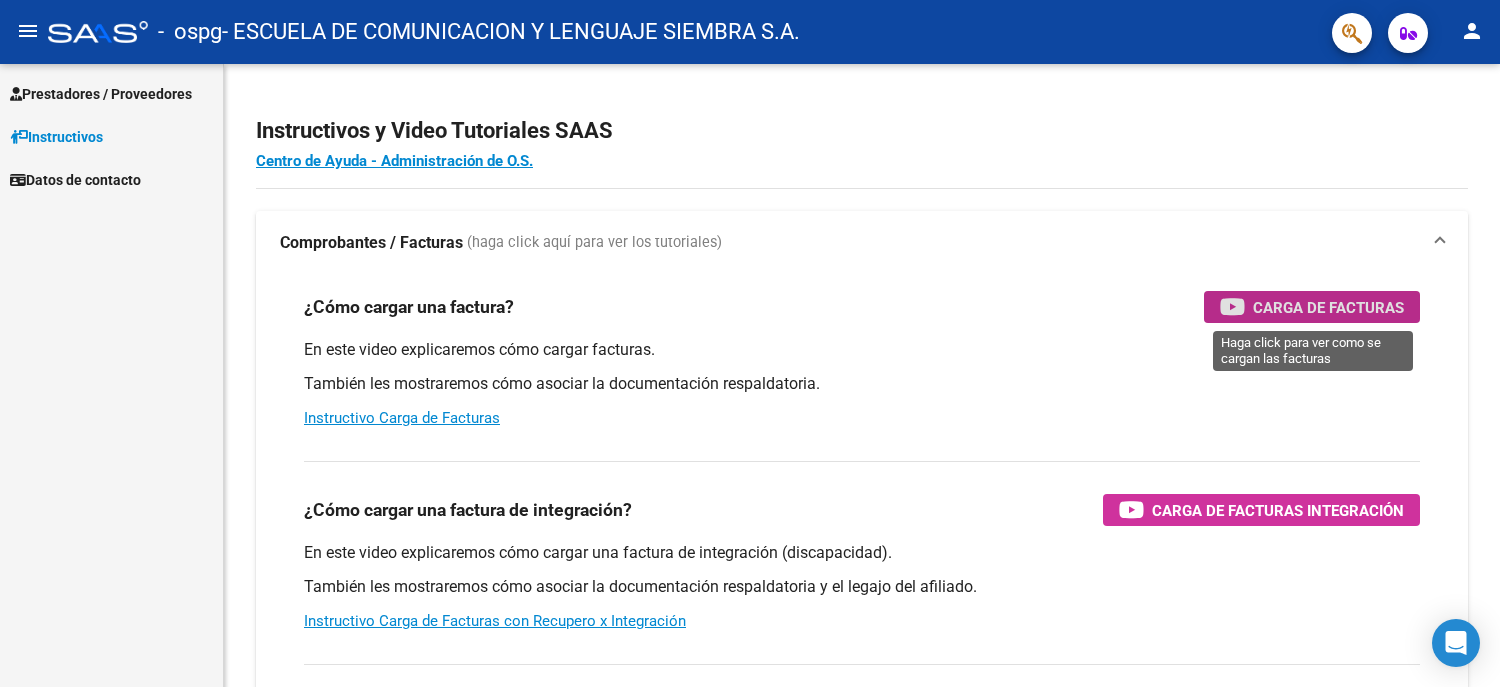 click on "Prestadores / Proveedores" at bounding box center [101, 94] 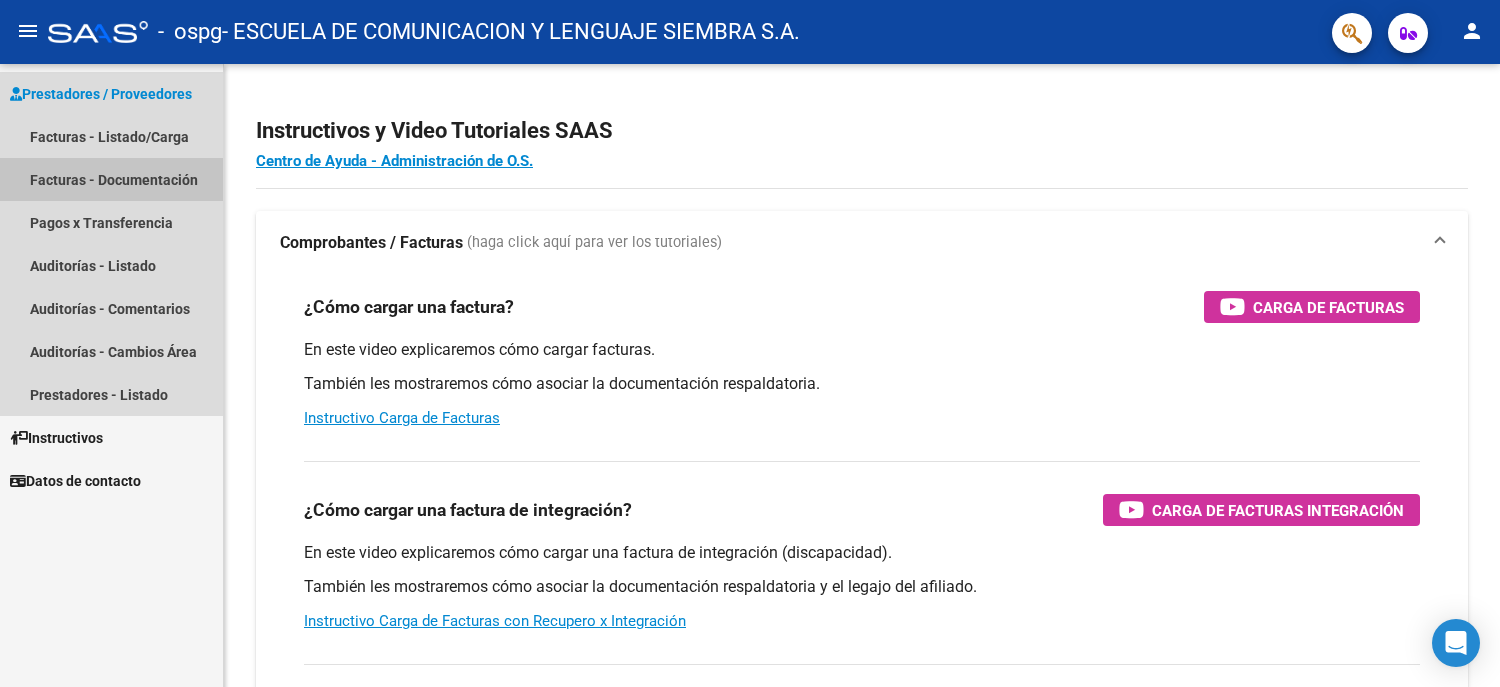 click on "Facturas - Documentación" at bounding box center [111, 179] 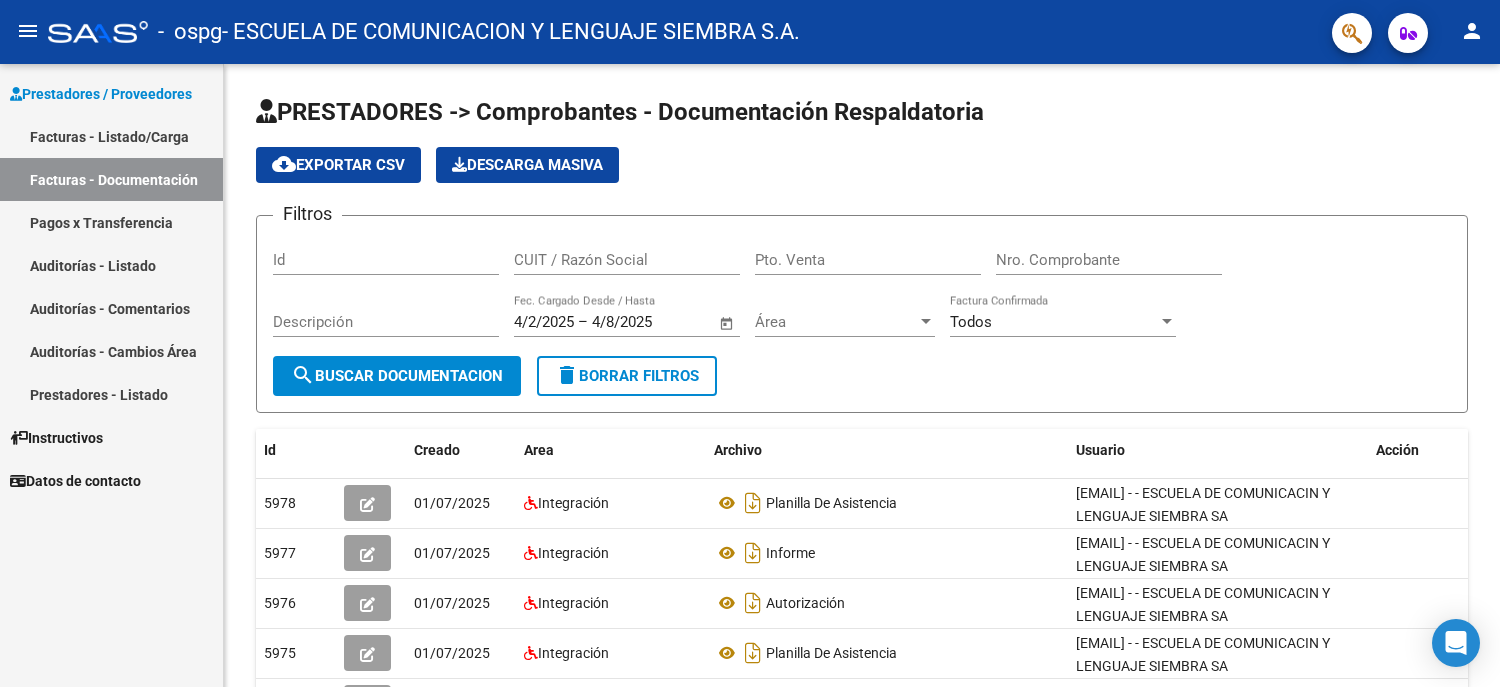click on "Facturas - Listado/Carga" at bounding box center (111, 136) 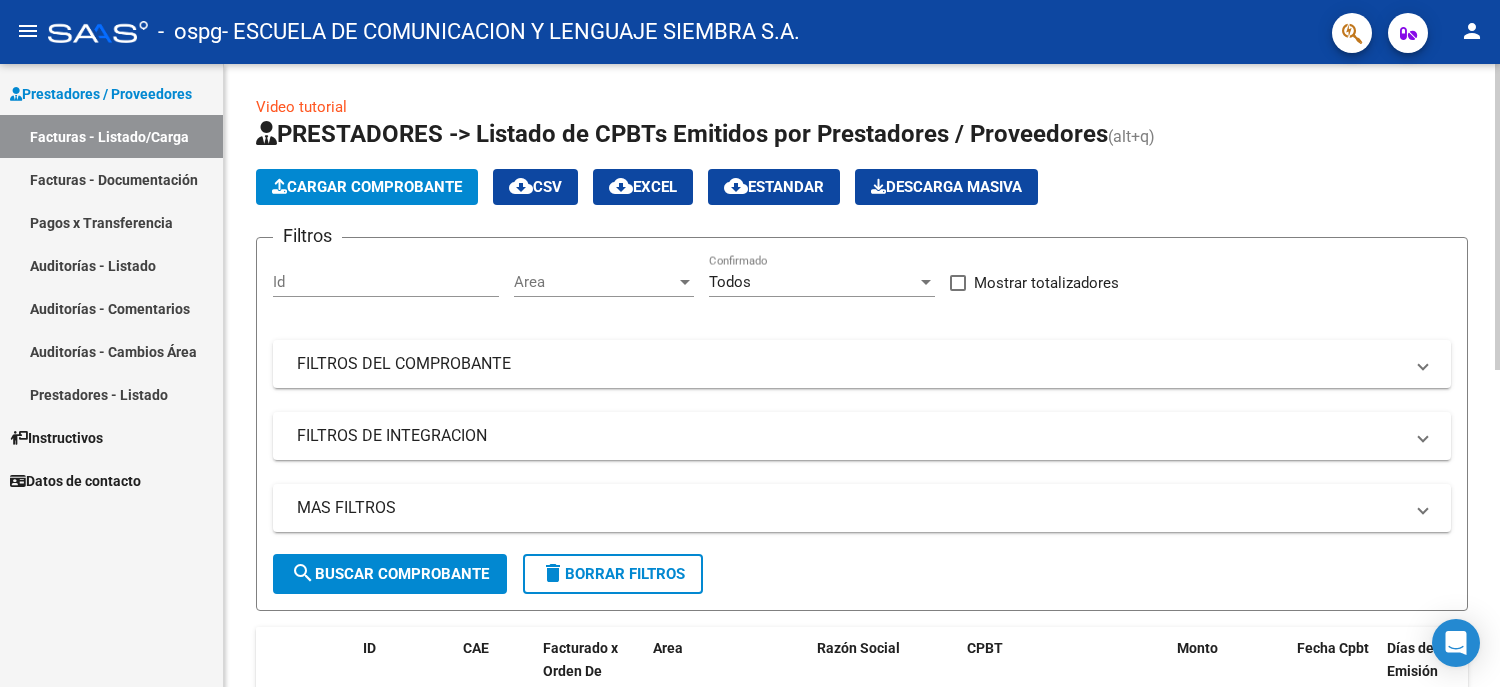 click on "Cargar Comprobante" 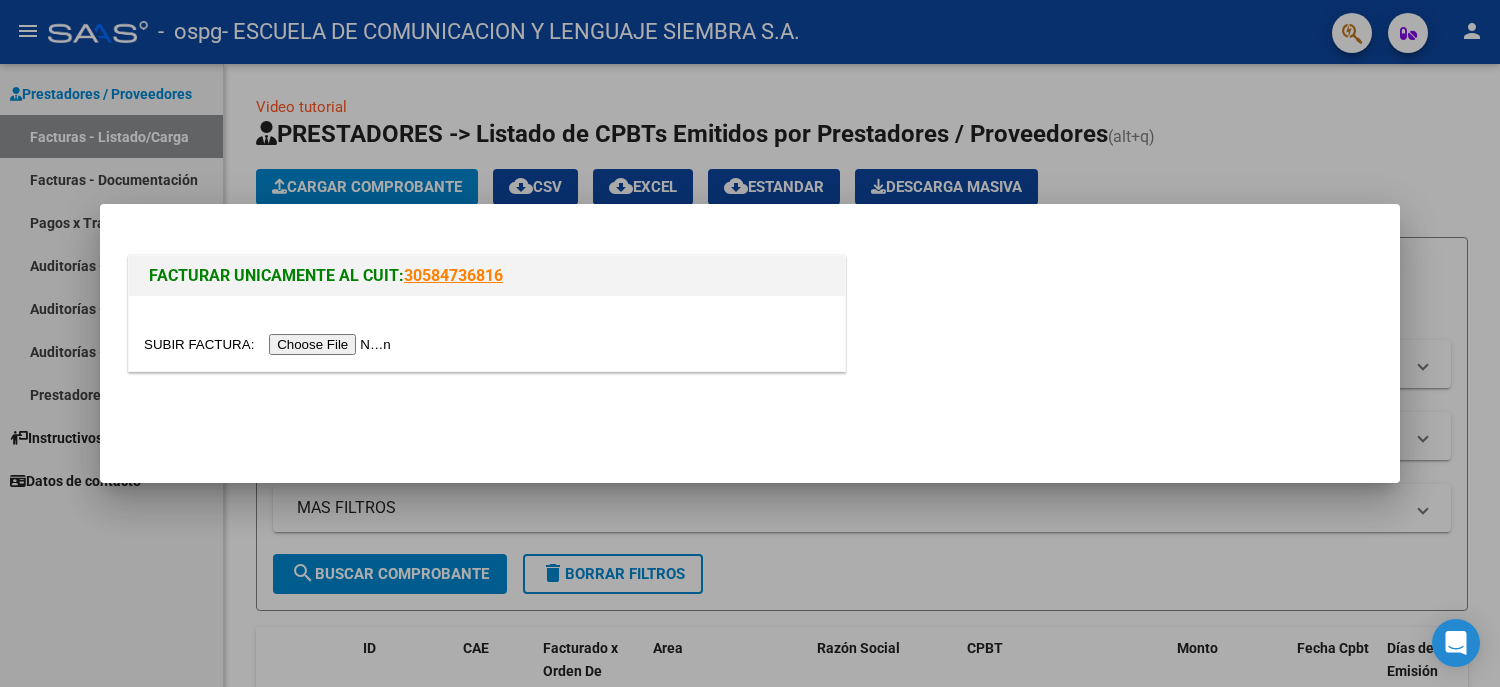 click at bounding box center [270, 344] 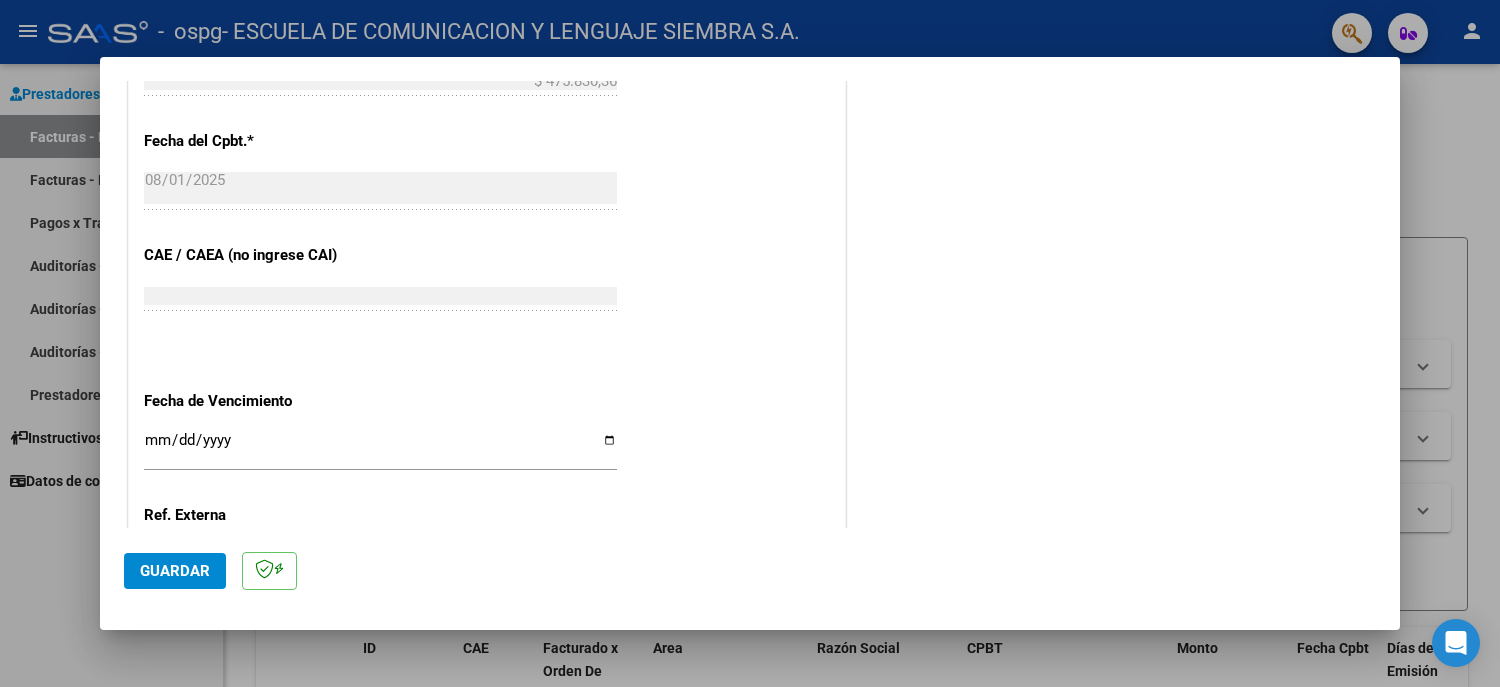 scroll, scrollTop: 1200, scrollLeft: 0, axis: vertical 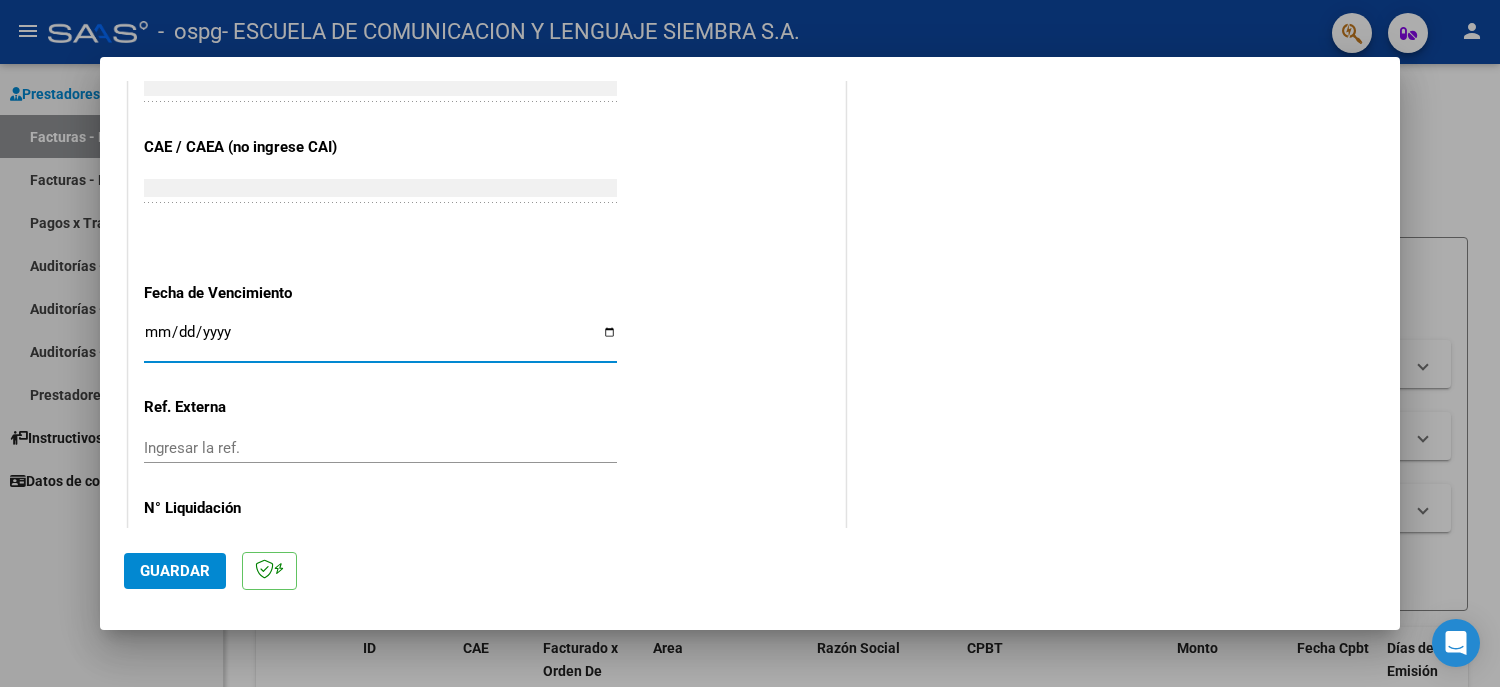 click on "Ingresar la fecha" at bounding box center (380, 340) 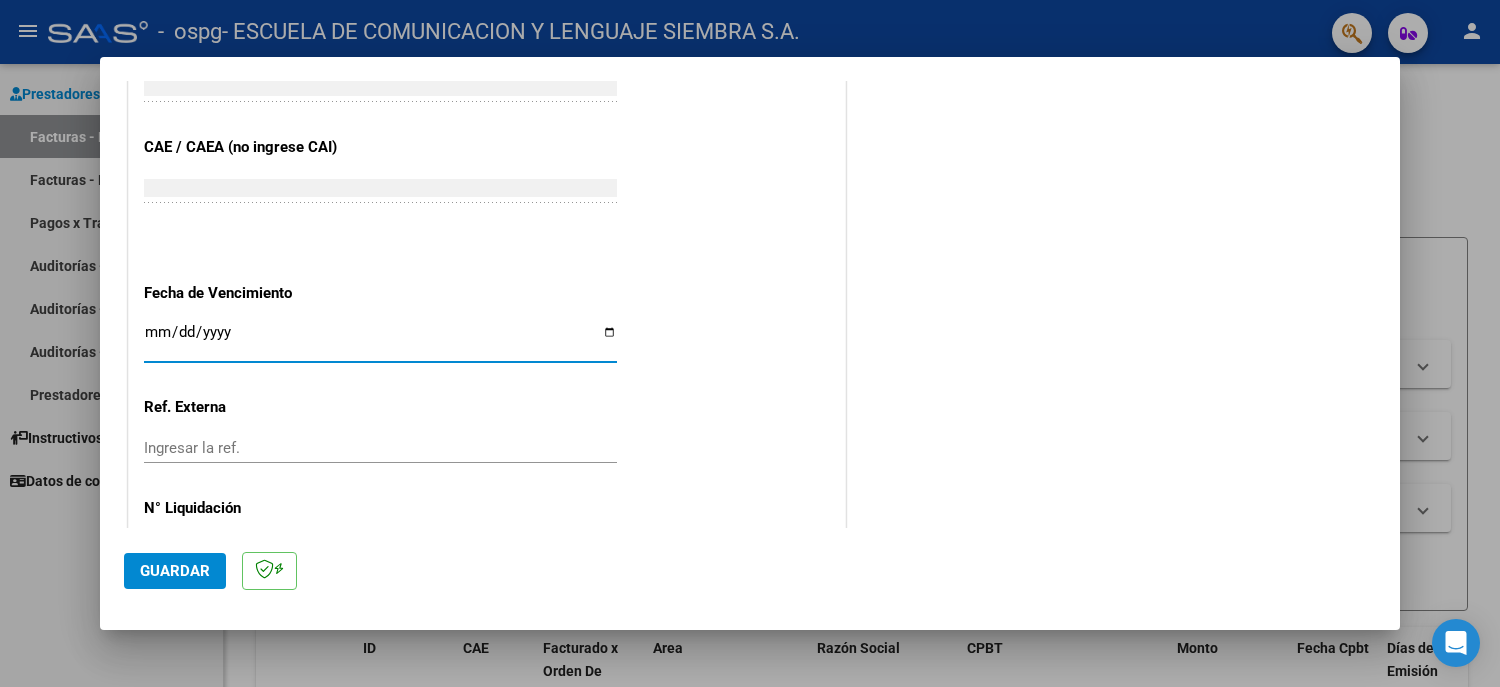 type on "2025-08-11" 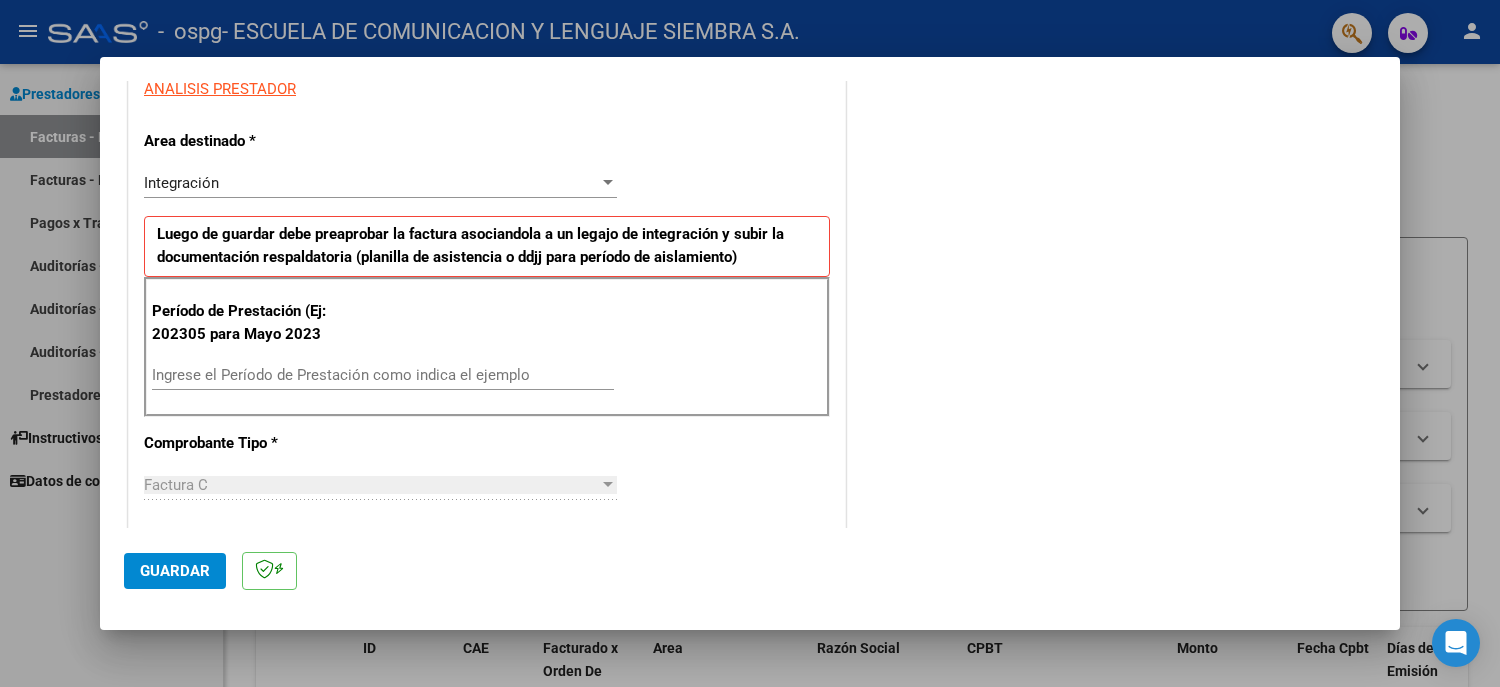 scroll, scrollTop: 372, scrollLeft: 0, axis: vertical 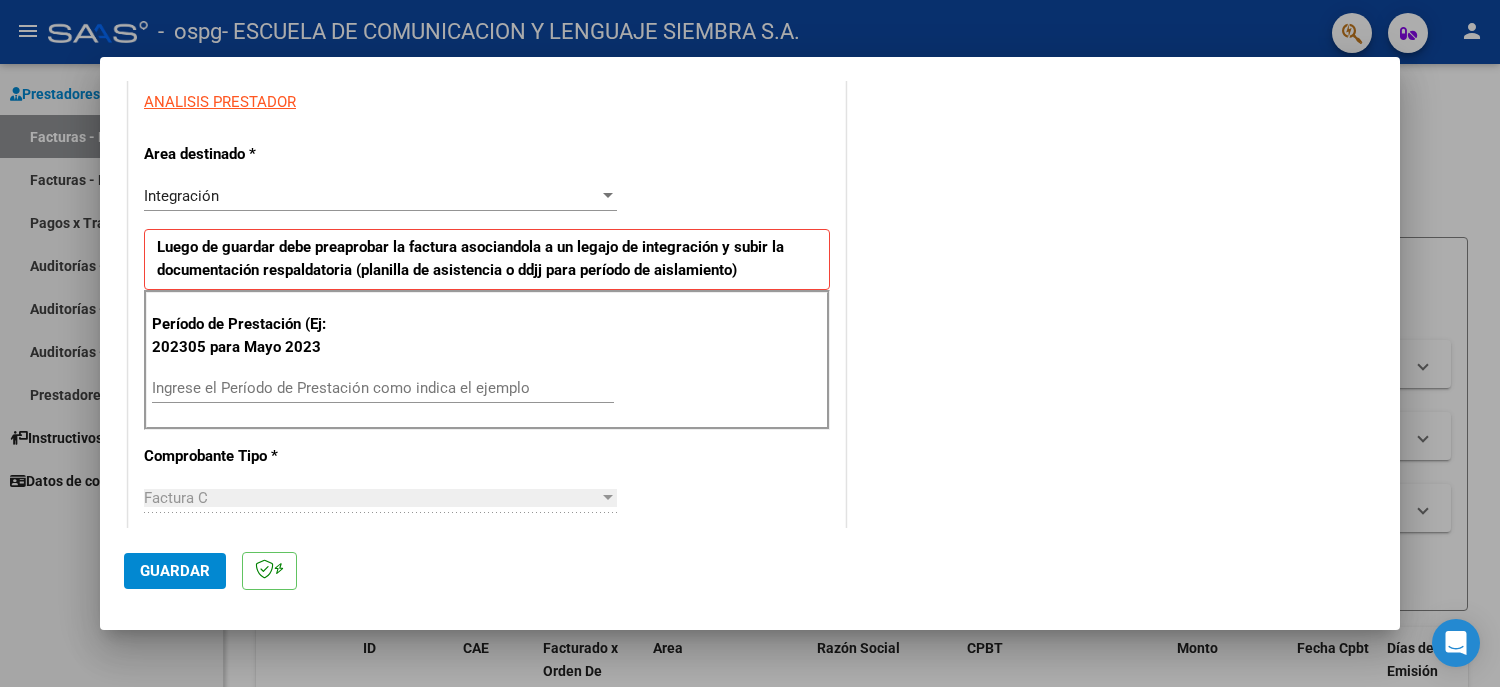 click on "Ingrese el Período de Prestación como indica el ejemplo" at bounding box center [383, 388] 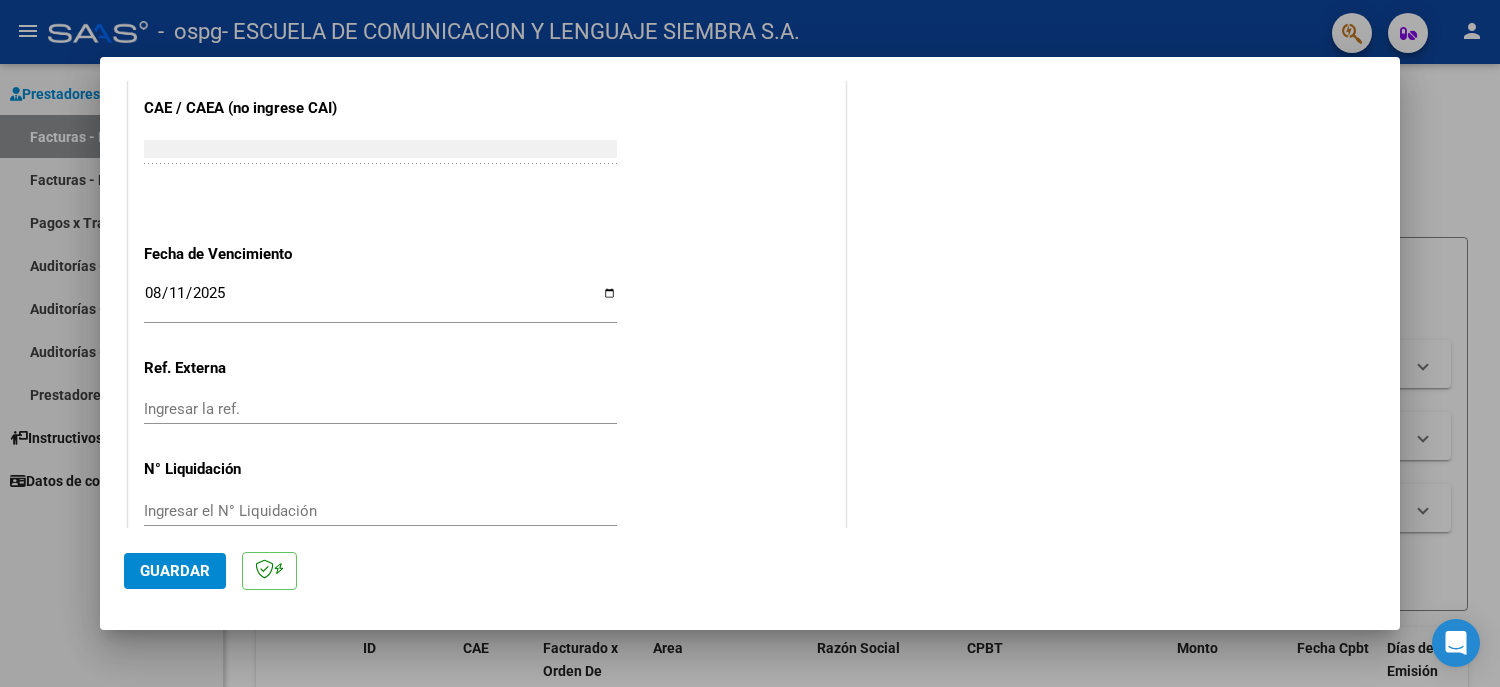 scroll, scrollTop: 1272, scrollLeft: 0, axis: vertical 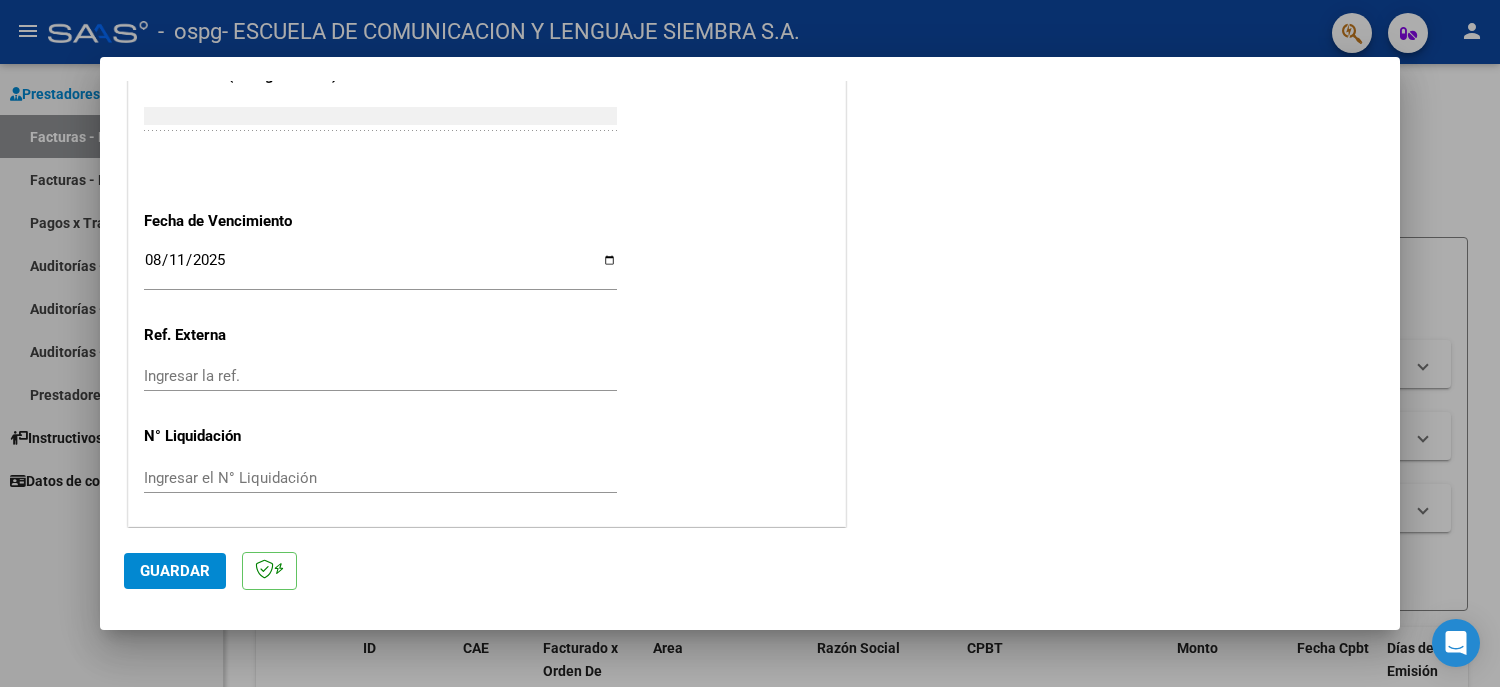 type on "202507" 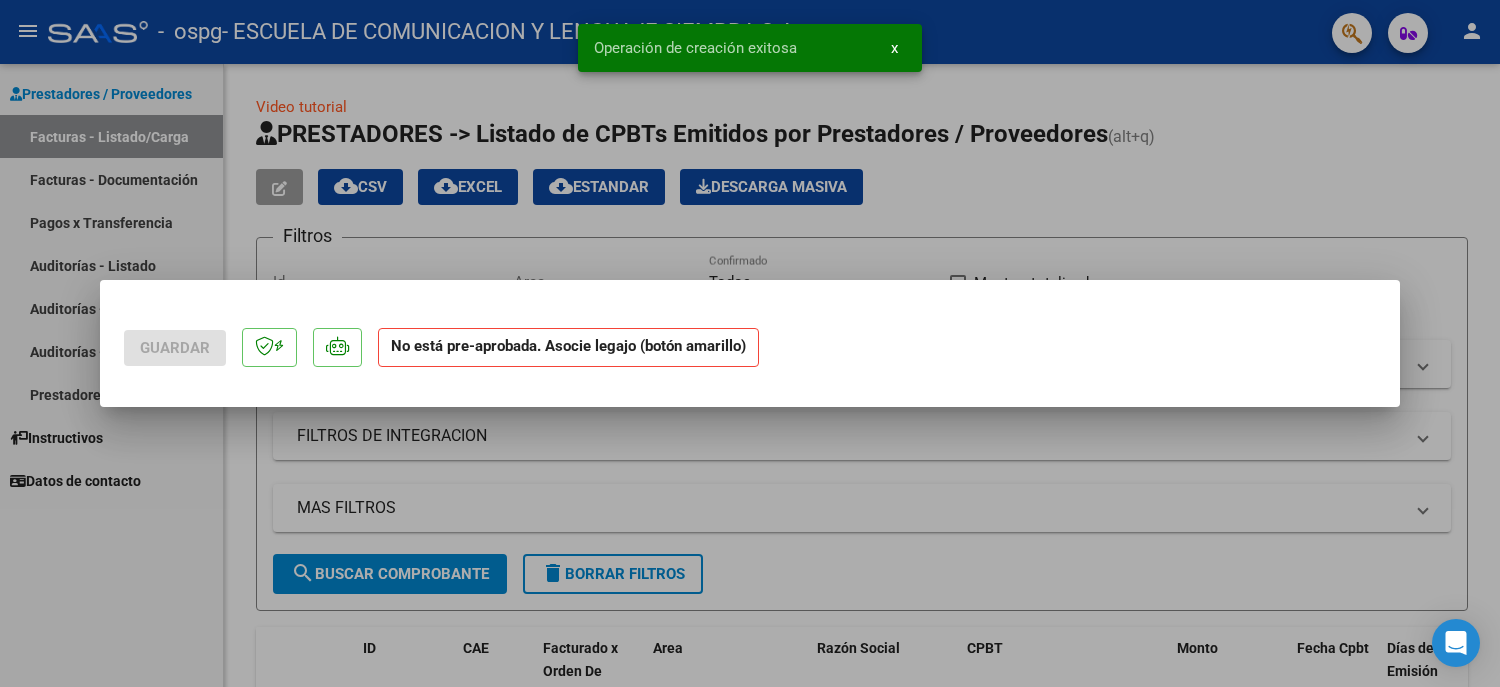 scroll, scrollTop: 0, scrollLeft: 0, axis: both 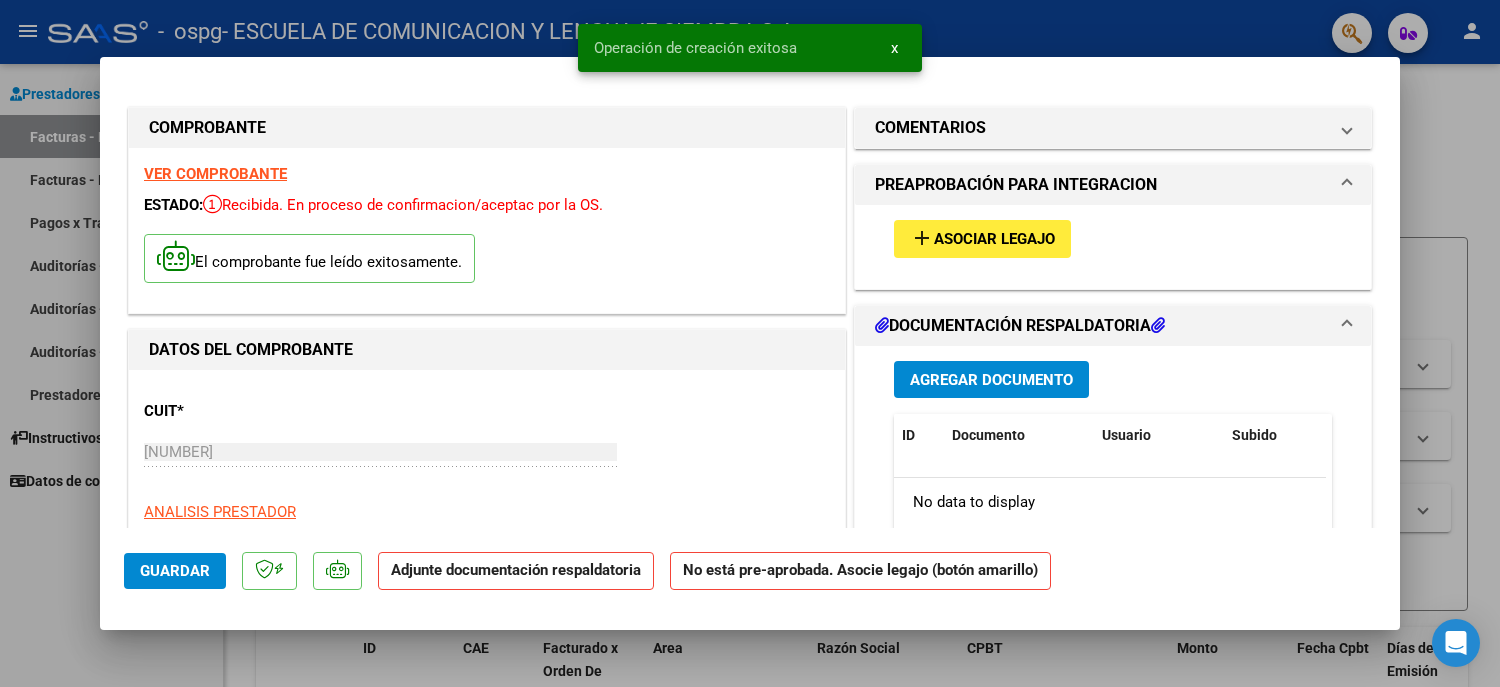 click on "Asociar Legajo" at bounding box center [994, 240] 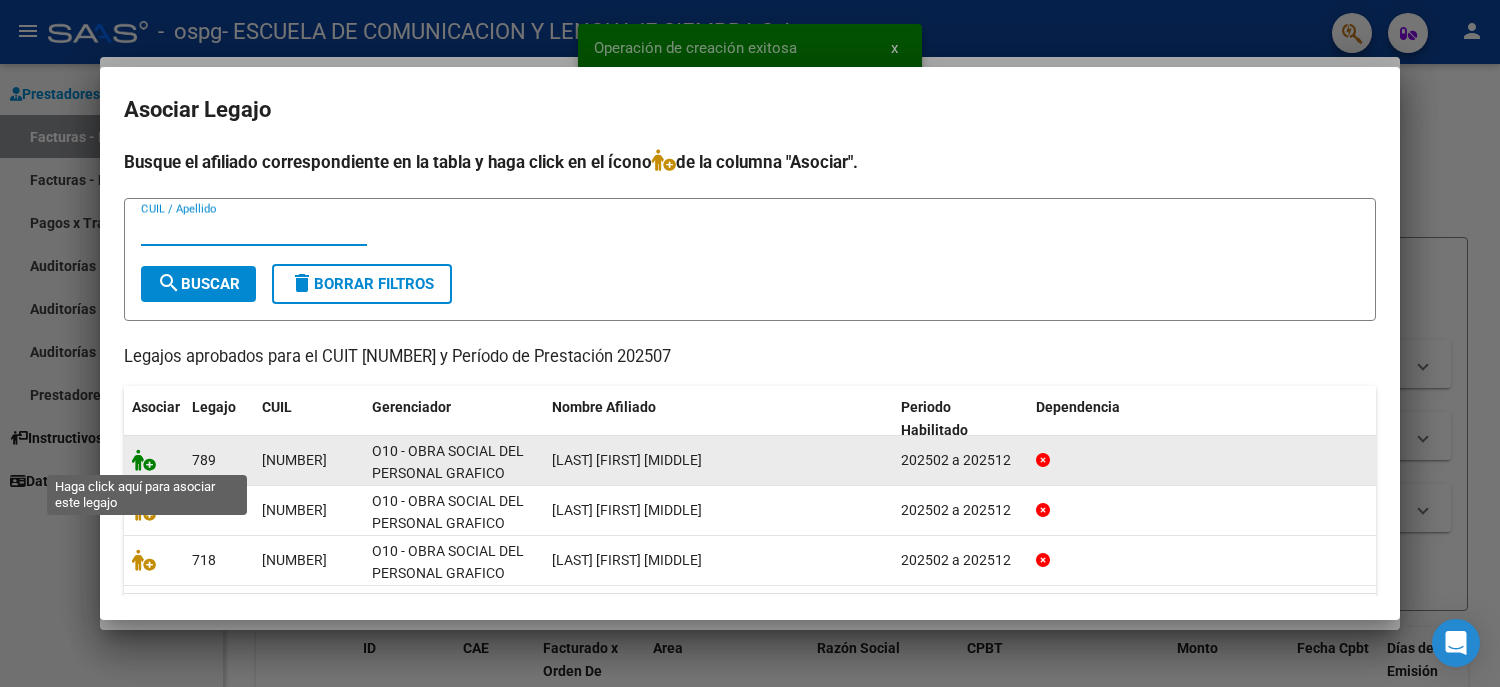 click 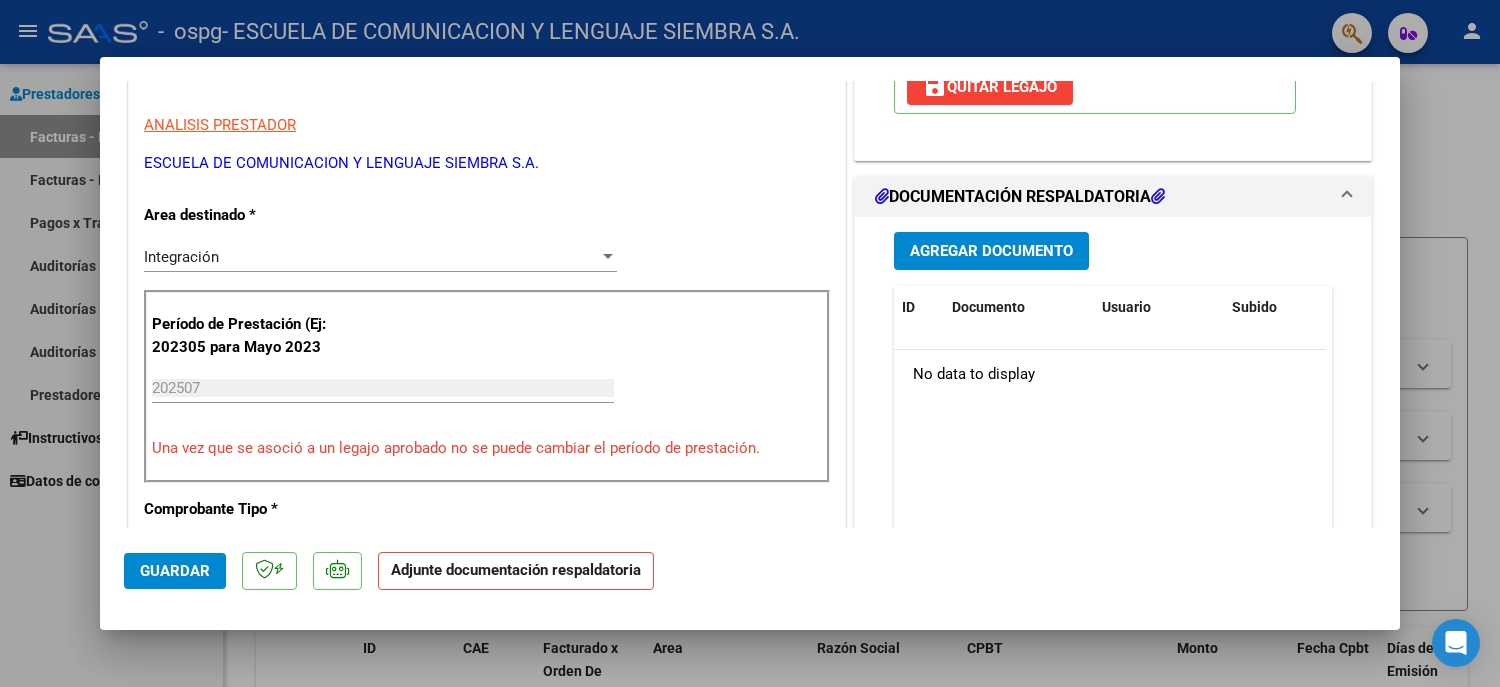 scroll, scrollTop: 500, scrollLeft: 0, axis: vertical 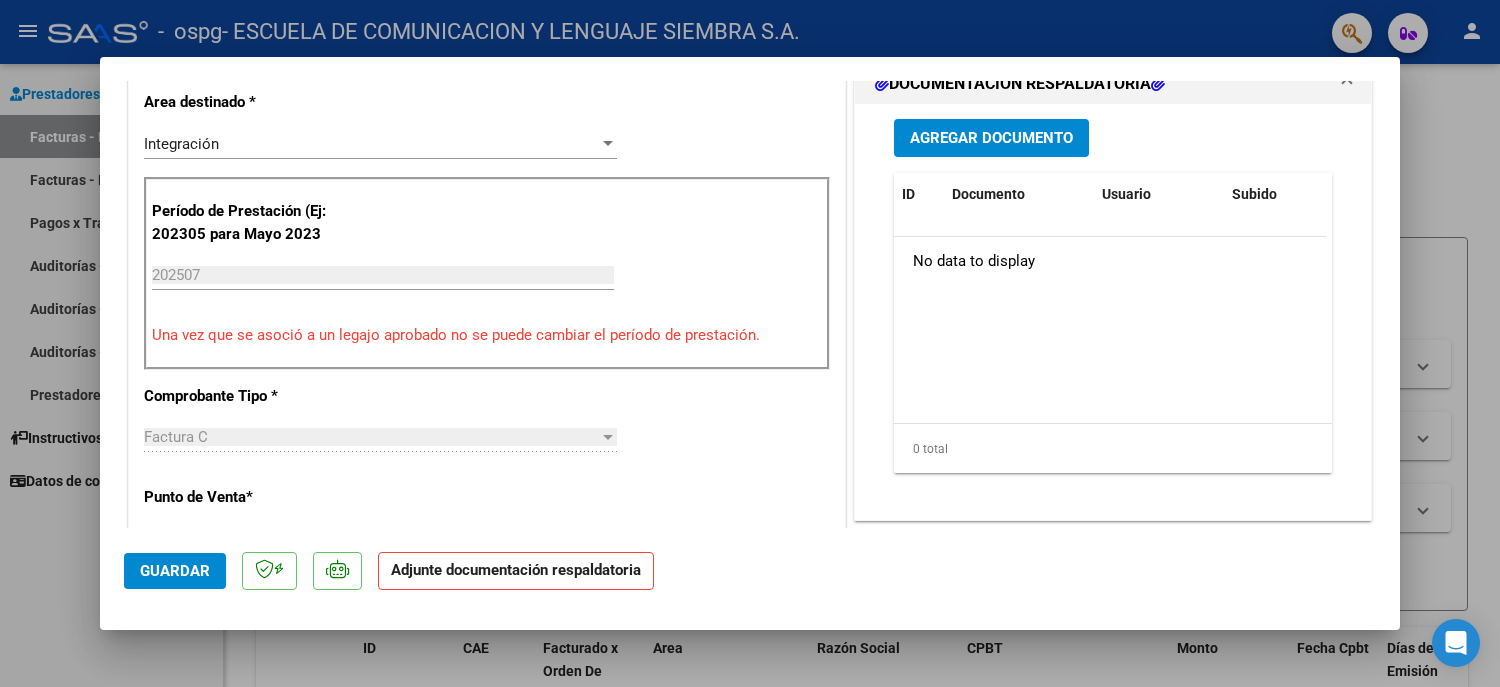 click on "Agregar Documento" at bounding box center (991, 139) 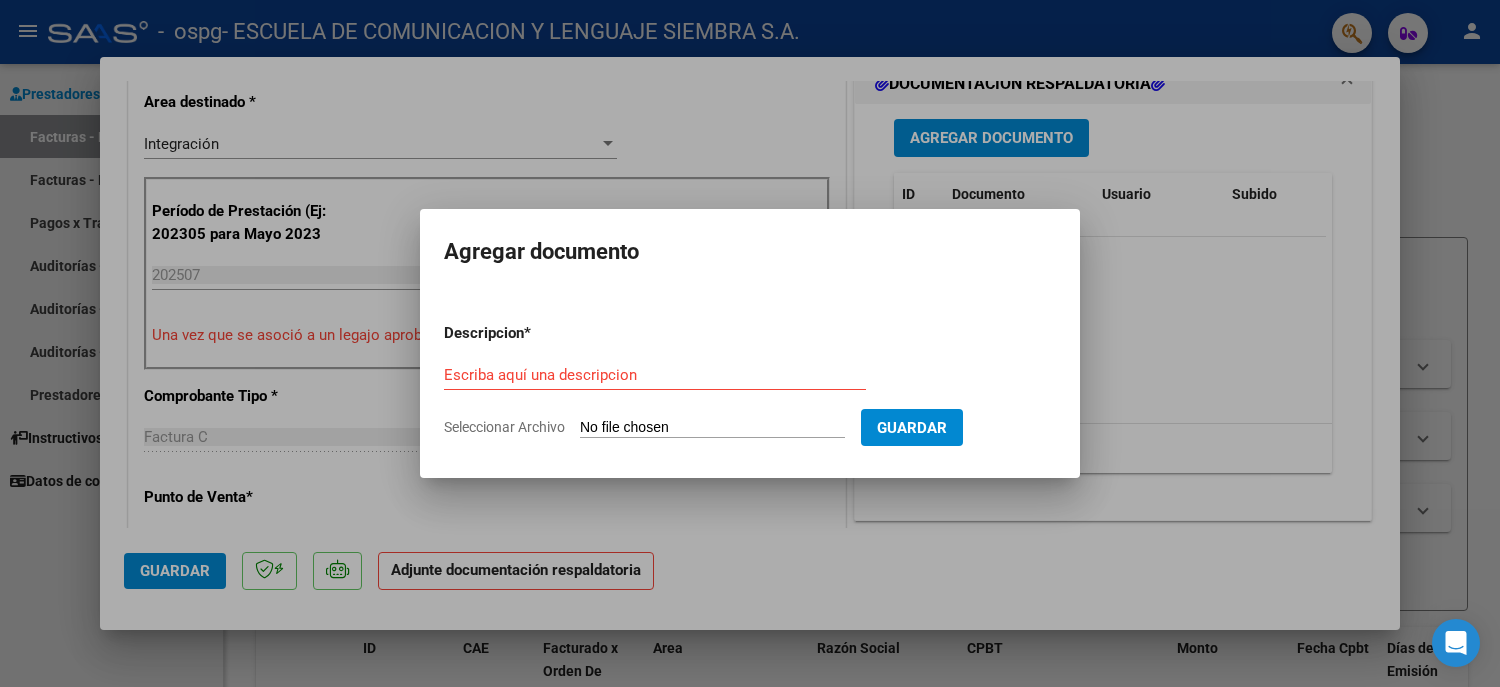 click on "Seleccionar Archivo" at bounding box center (712, 428) 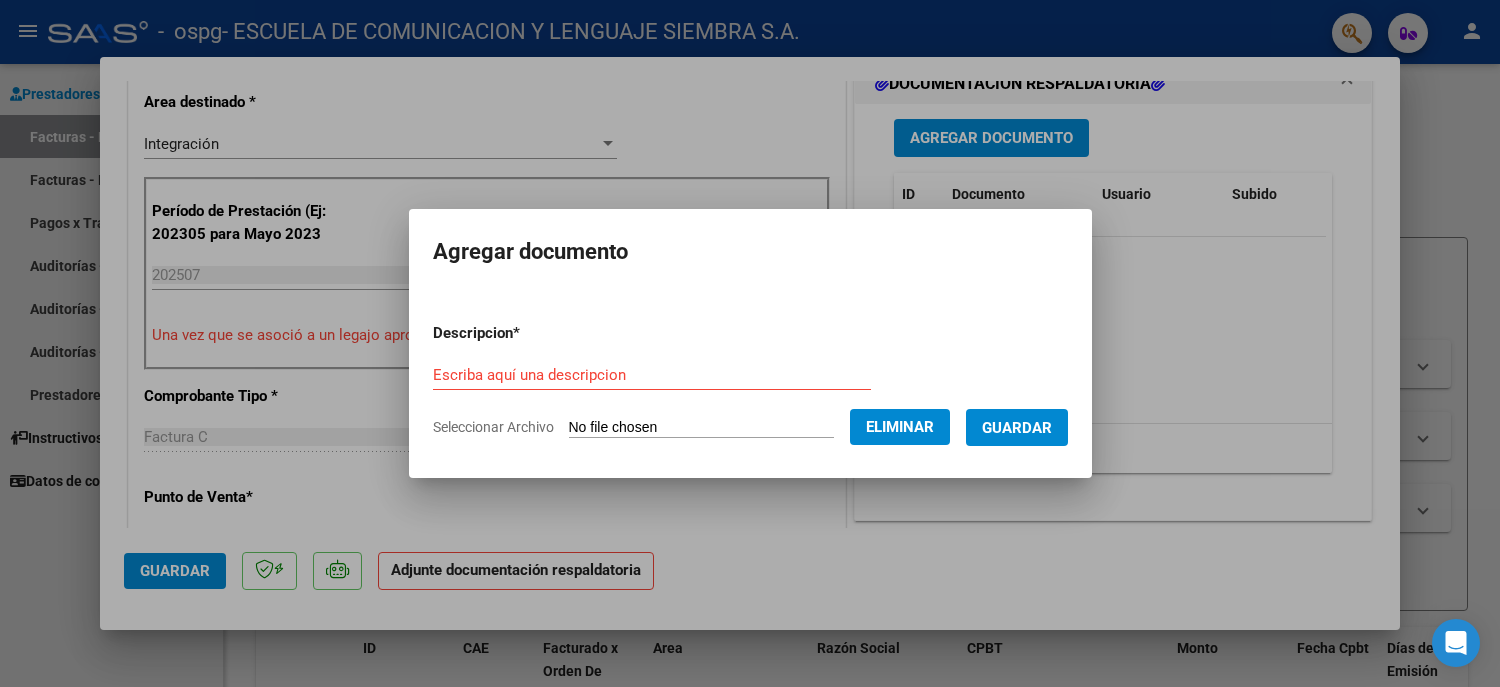 click on "Escriba aquí una descripcion" at bounding box center (652, 375) 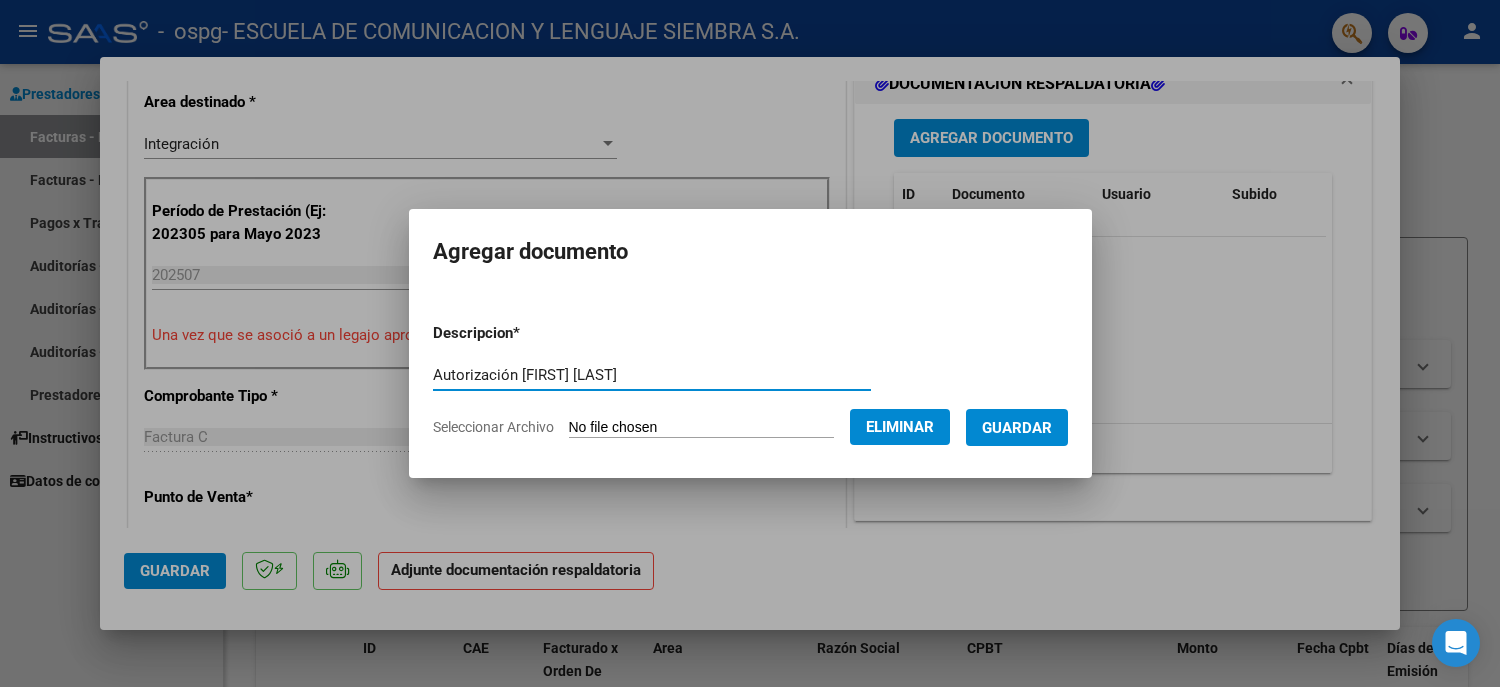 type on "Autorización [FIRST] [LAST]" 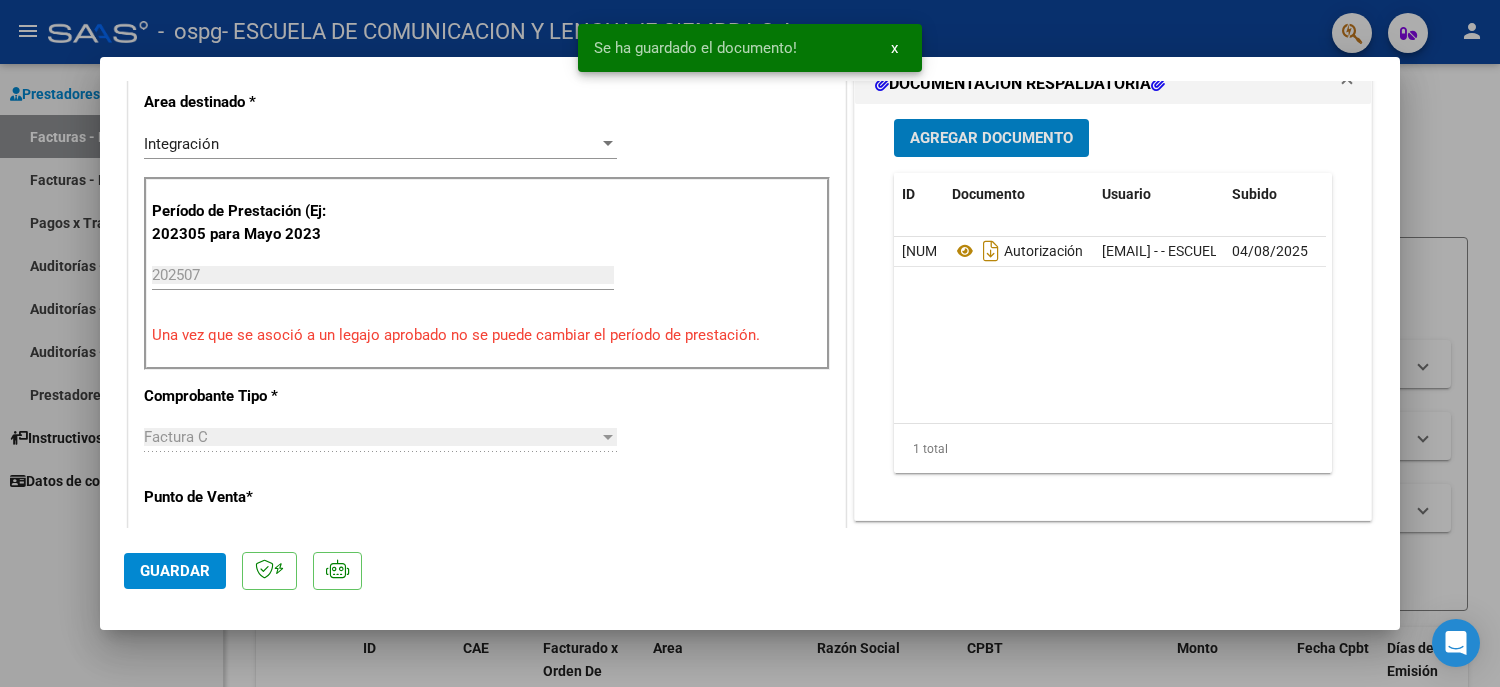 click on "Agregar Documento" at bounding box center (991, 139) 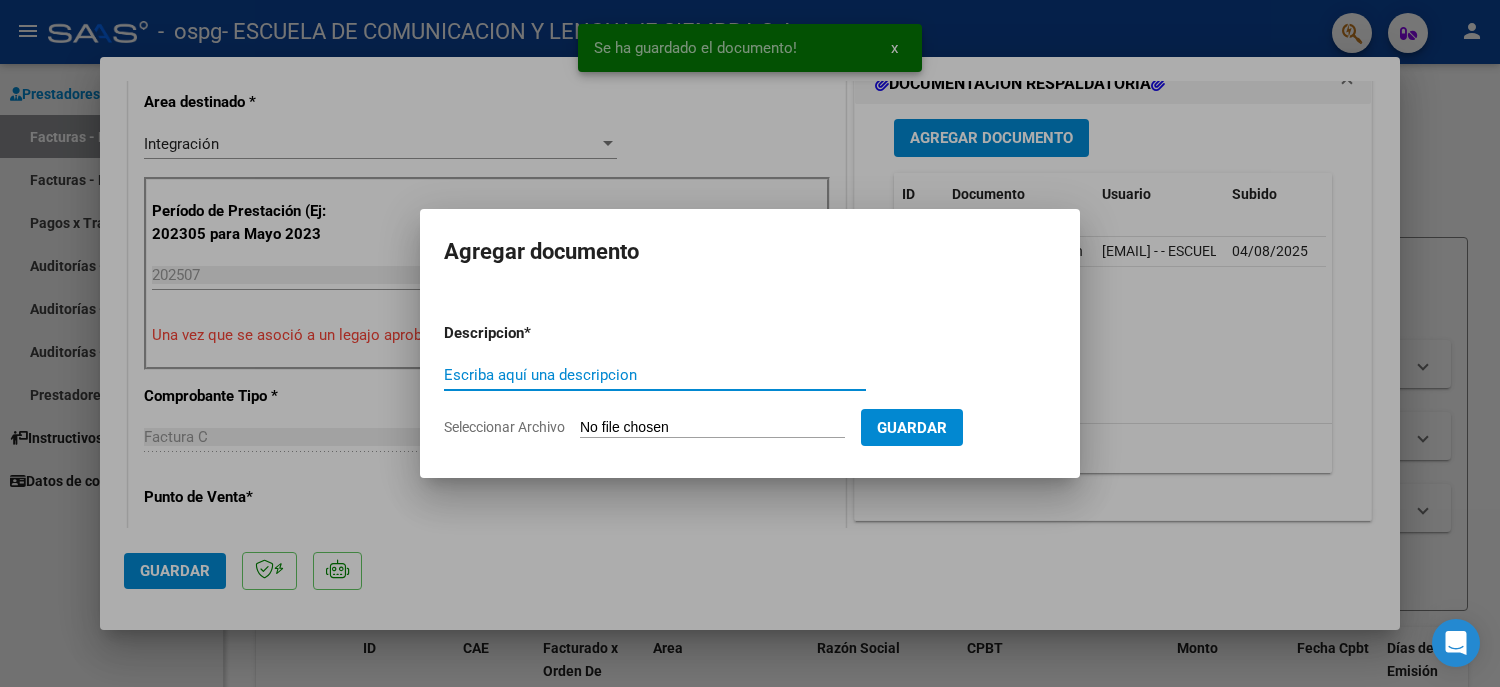 click on "Seleccionar Archivo" at bounding box center [712, 428] 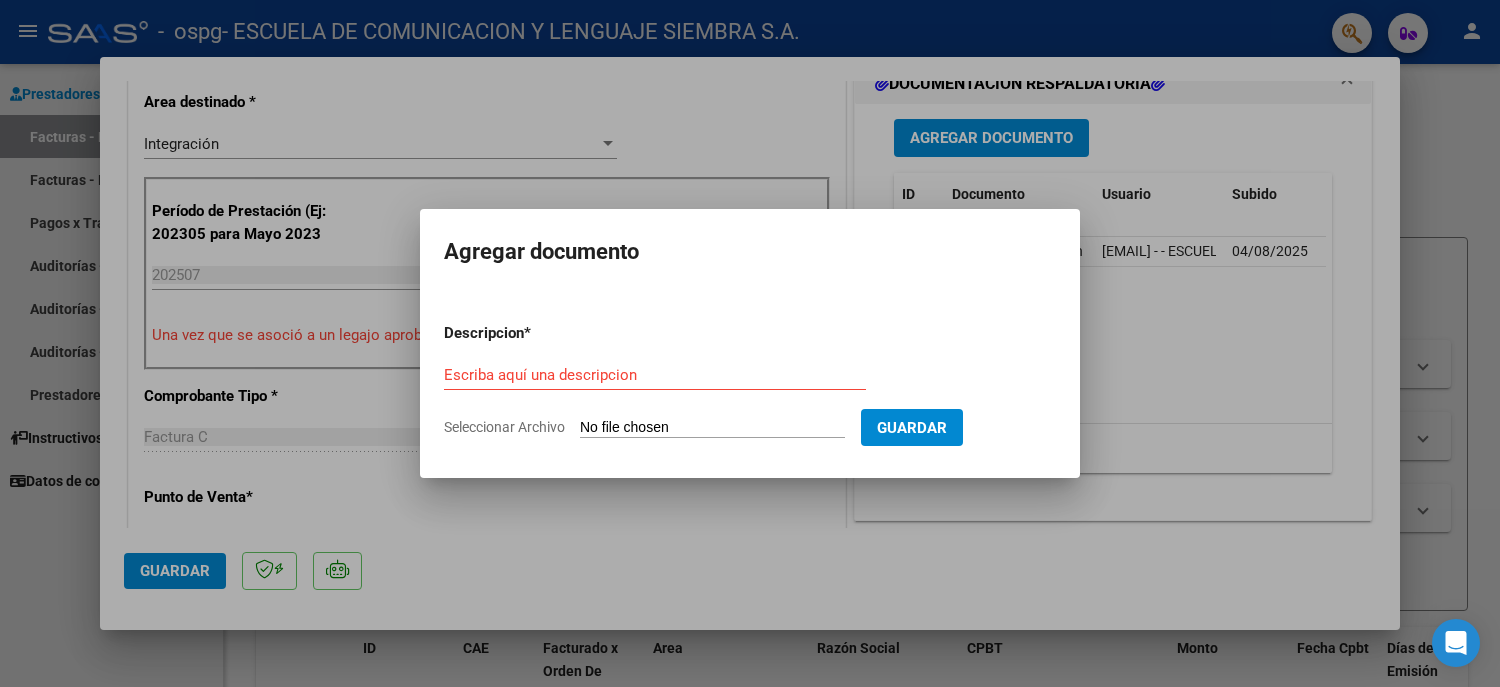 type on "C:\fakepath\[LAST] [LAST] [FIRST].pdf" 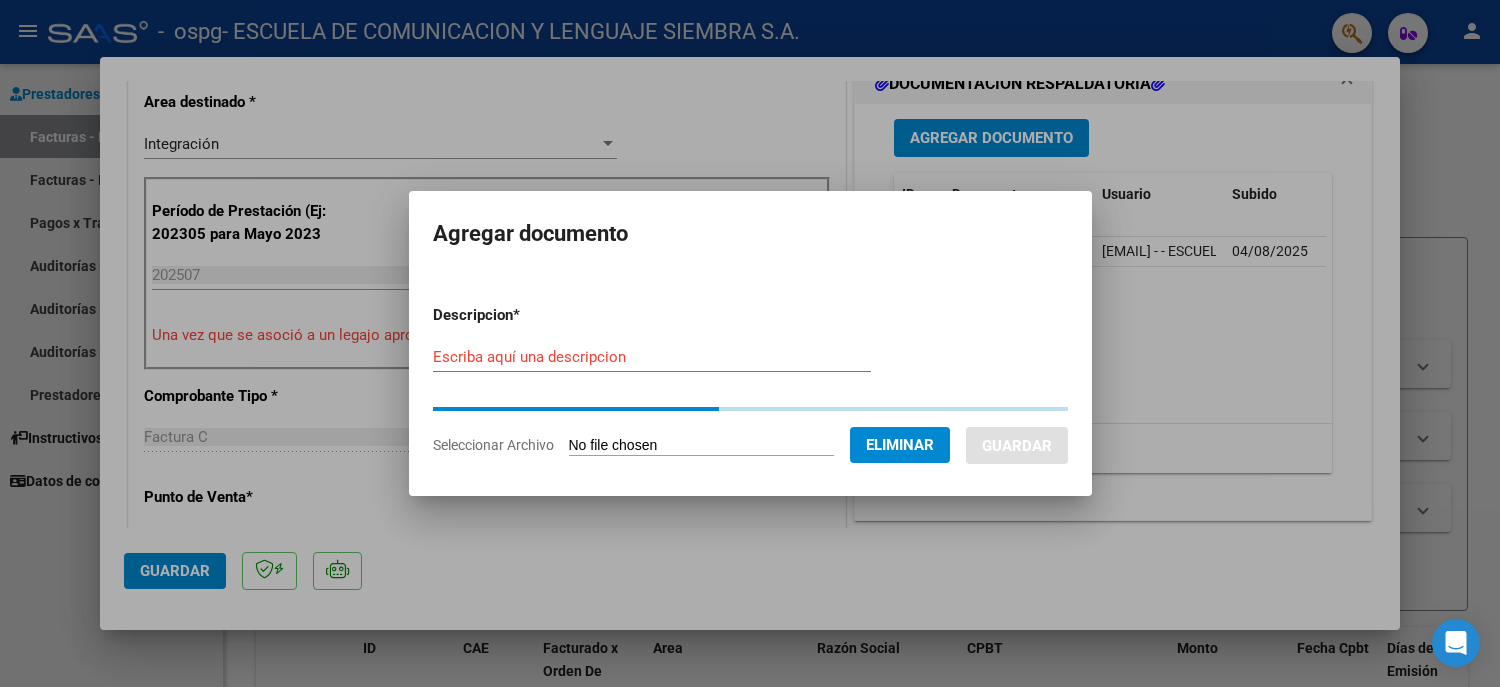 click on "Escriba aquí una descripcion" at bounding box center (652, 357) 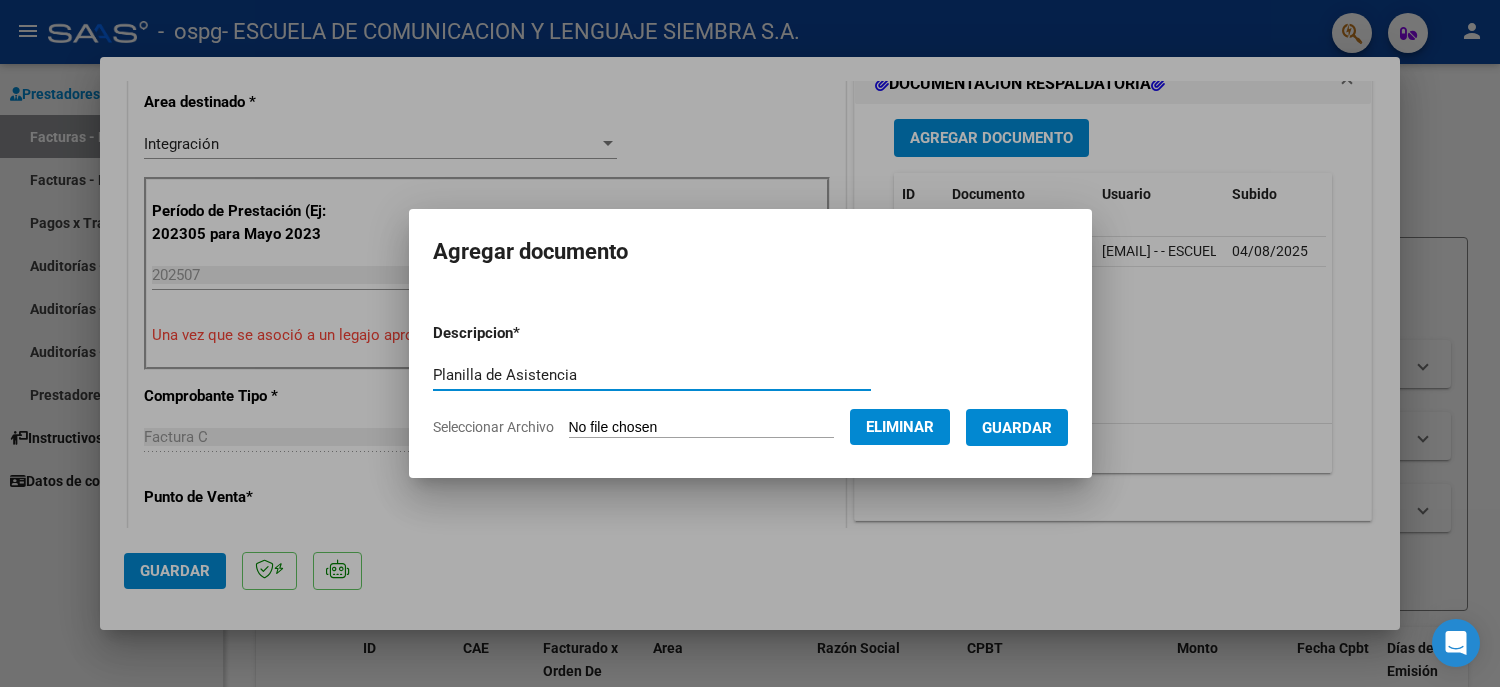 type on "Planilla de Asistencia" 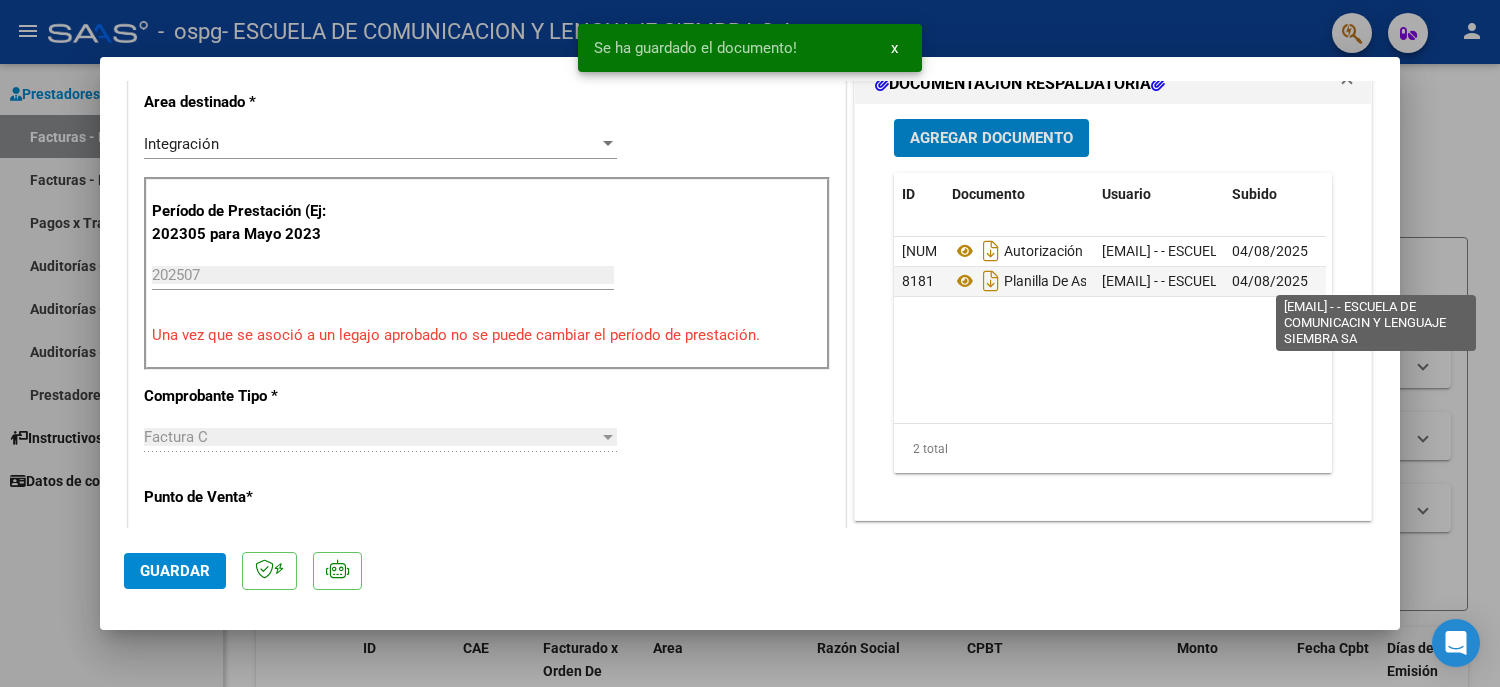 scroll, scrollTop: 800, scrollLeft: 0, axis: vertical 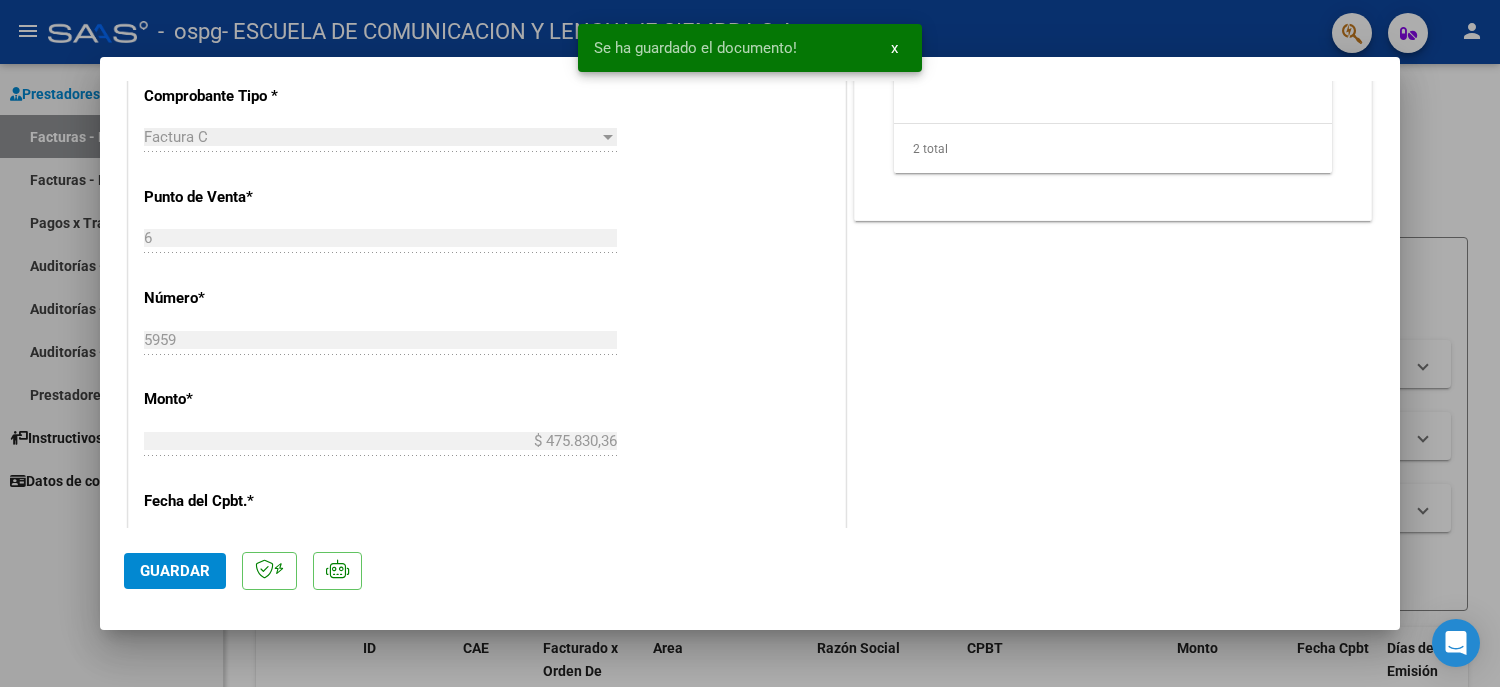 click on "Guardar" 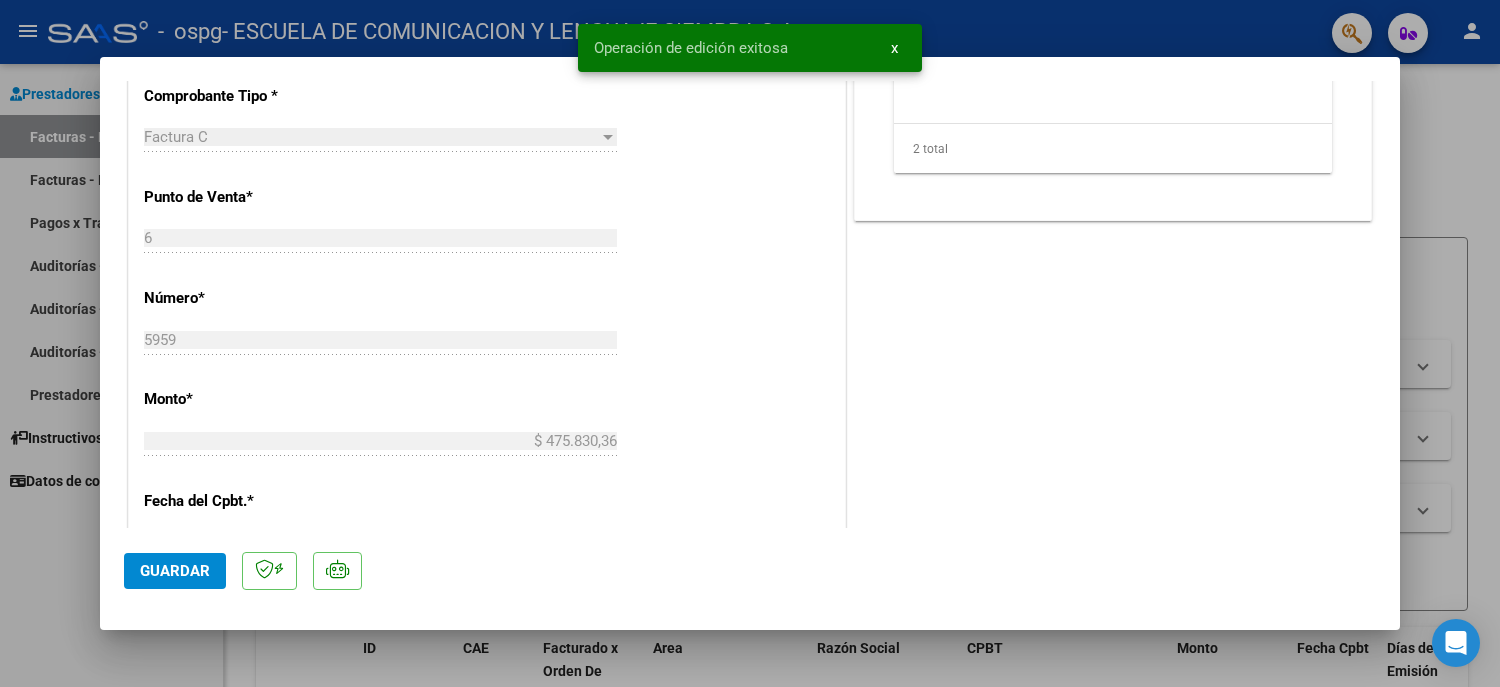 click on "x" at bounding box center [894, 48] 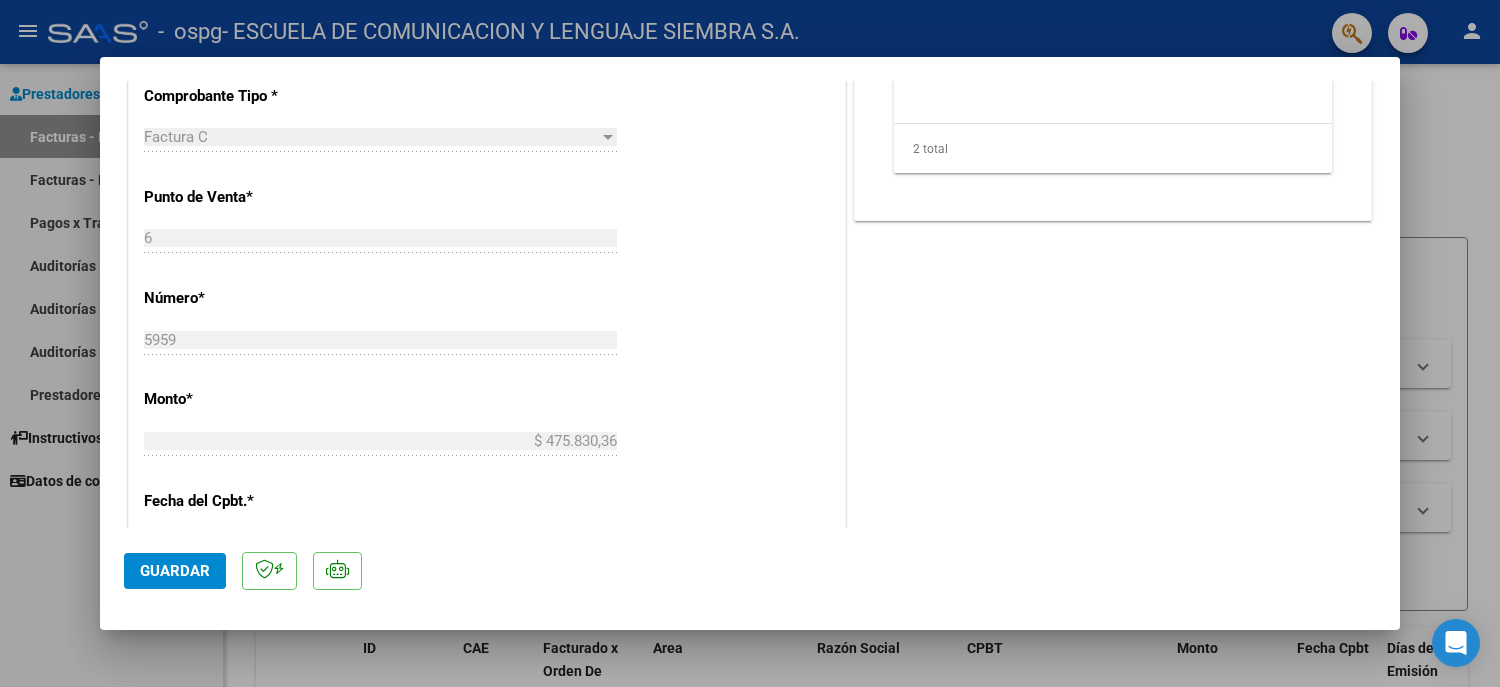 click at bounding box center [750, 343] 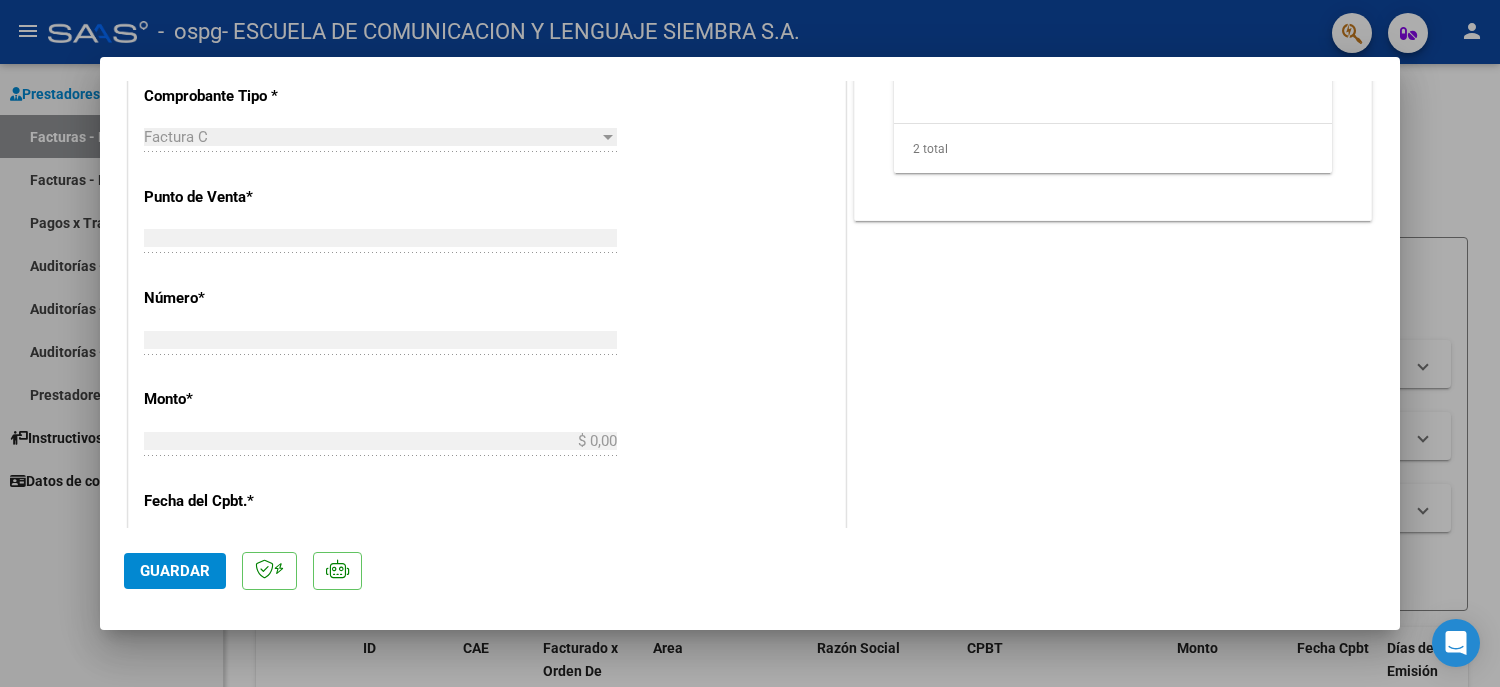 scroll, scrollTop: 0, scrollLeft: 0, axis: both 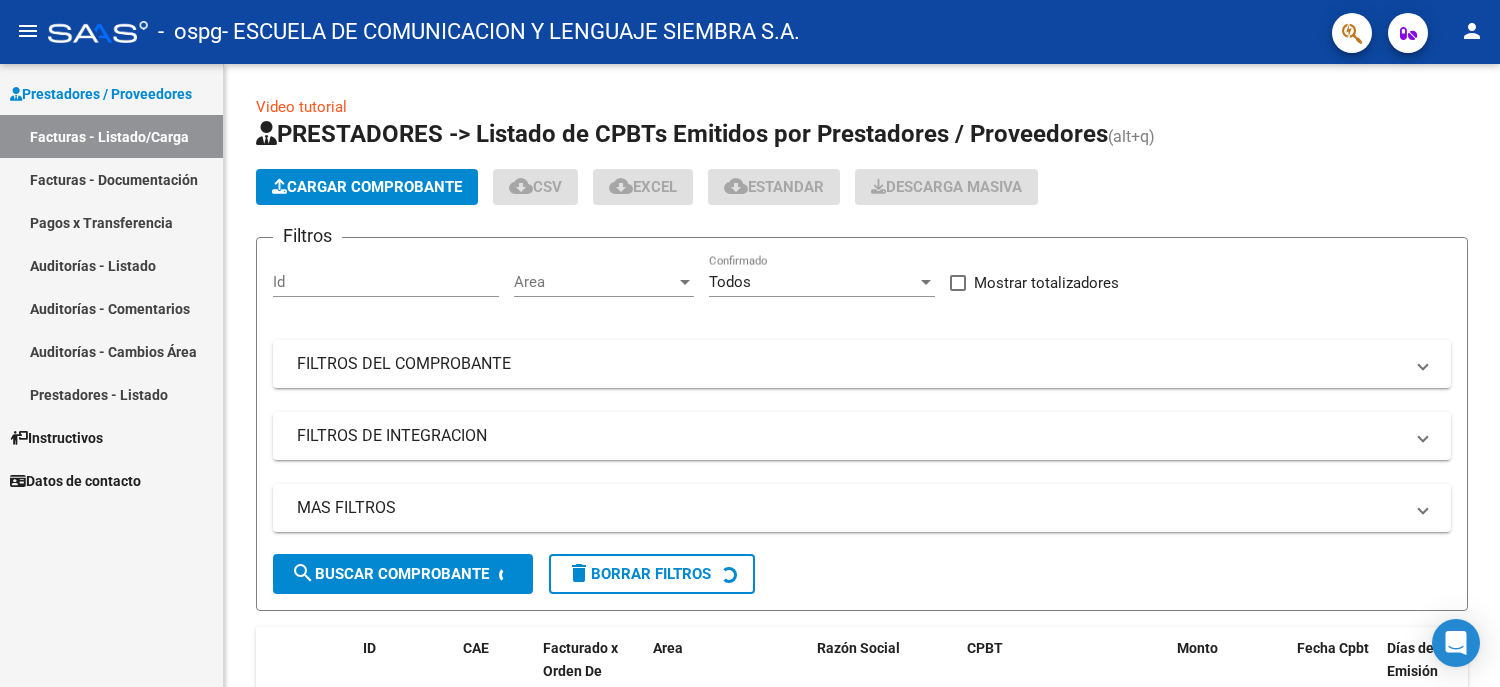 click on "Facturas - Listado/Carga" at bounding box center [111, 136] 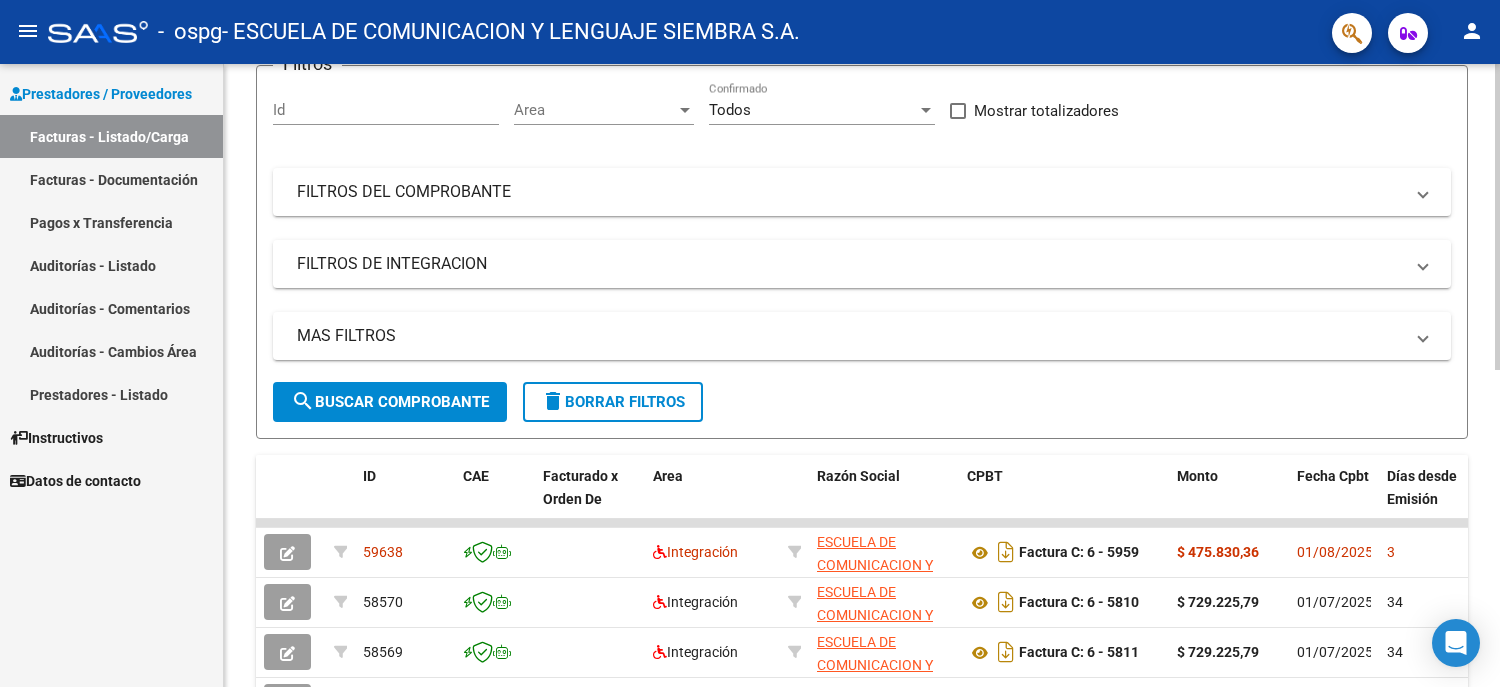 scroll, scrollTop: 300, scrollLeft: 0, axis: vertical 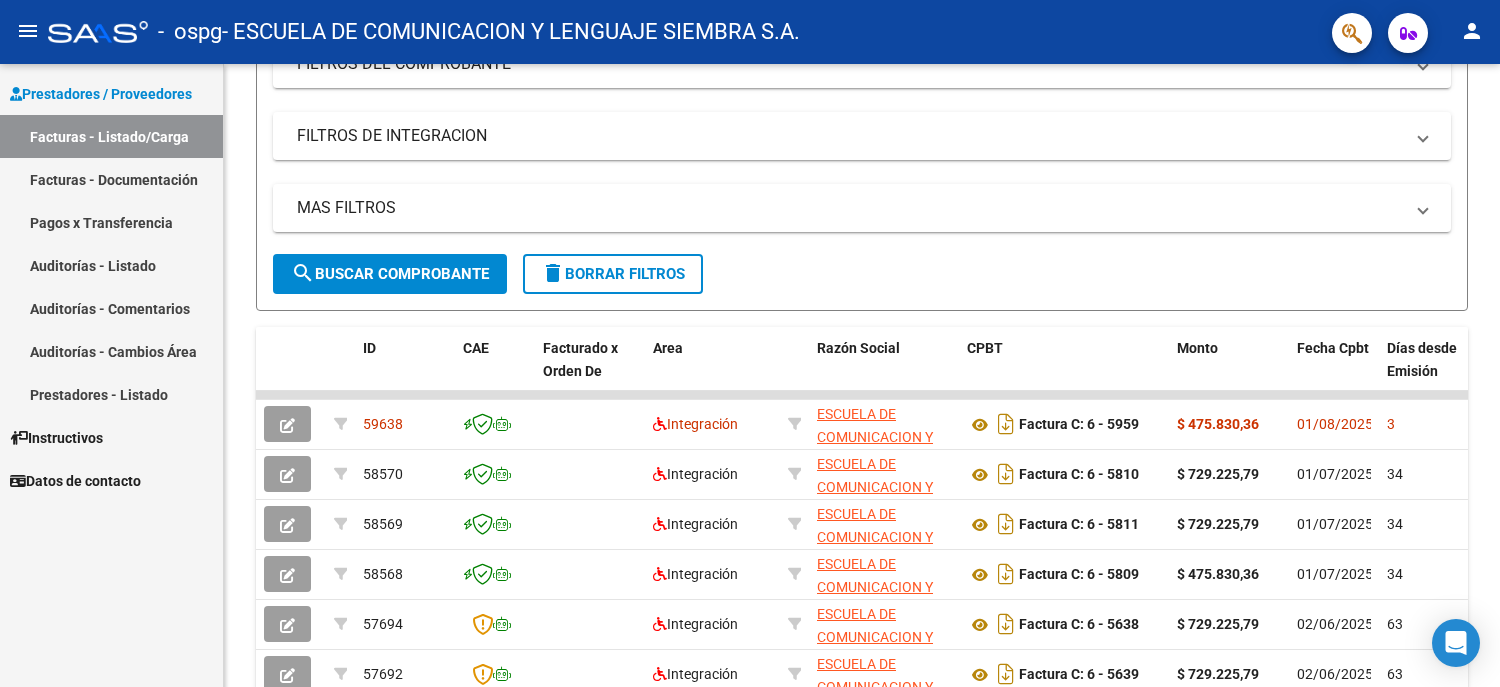 click on "Facturas - Documentación" at bounding box center [111, 179] 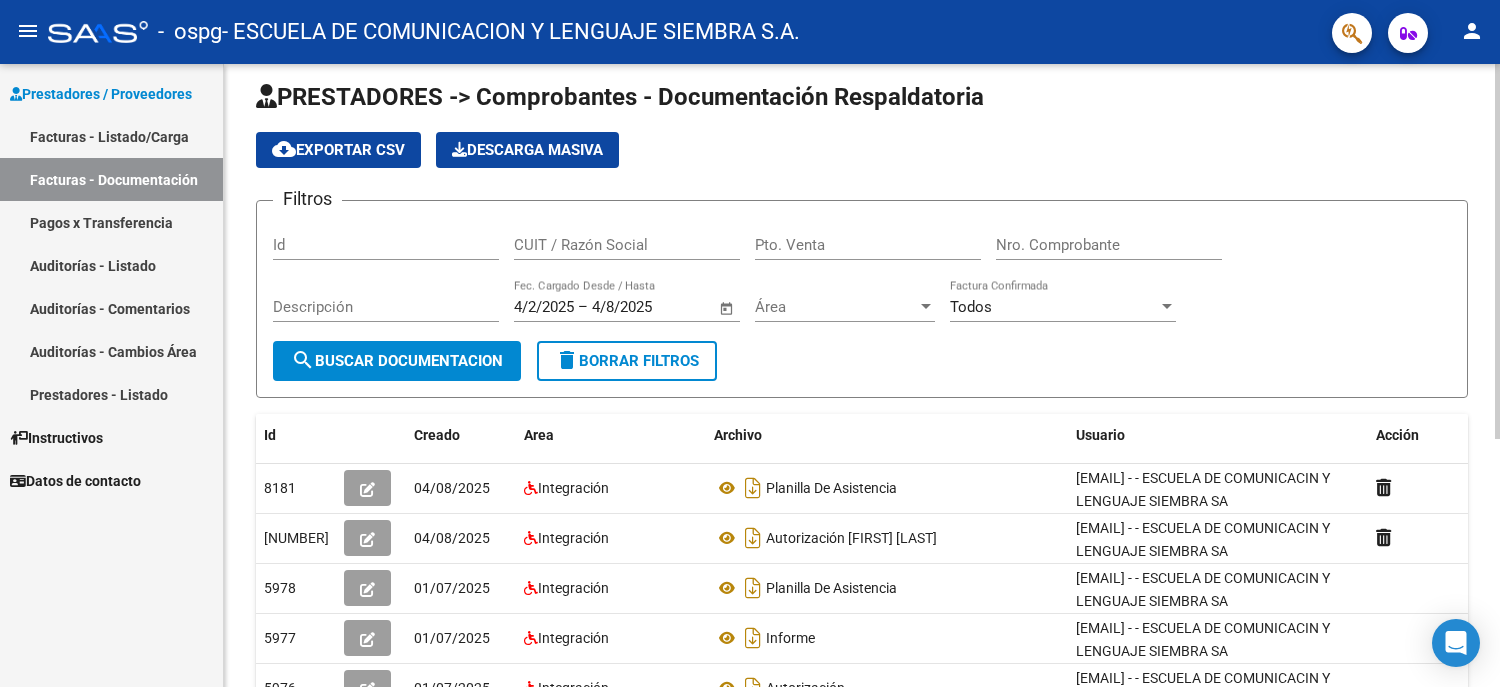 scroll, scrollTop: 0, scrollLeft: 0, axis: both 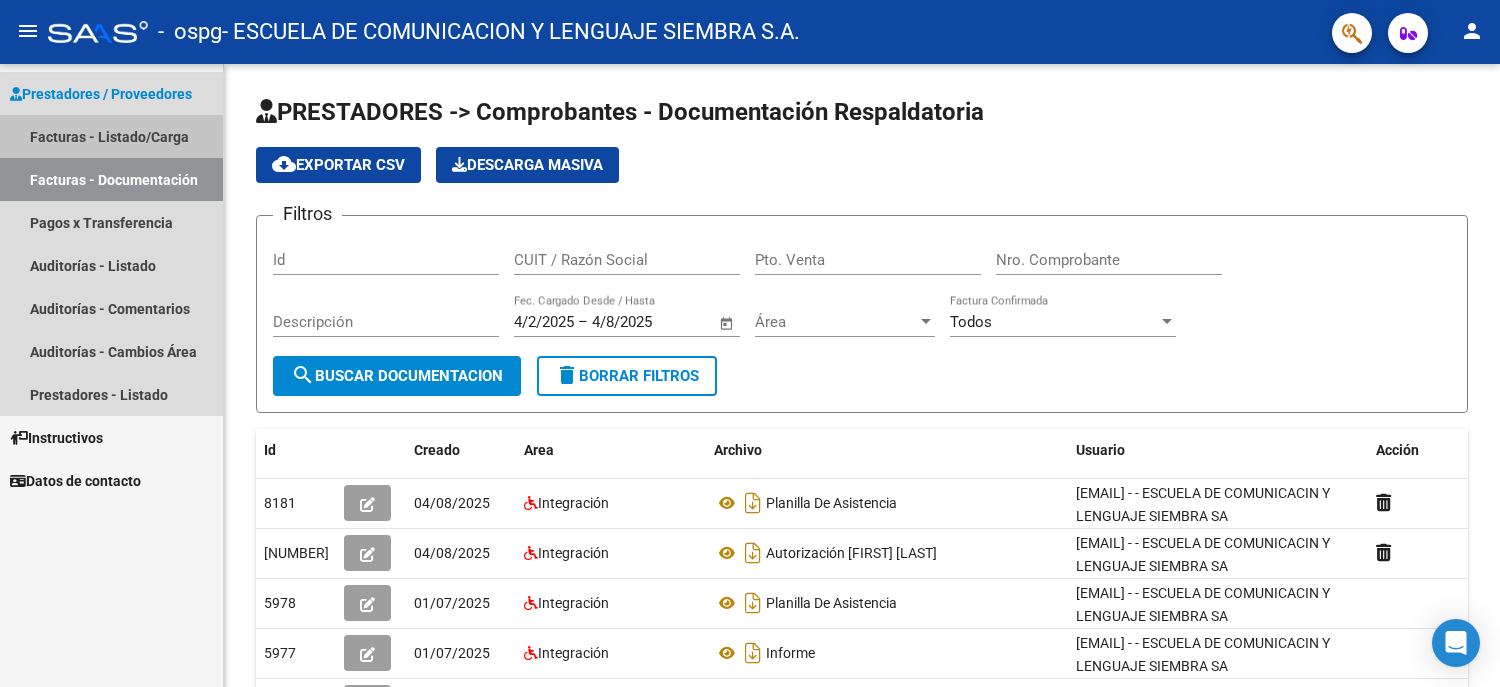 click on "Facturas - Listado/Carga" at bounding box center (111, 136) 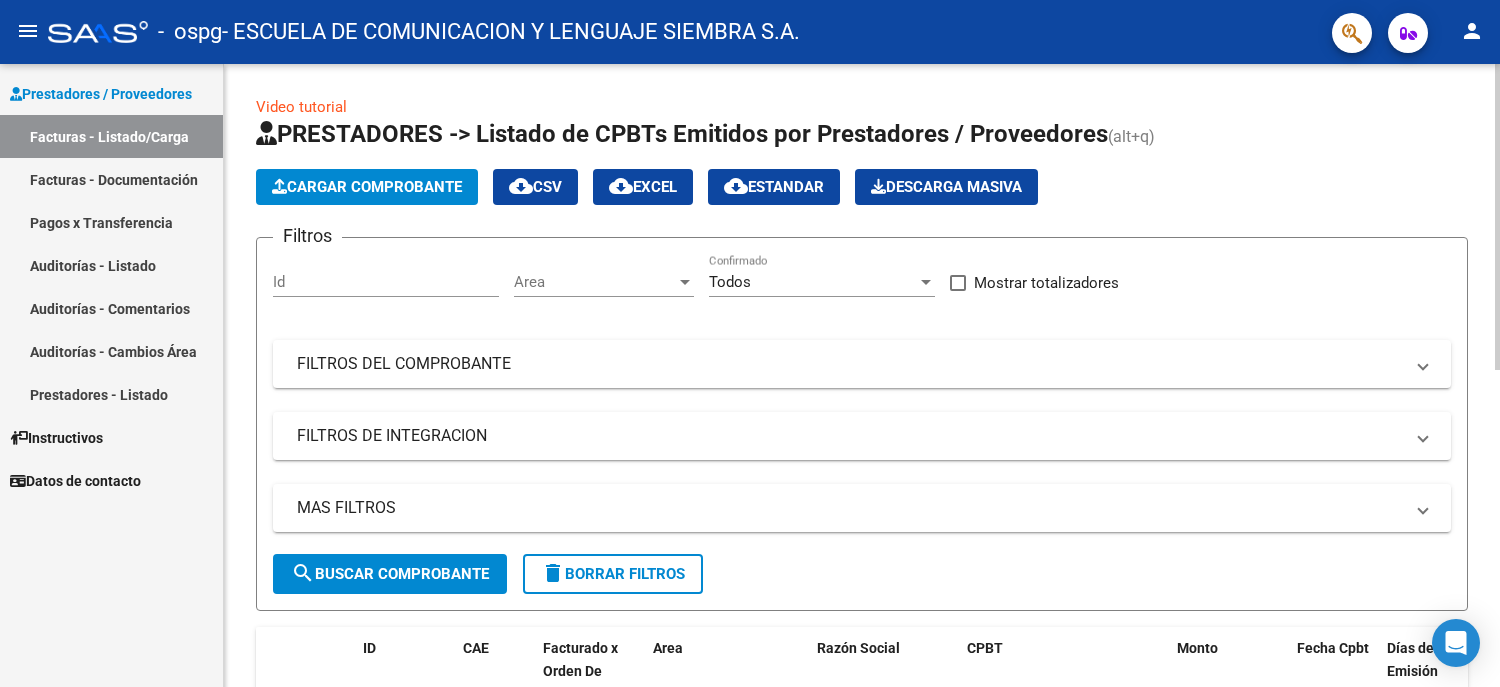 click on "Cargar Comprobante" 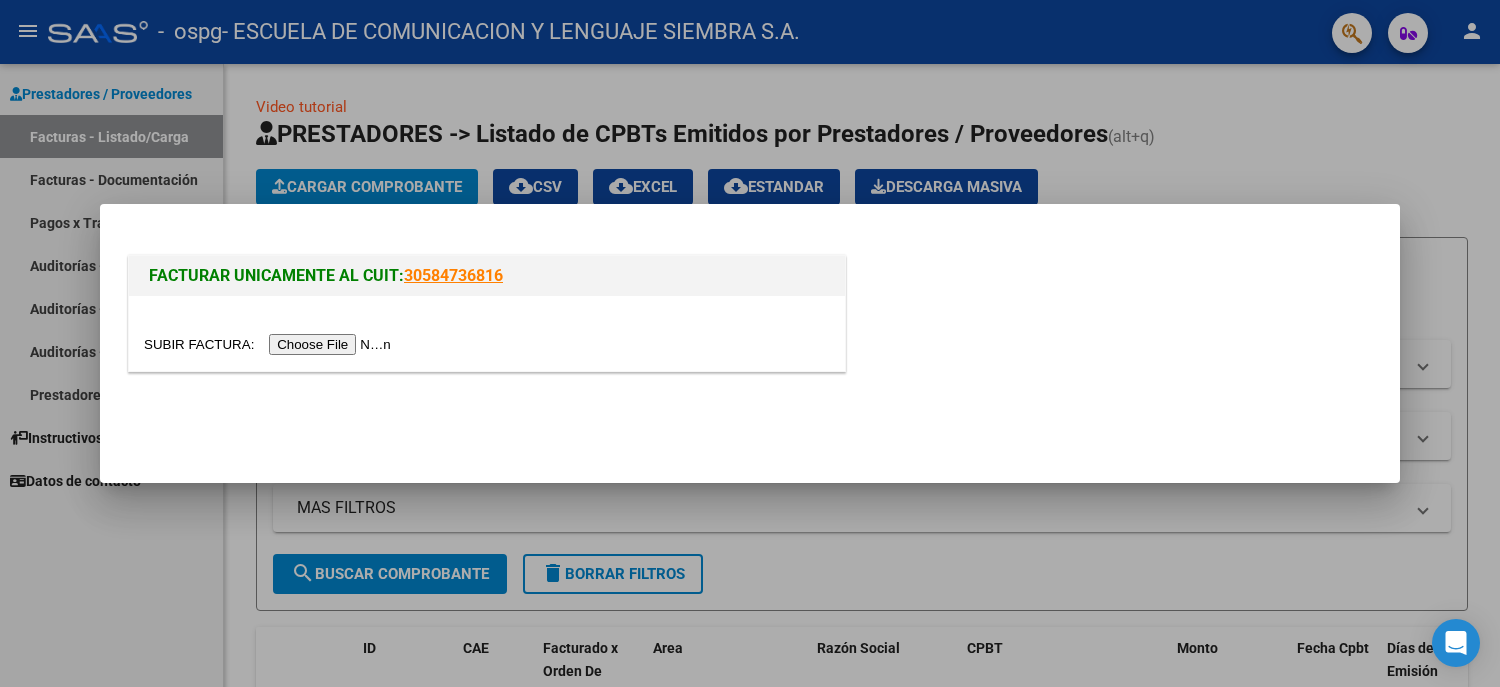 click at bounding box center (270, 344) 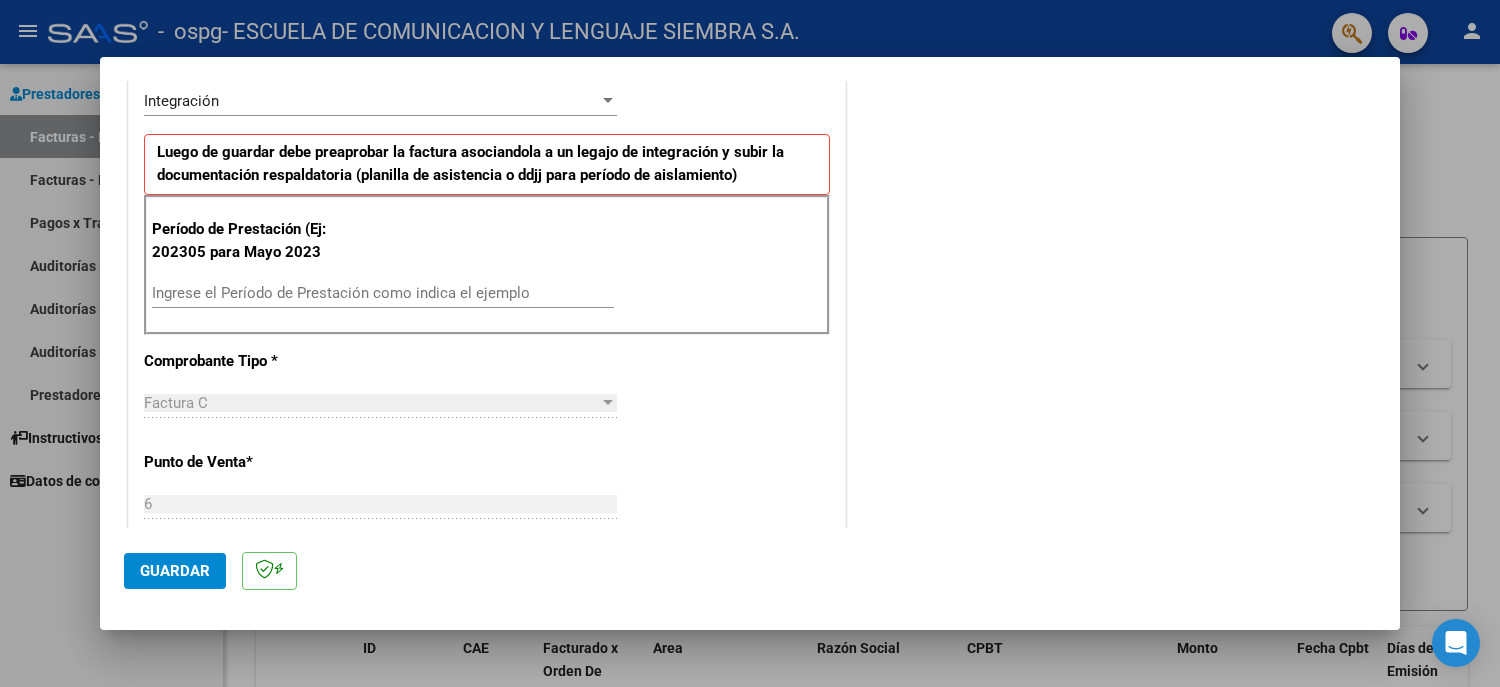 scroll, scrollTop: 500, scrollLeft: 0, axis: vertical 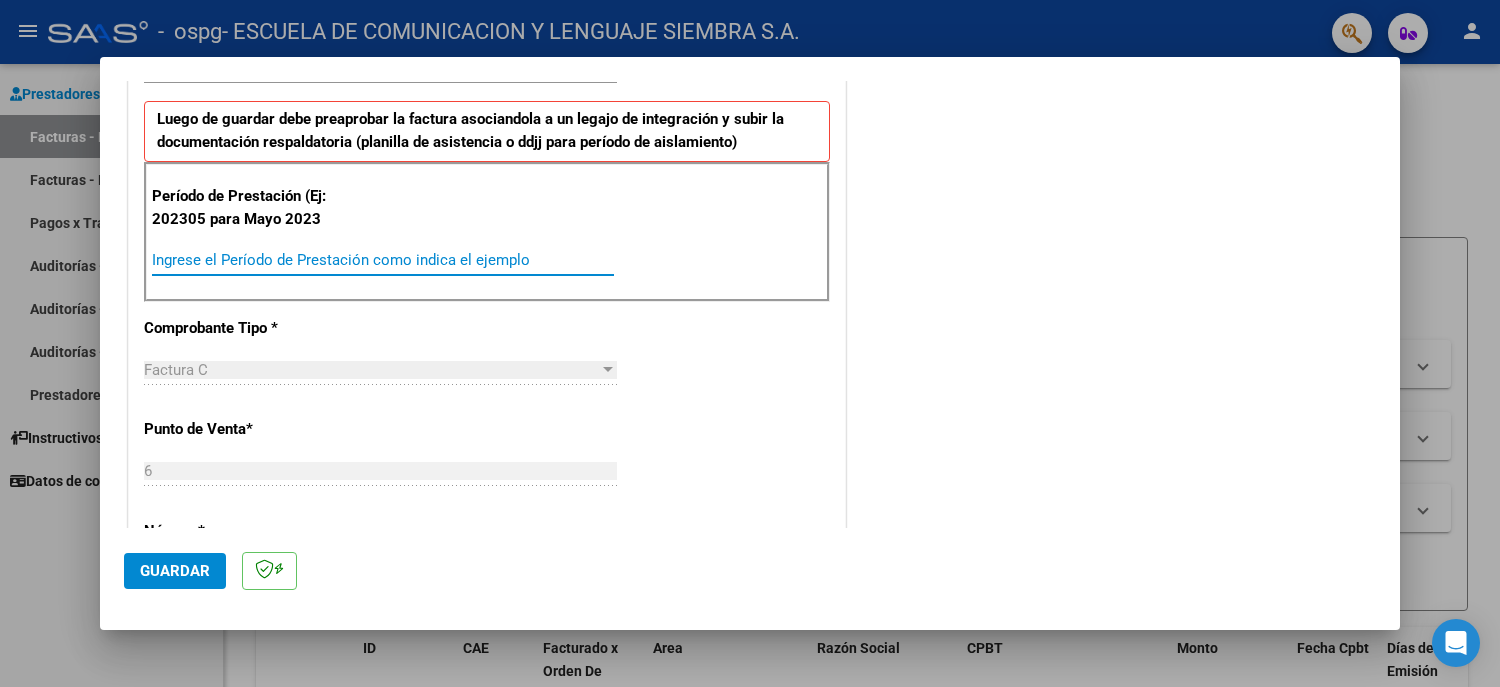 click on "Ingrese el Período de Prestación como indica el ejemplo" at bounding box center (383, 260) 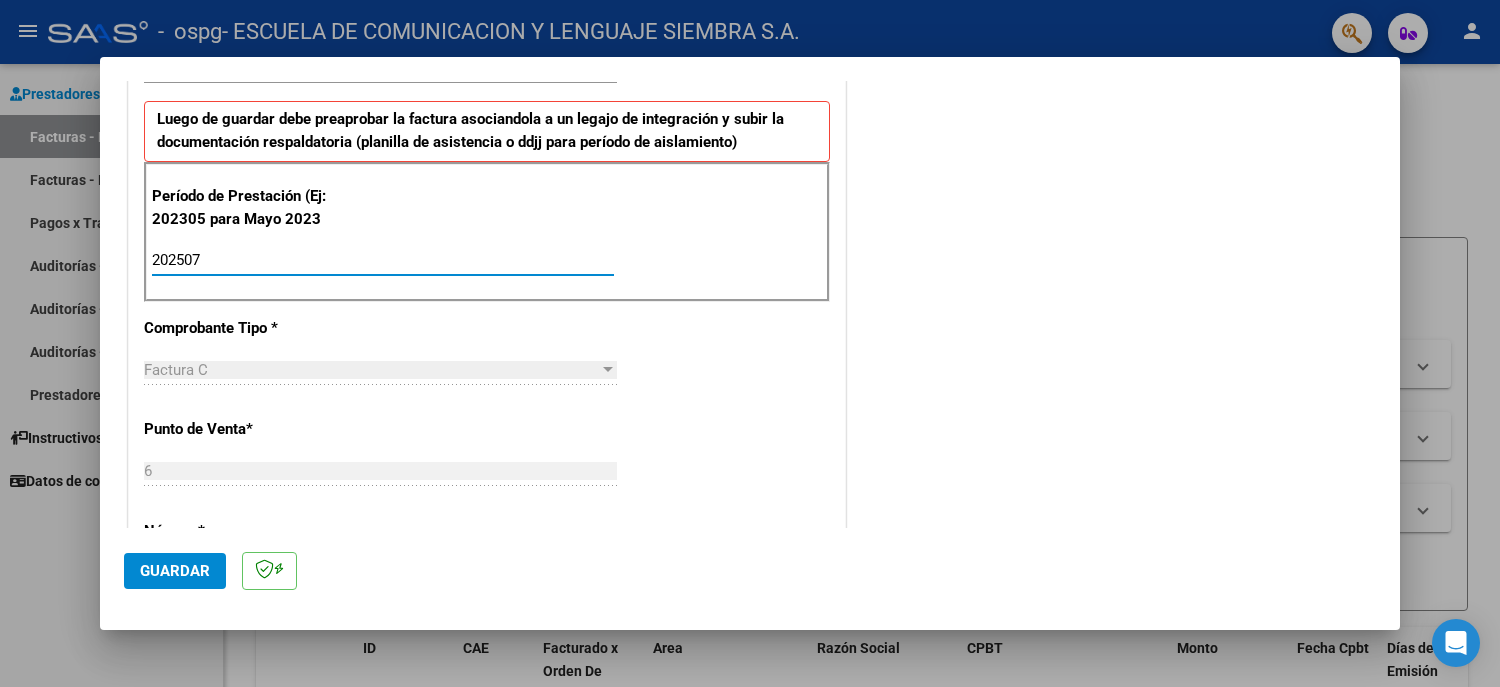 type on "202507" 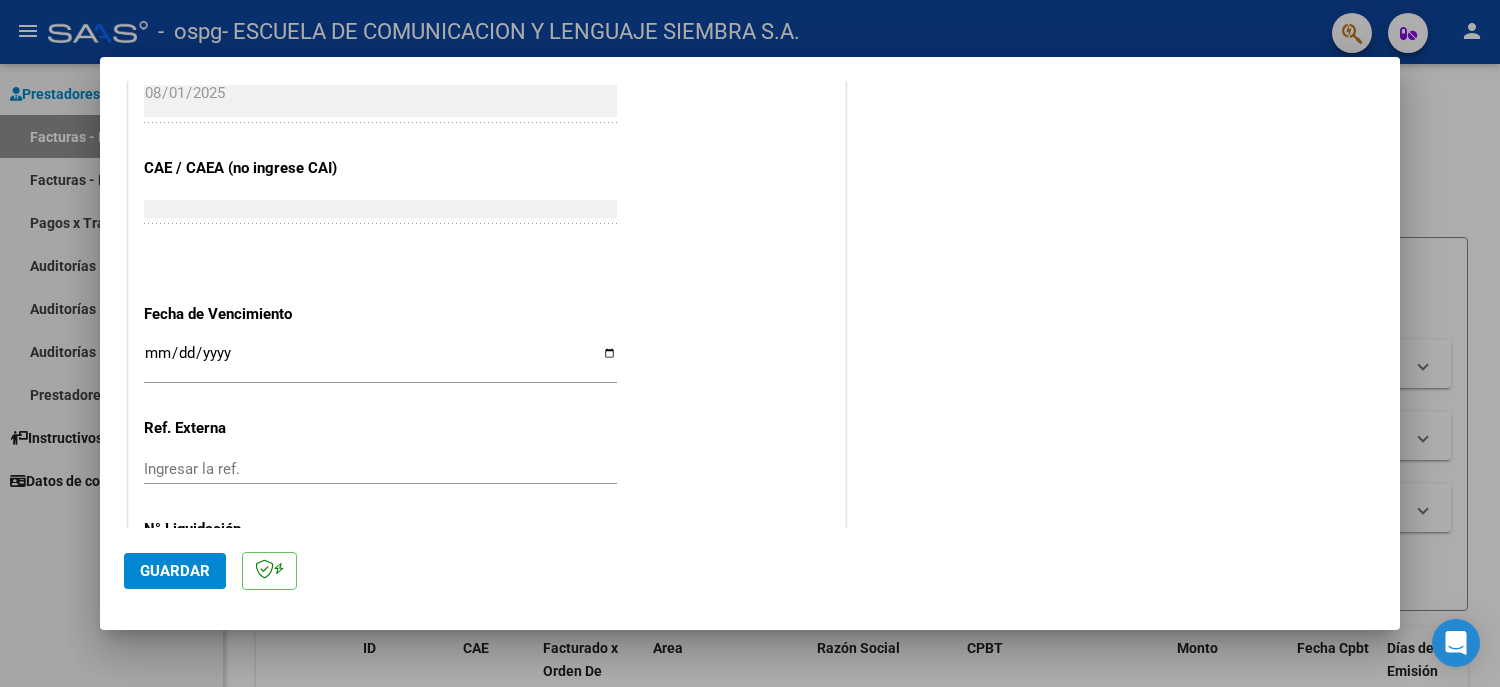 scroll, scrollTop: 1272, scrollLeft: 0, axis: vertical 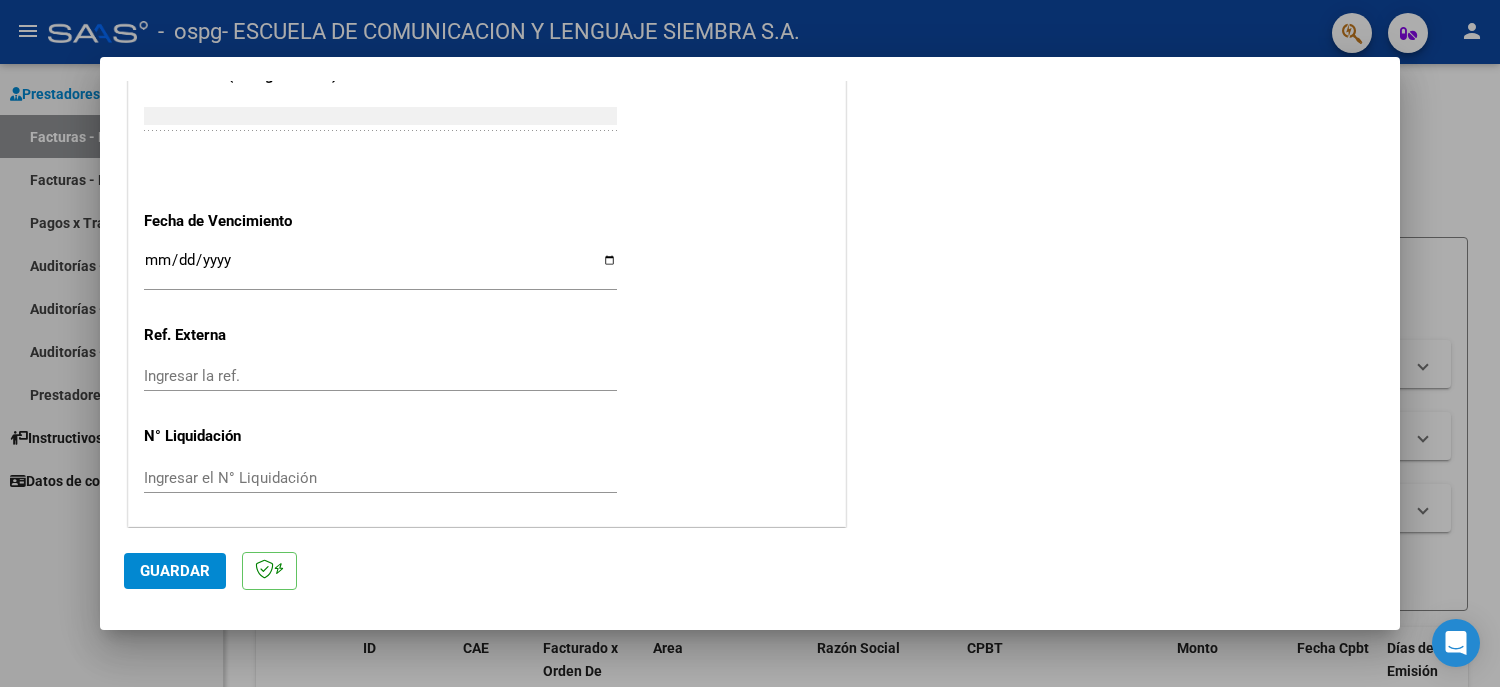 click on "Ingresar la fecha" at bounding box center [380, 268] 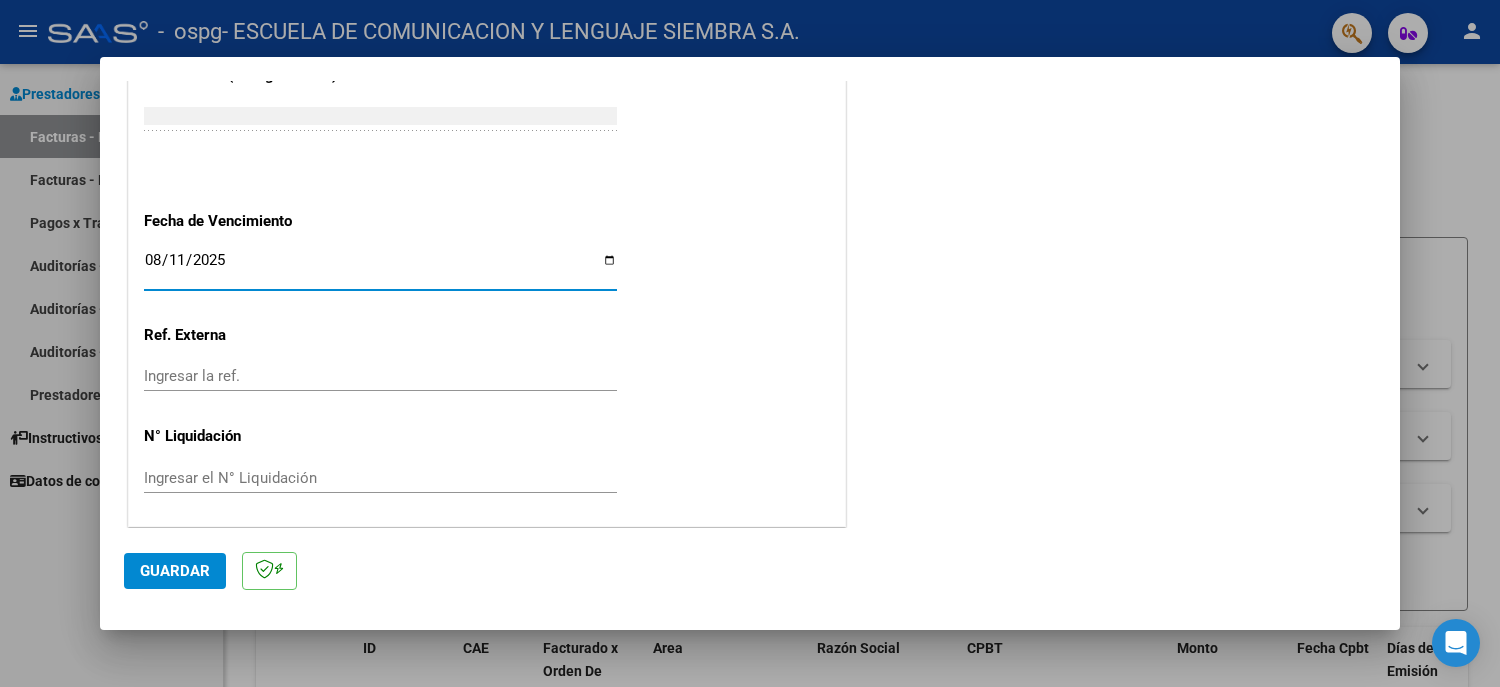 type on "2025-08-11" 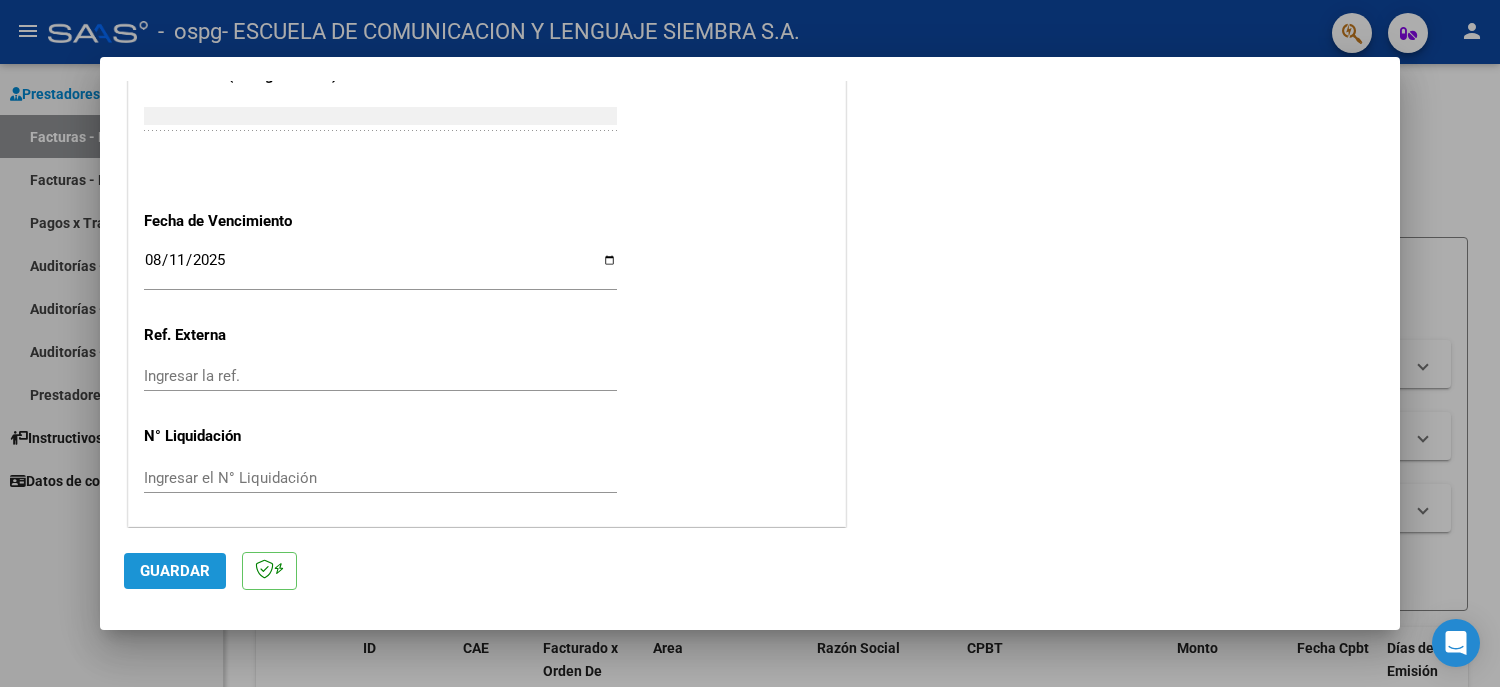 drag, startPoint x: 192, startPoint y: 566, endPoint x: 370, endPoint y: 625, distance: 187.52333 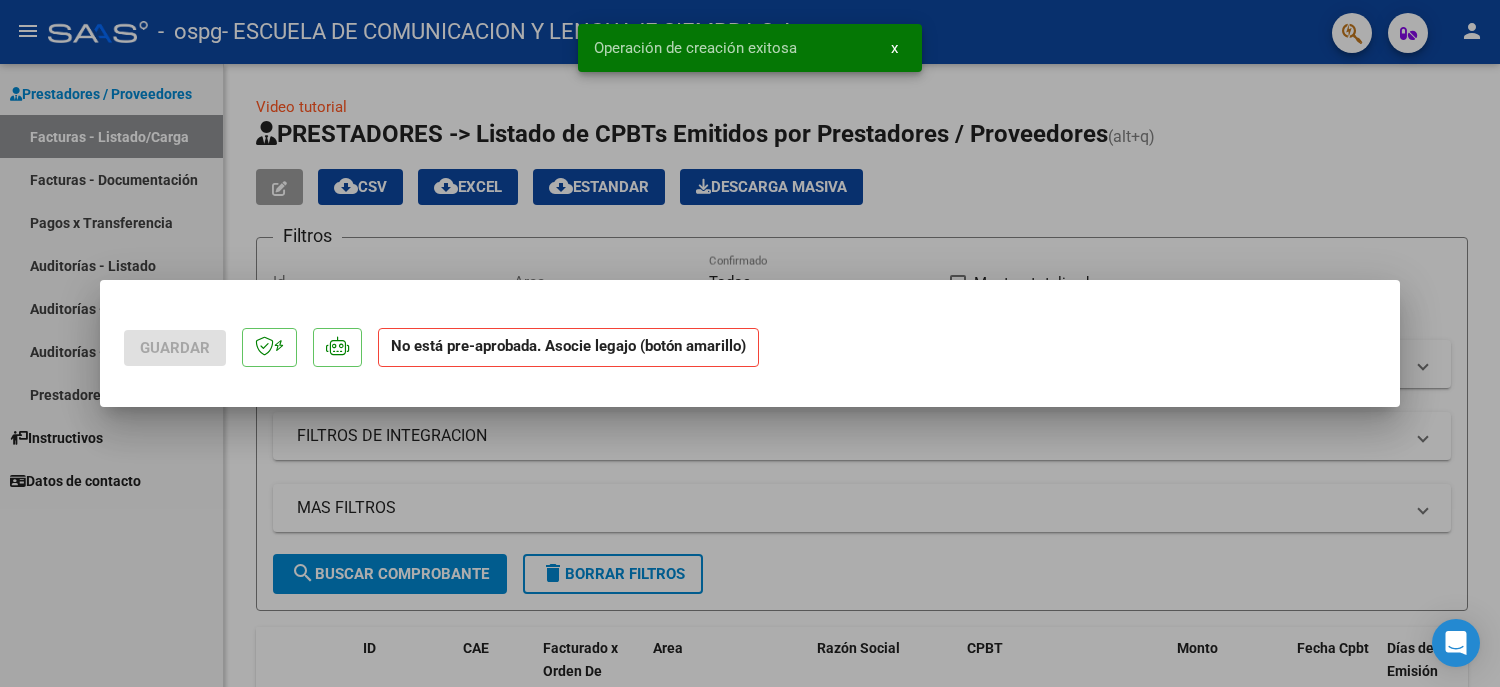 scroll, scrollTop: 0, scrollLeft: 0, axis: both 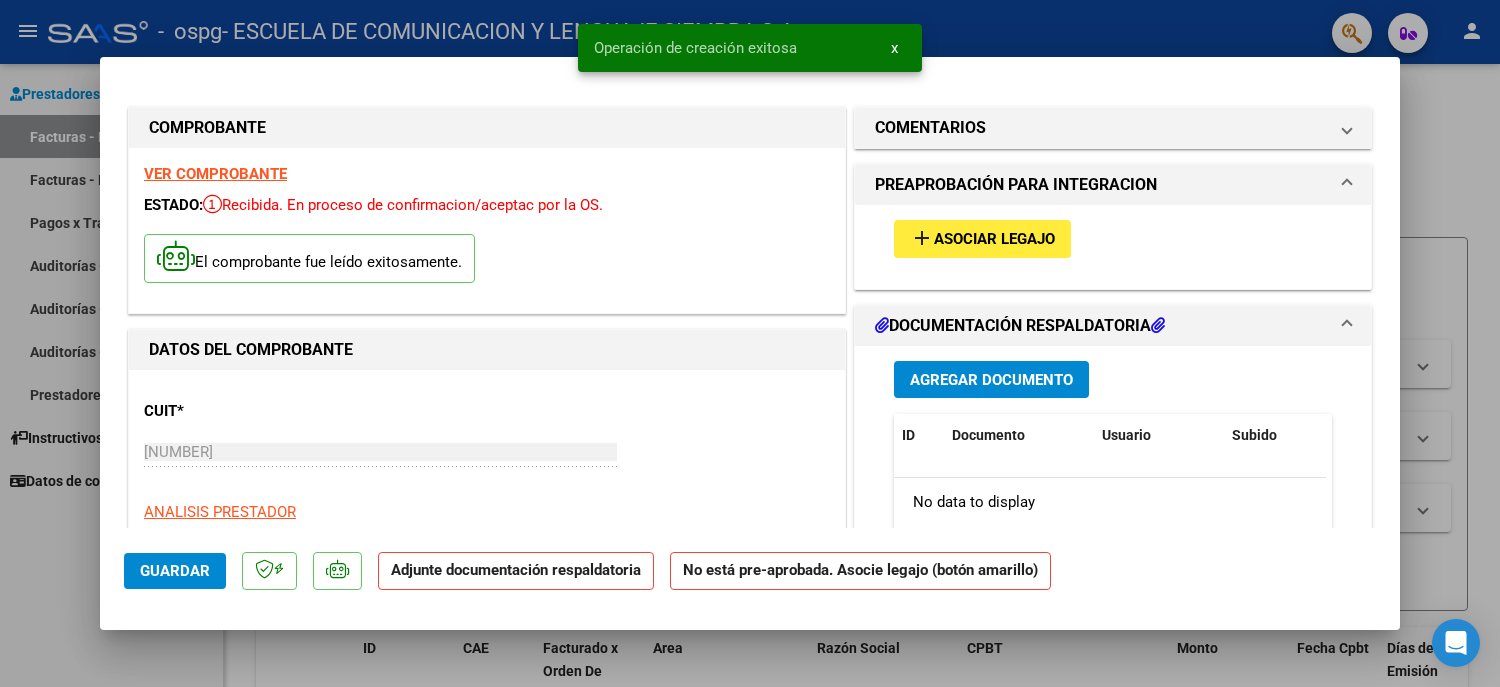 click on "Asociar Legajo" at bounding box center (994, 240) 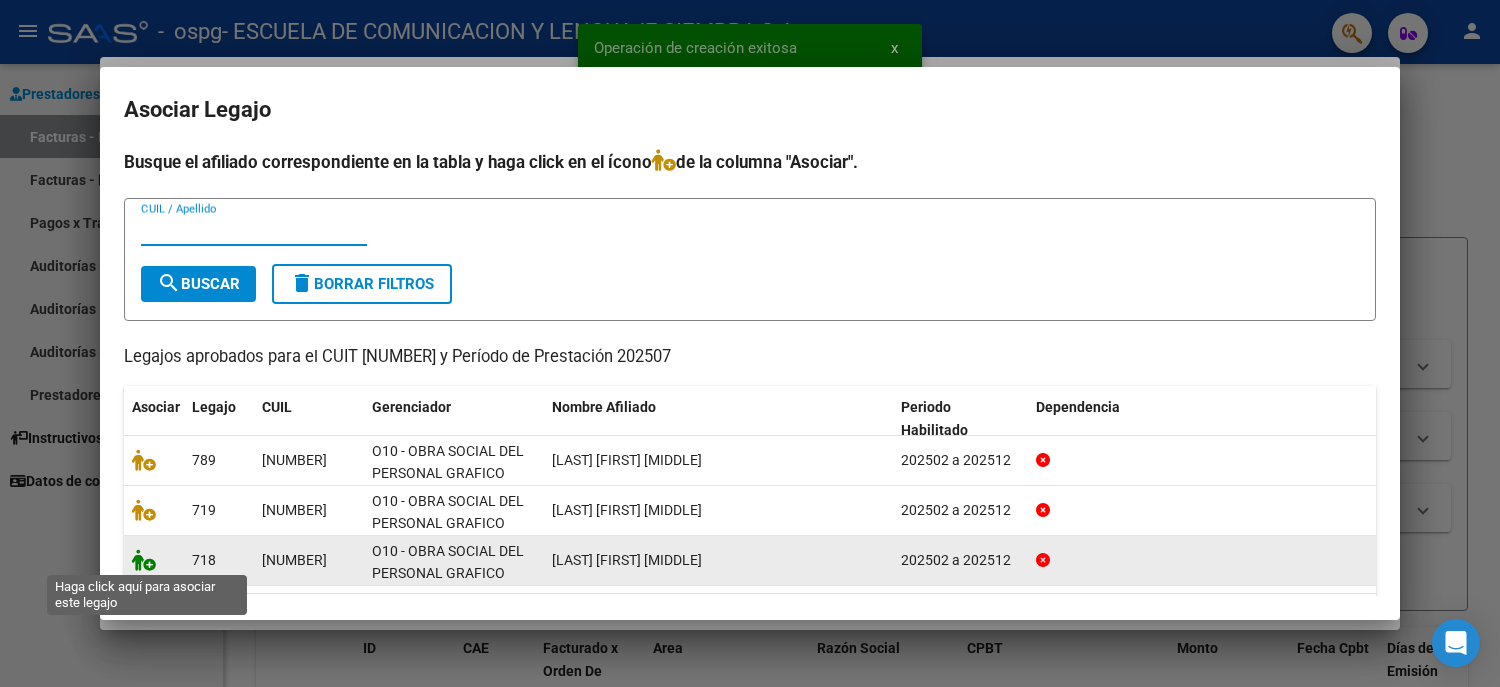 click 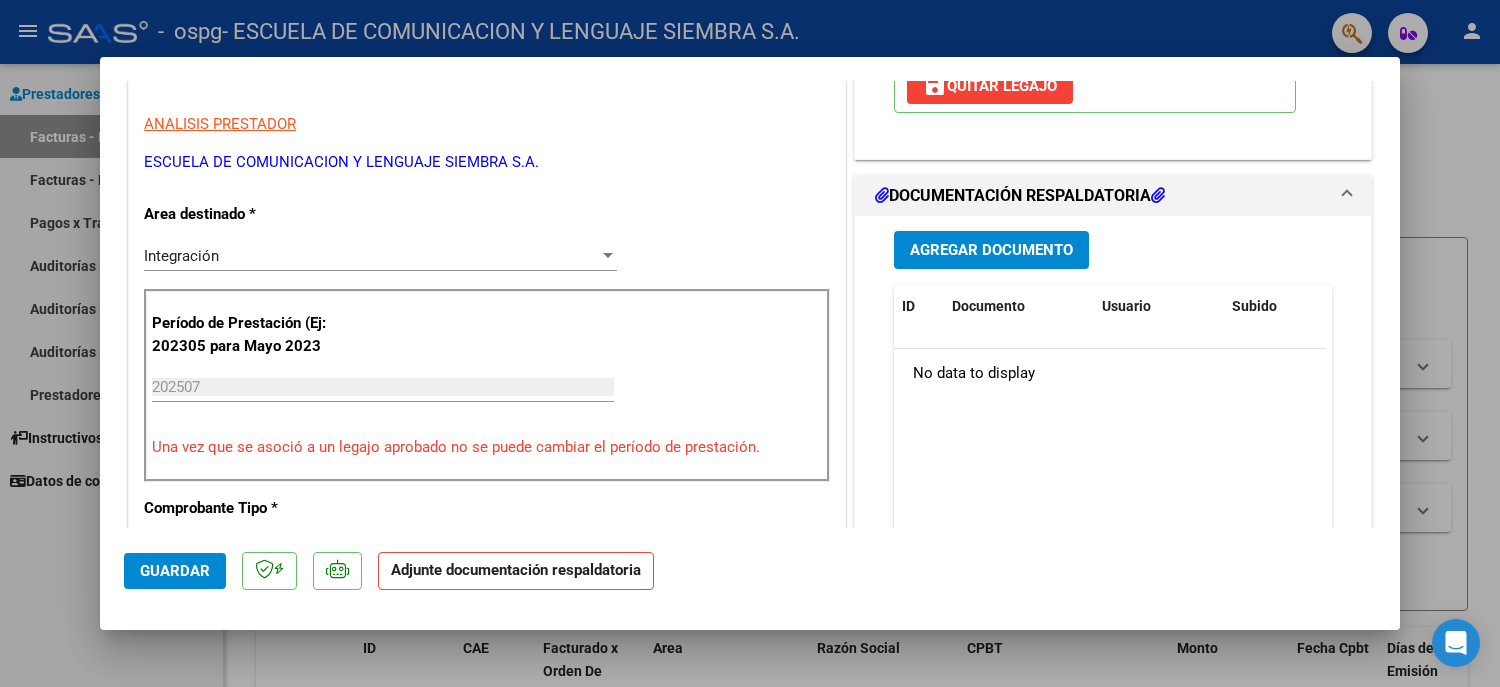 scroll, scrollTop: 500, scrollLeft: 0, axis: vertical 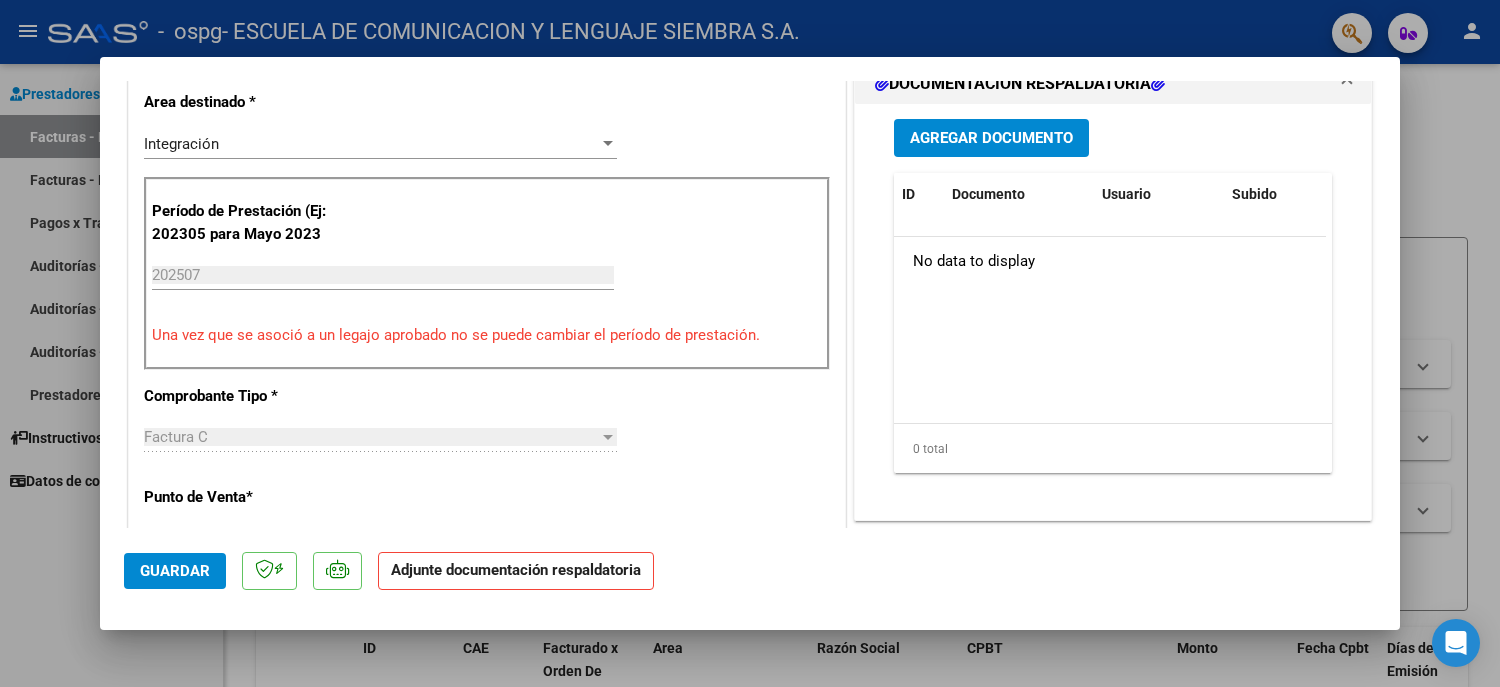 click on "Agregar Documento" at bounding box center (991, 139) 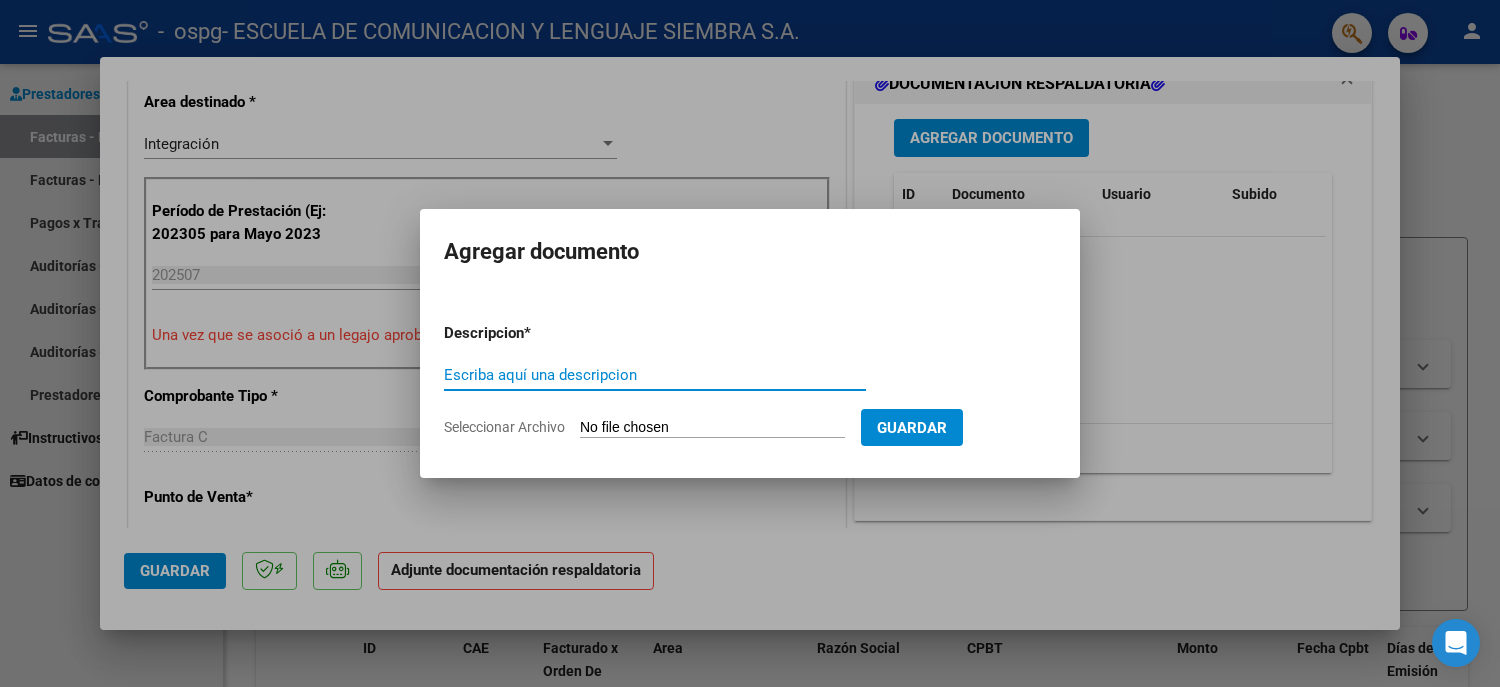 click on "Seleccionar Archivo" at bounding box center [712, 428] 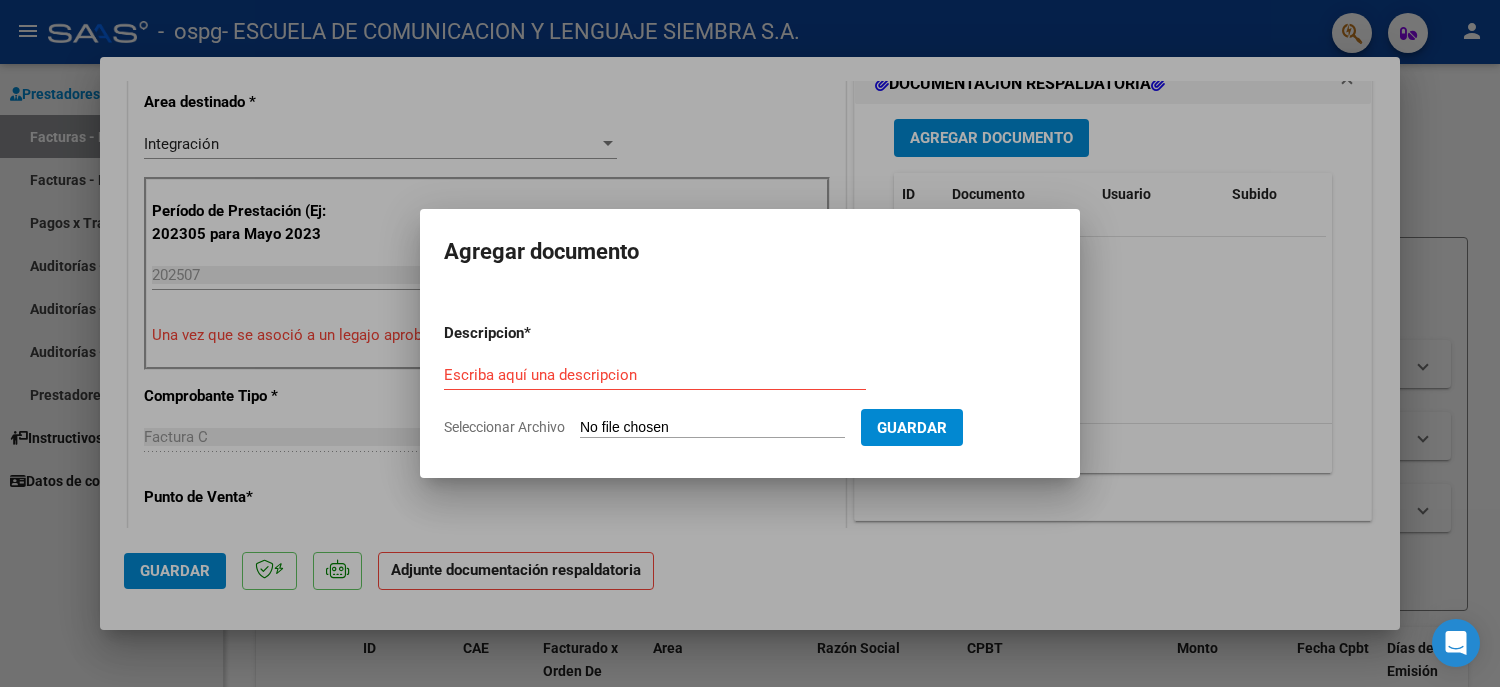 type on "C:\fakepath\AUTORIZACIONES 2025 [FIRST].odt" 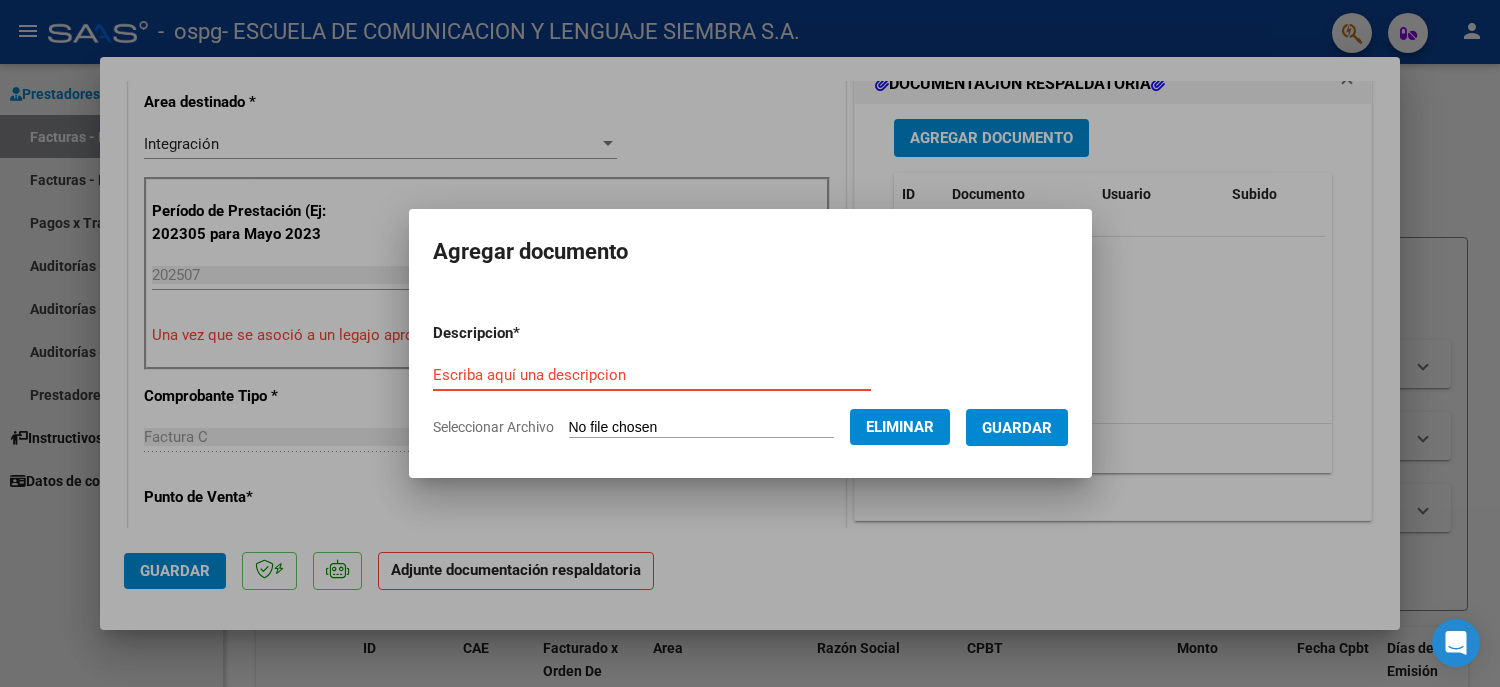 click on "Escriba aquí una descripcion" at bounding box center [652, 375] 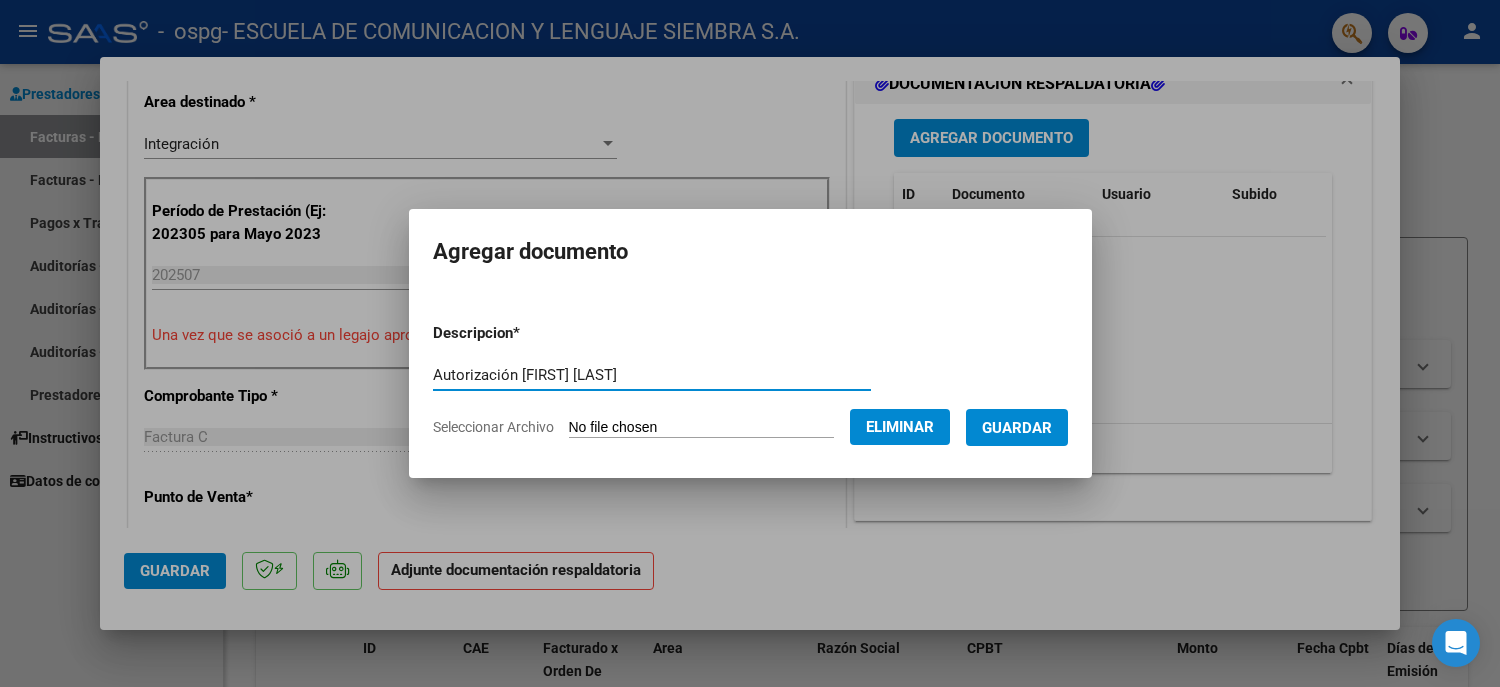type on "Autorización [FIRST] [LAST]" 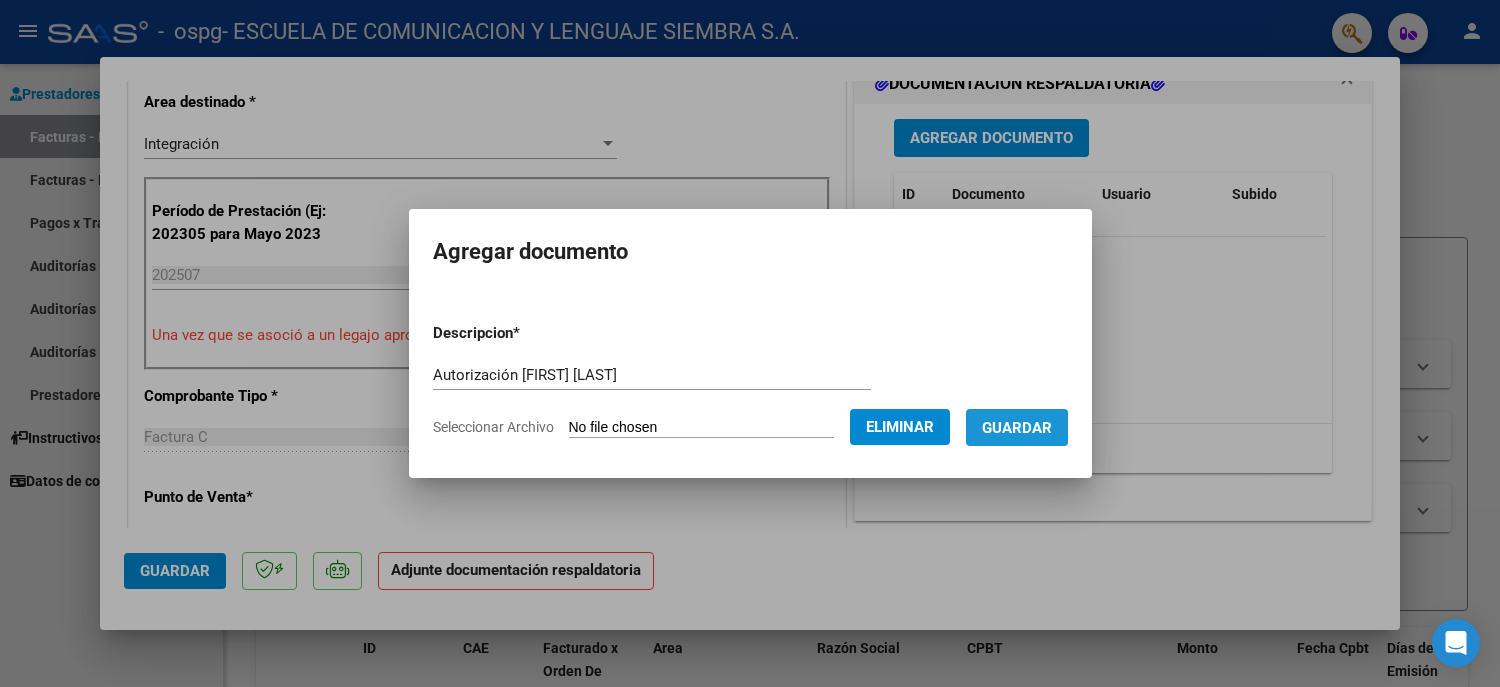 click on "Guardar" at bounding box center [1017, 428] 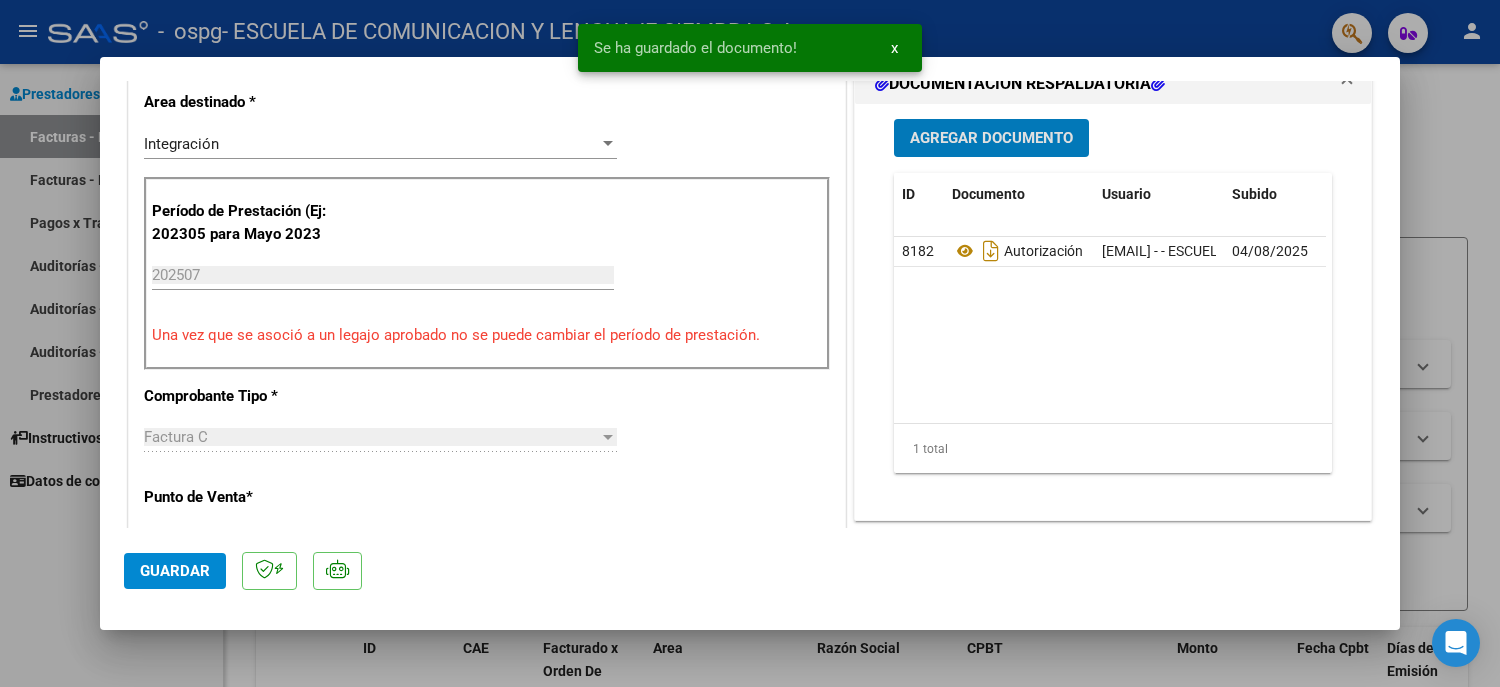 click on "Agregar Documento" at bounding box center [991, 139] 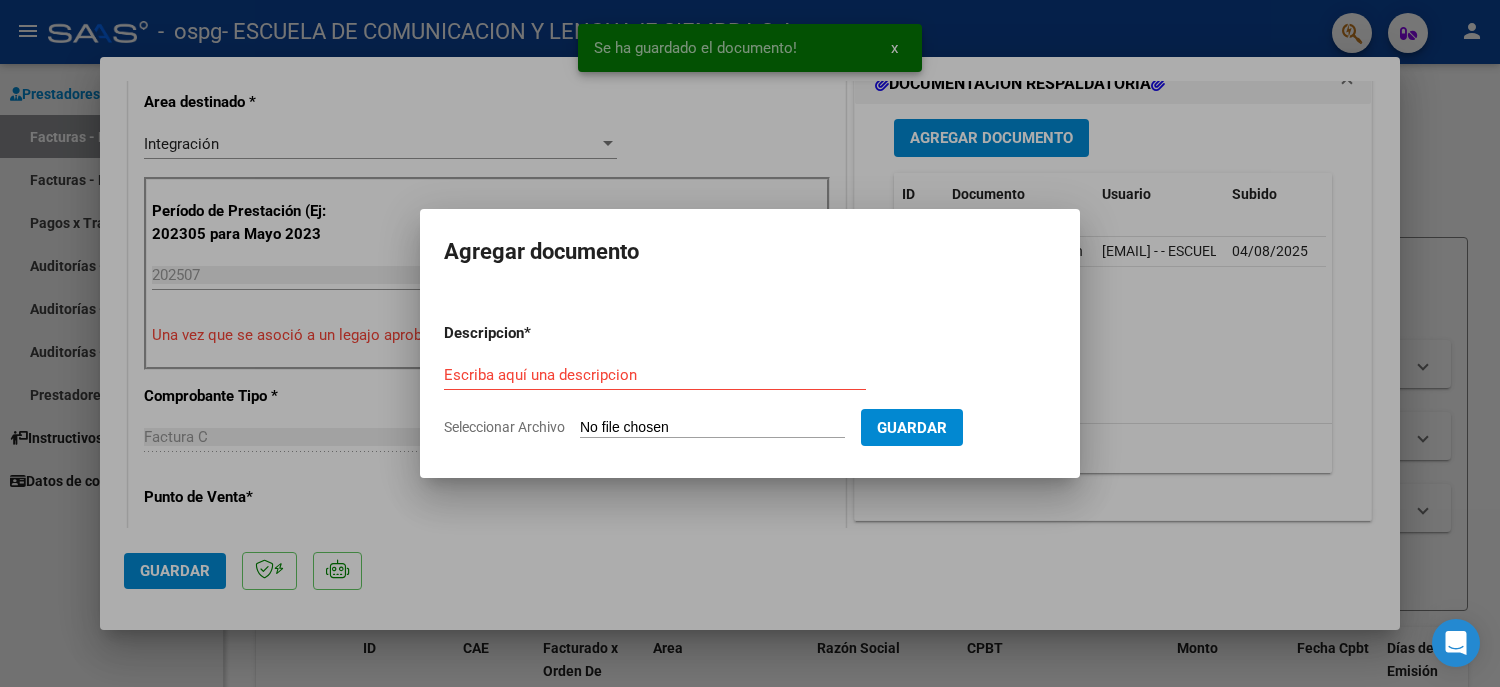 click on "Seleccionar Archivo" at bounding box center [712, 428] 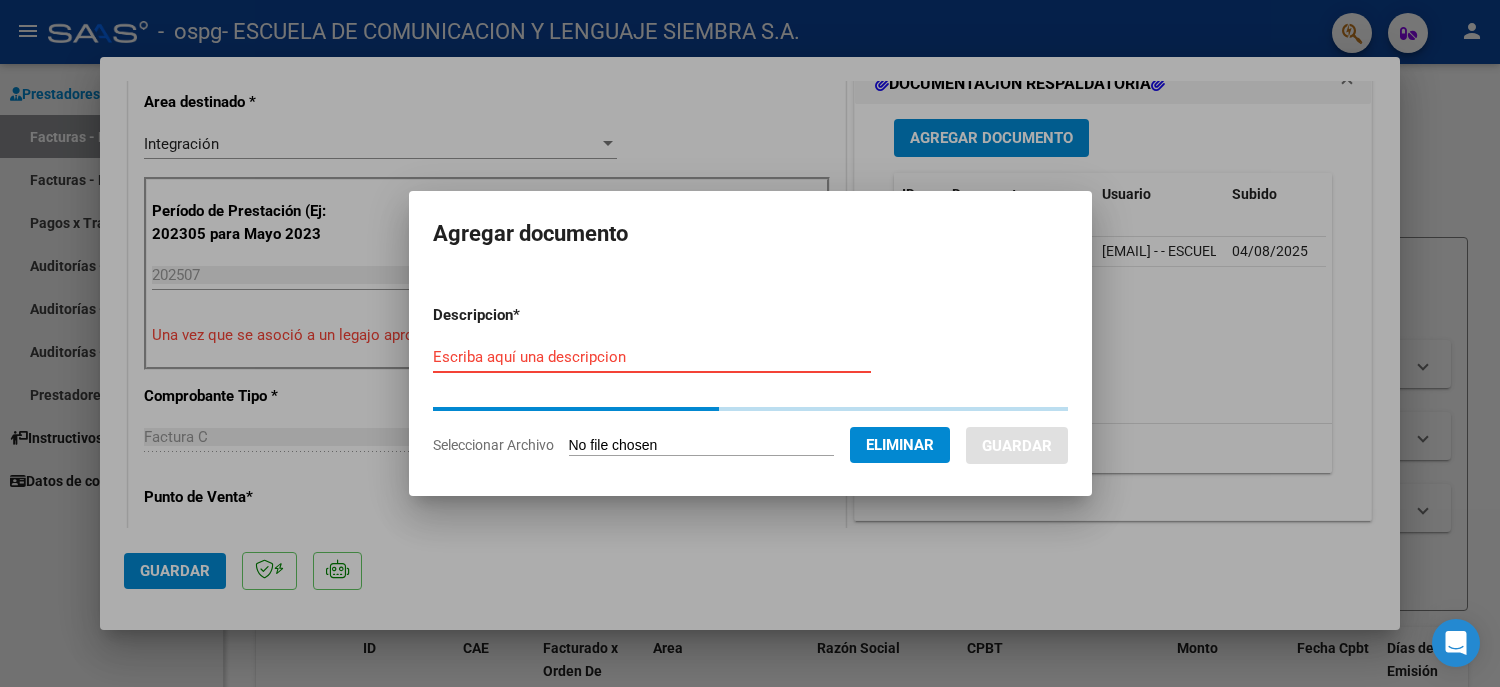 click on "Descripcion  *   Escriba aquí una descripcion  Seleccionar Archivo Eliminar Guardar" at bounding box center (750, 380) 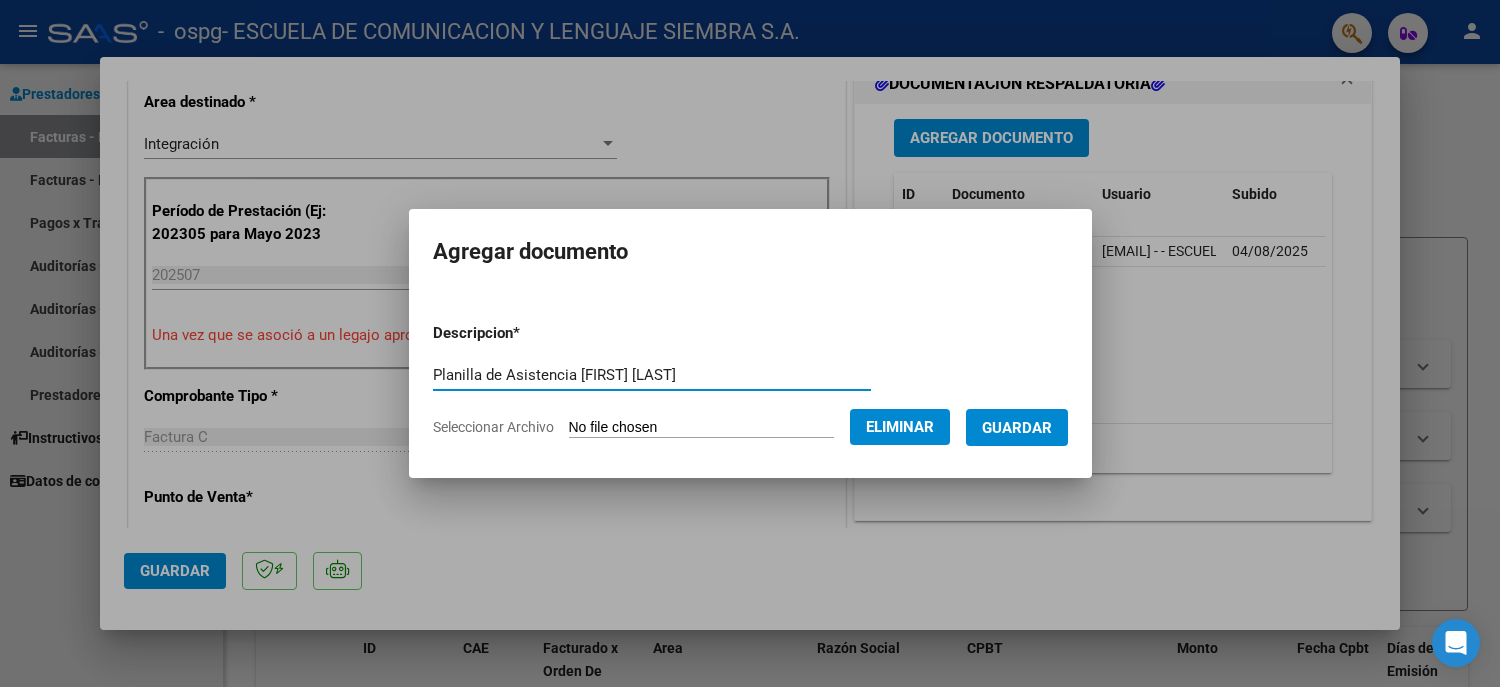 type on "Planilla de Asistencia [FIRST] [LAST]" 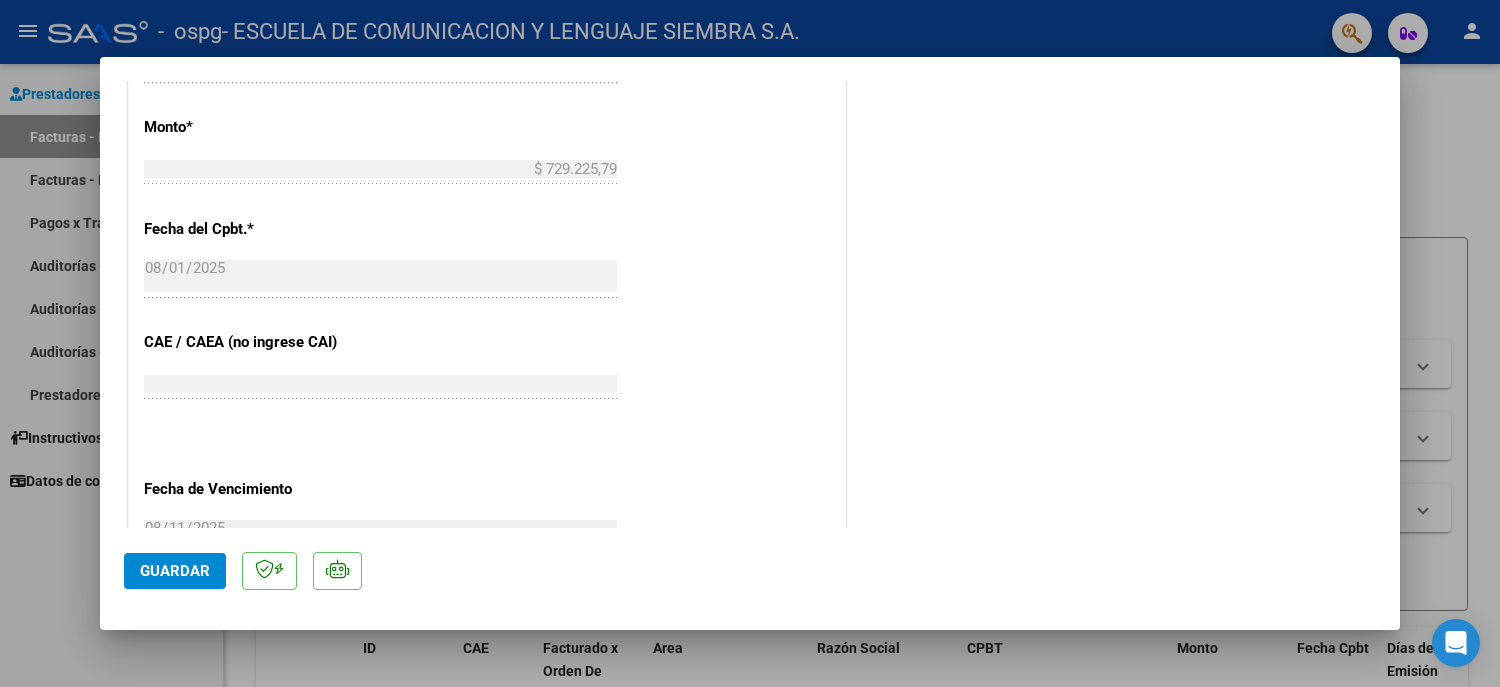 scroll, scrollTop: 1200, scrollLeft: 0, axis: vertical 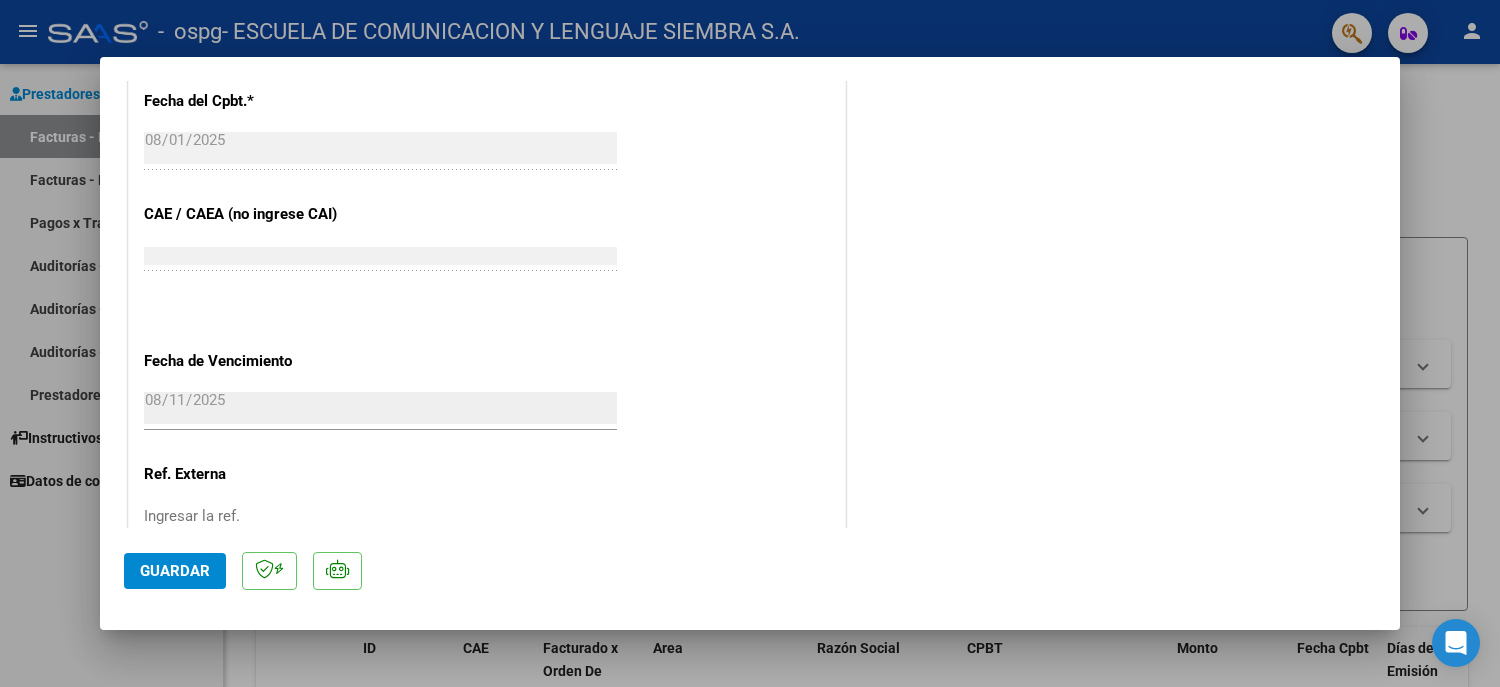 click on "Guardar" 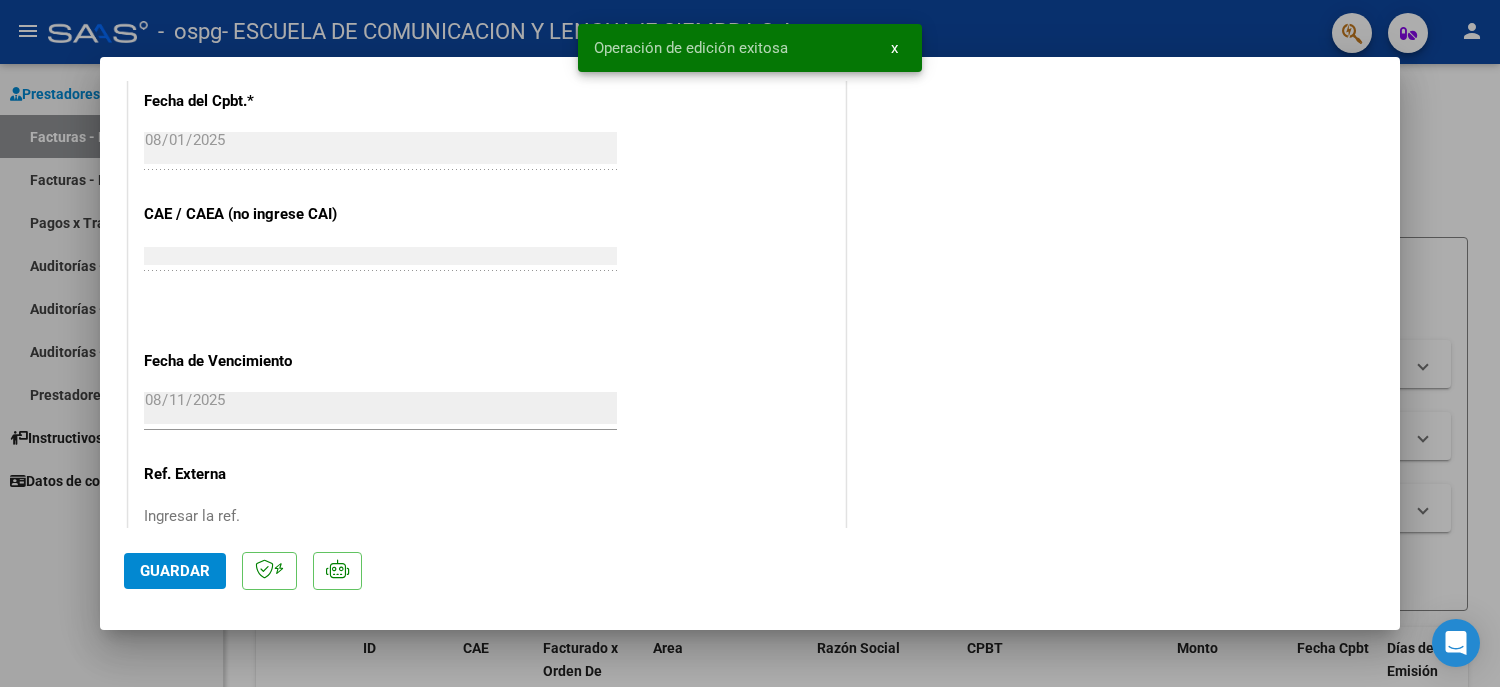 click on "x" at bounding box center [894, 48] 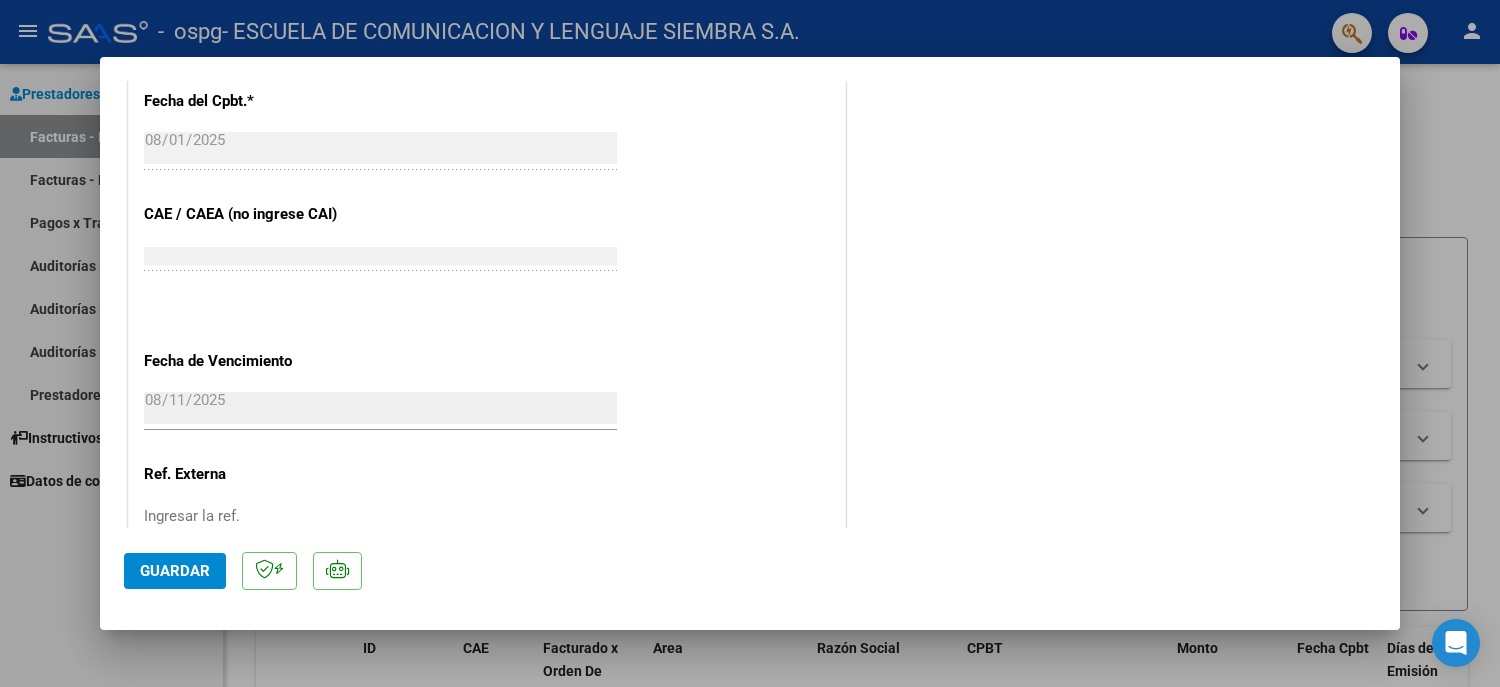 click at bounding box center [750, 343] 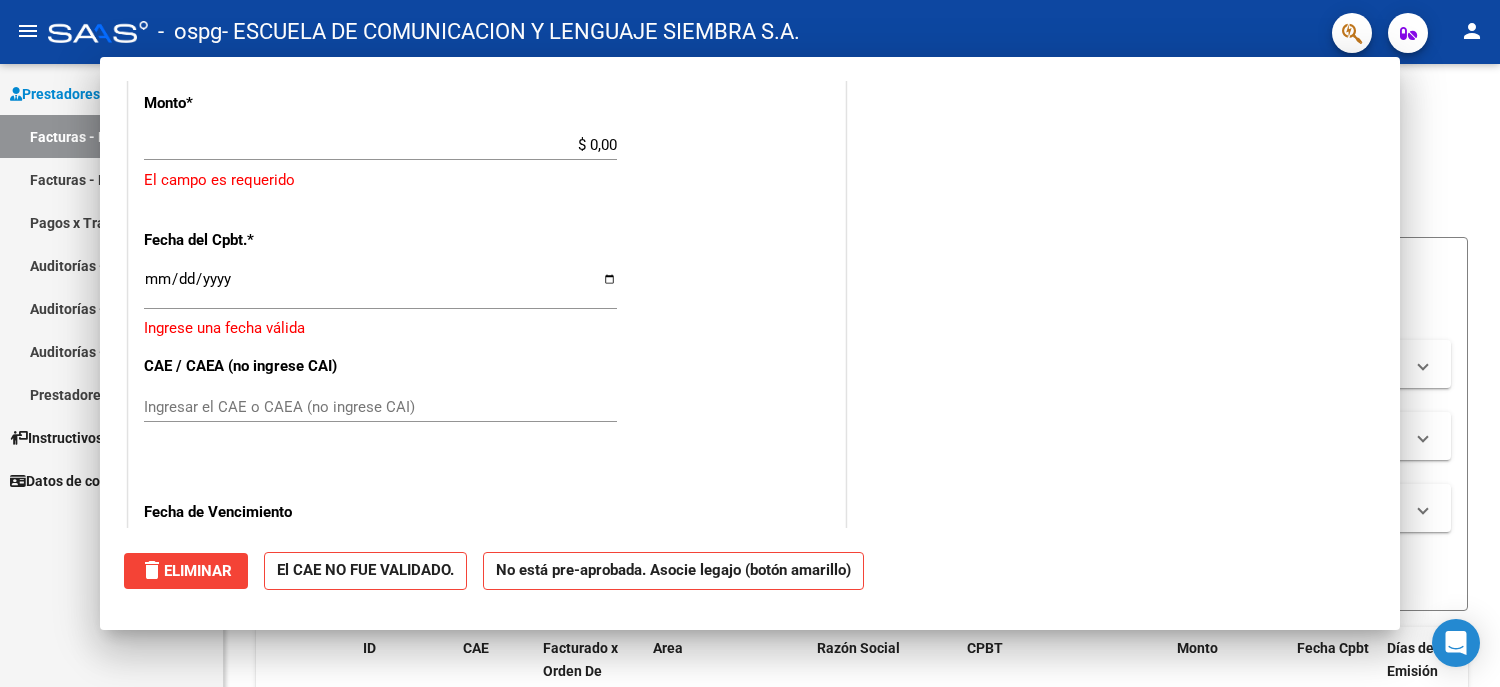 scroll, scrollTop: 1339, scrollLeft: 0, axis: vertical 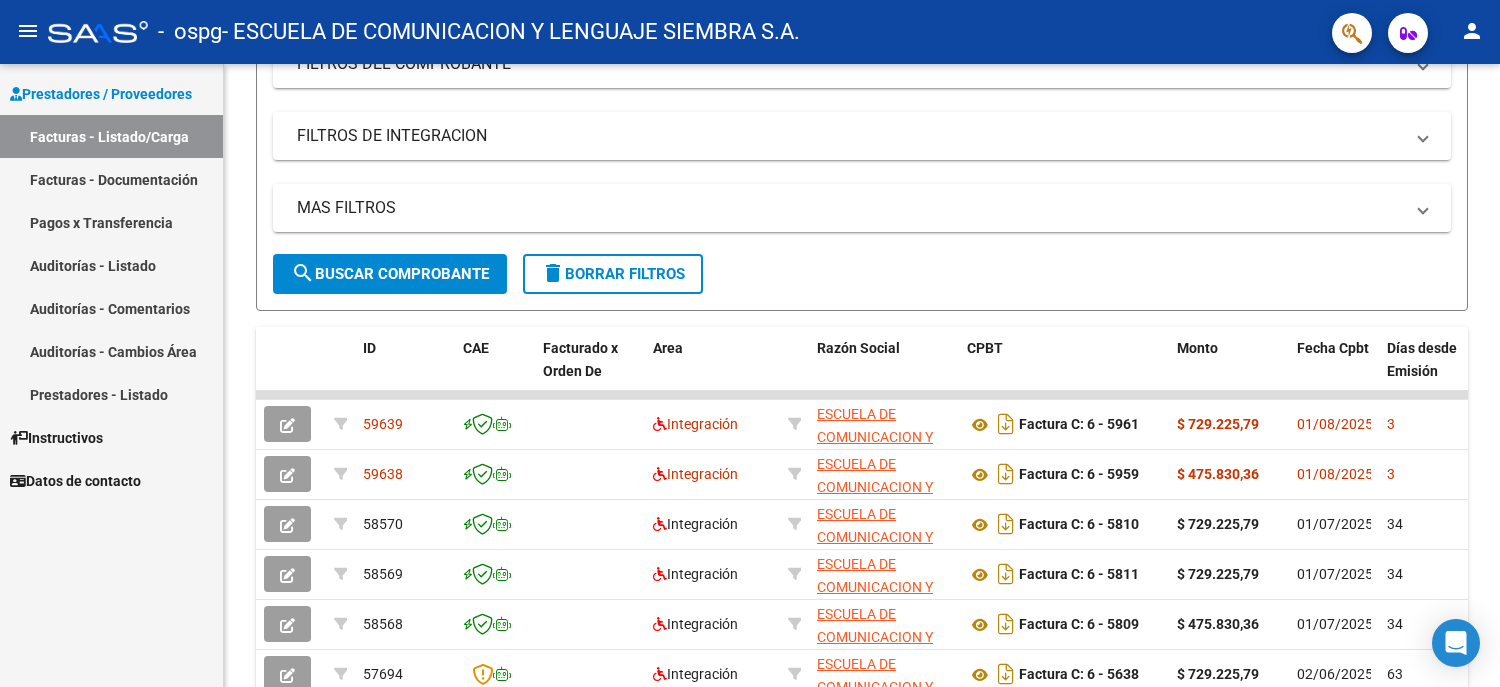 click on "Facturas - Documentación" at bounding box center [111, 179] 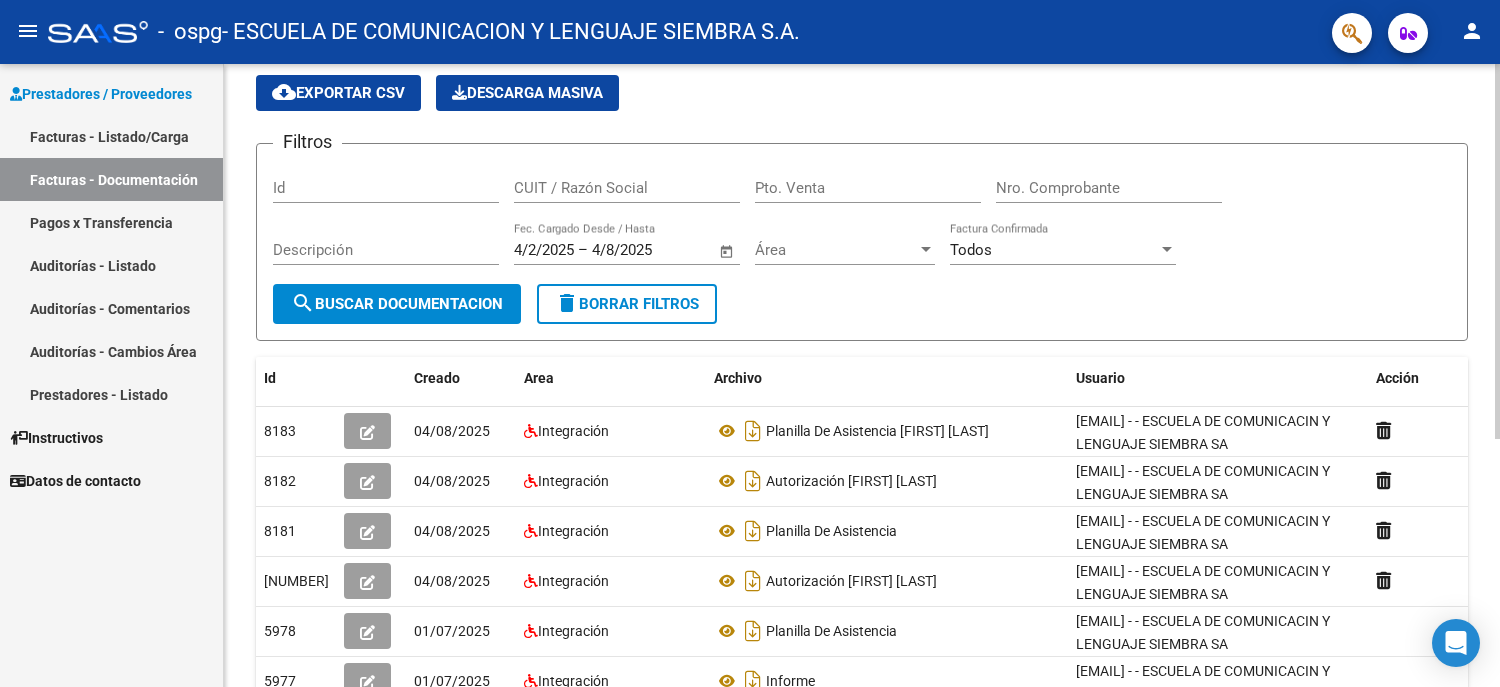 scroll, scrollTop: 100, scrollLeft: 0, axis: vertical 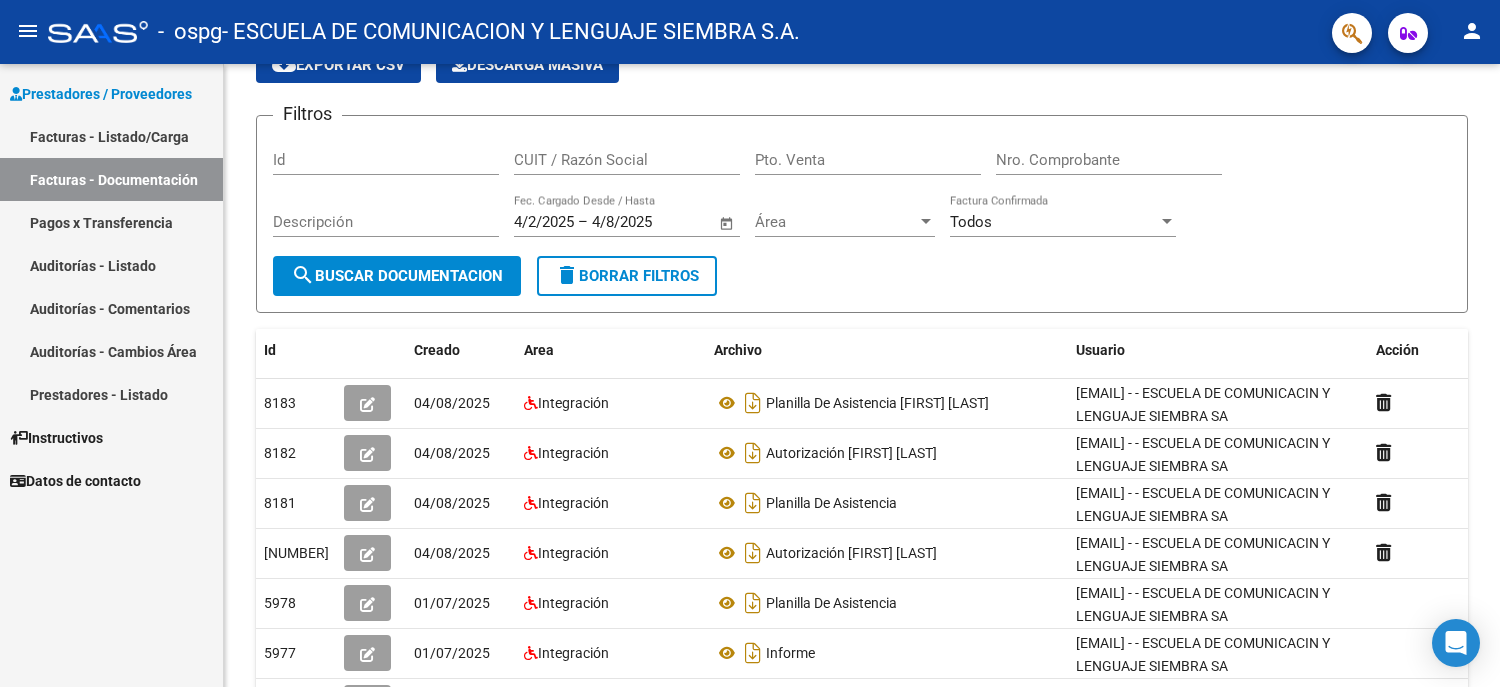 click on "Facturas - Listado/Carga" at bounding box center (111, 136) 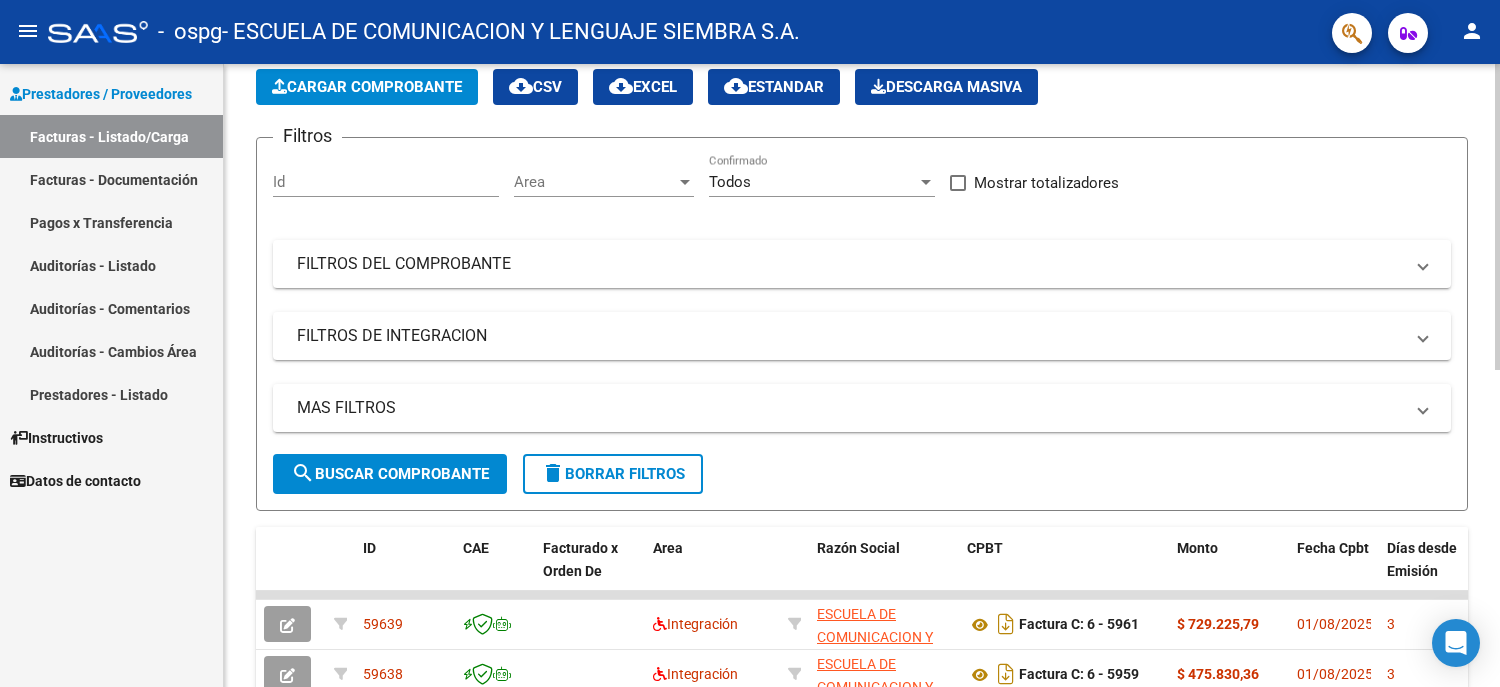 scroll, scrollTop: 0, scrollLeft: 0, axis: both 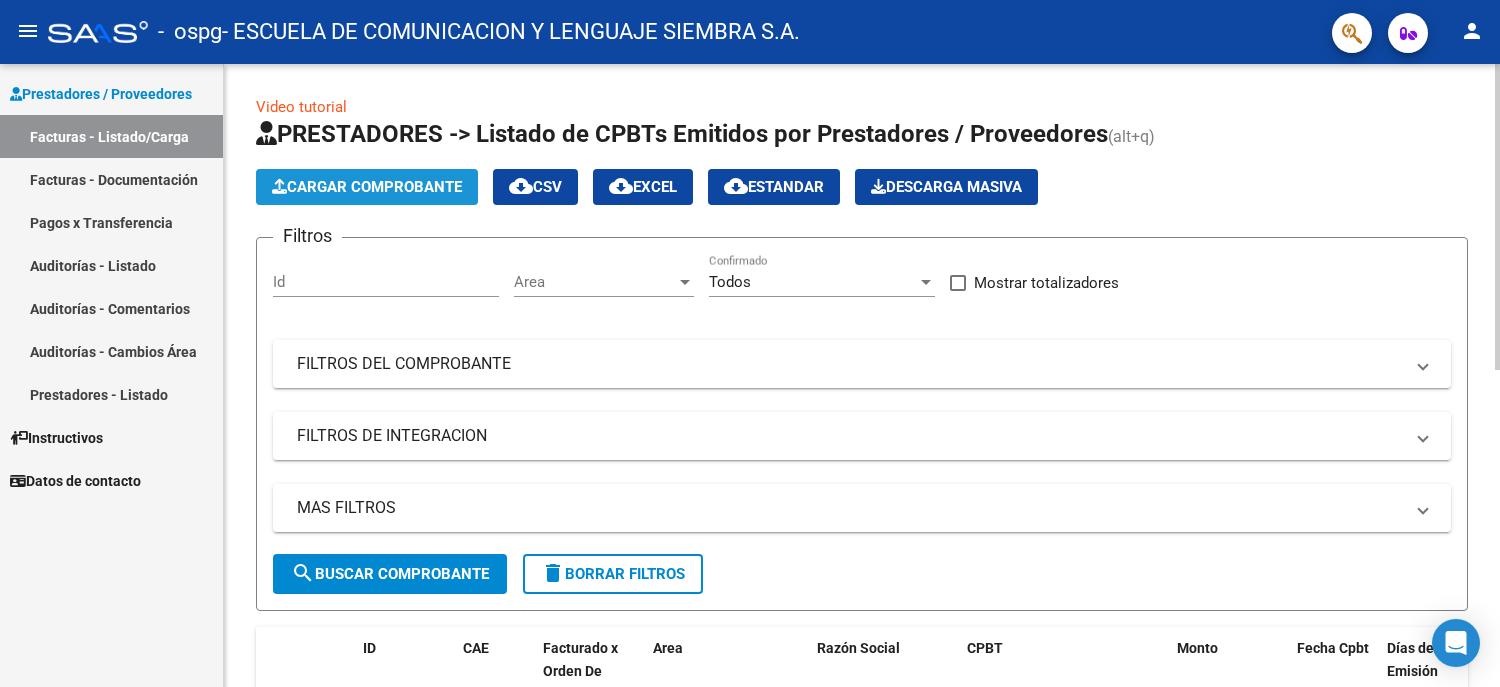 click on "Cargar Comprobante" 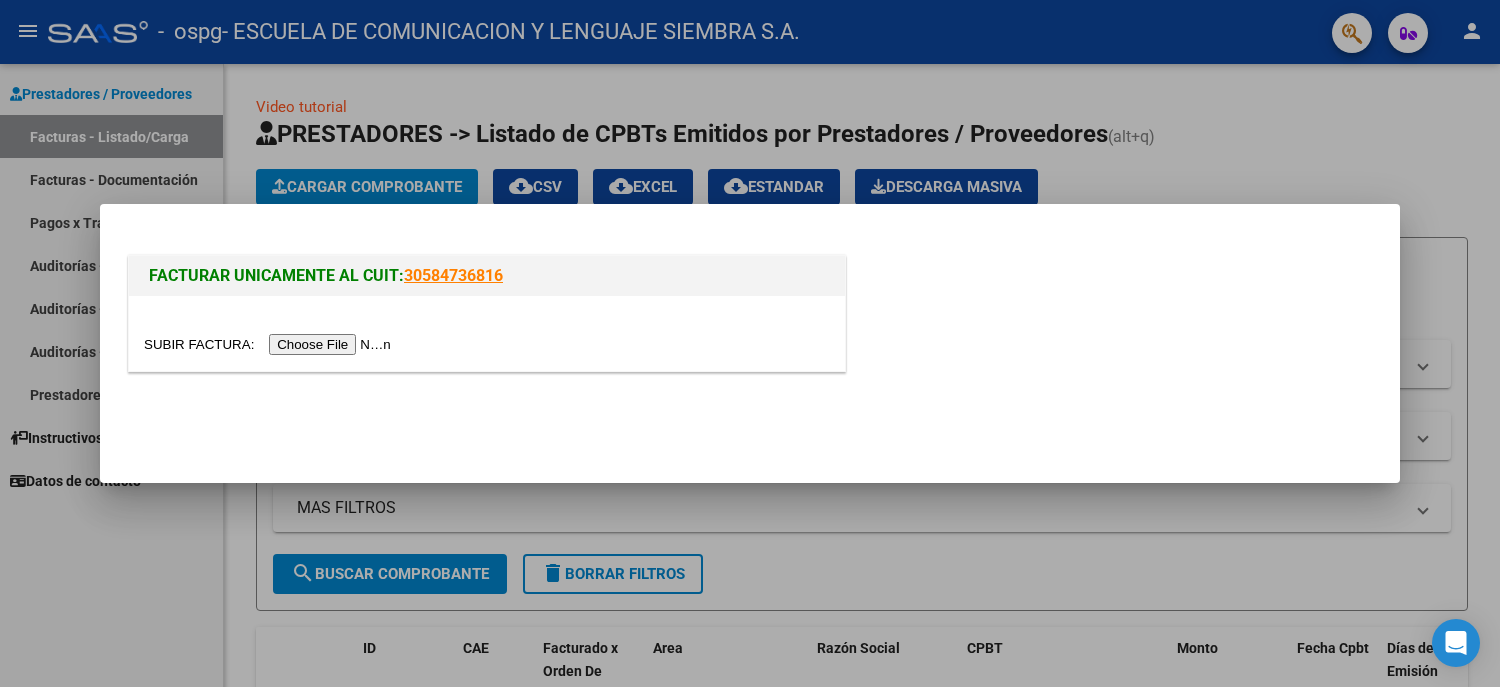 click at bounding box center (270, 344) 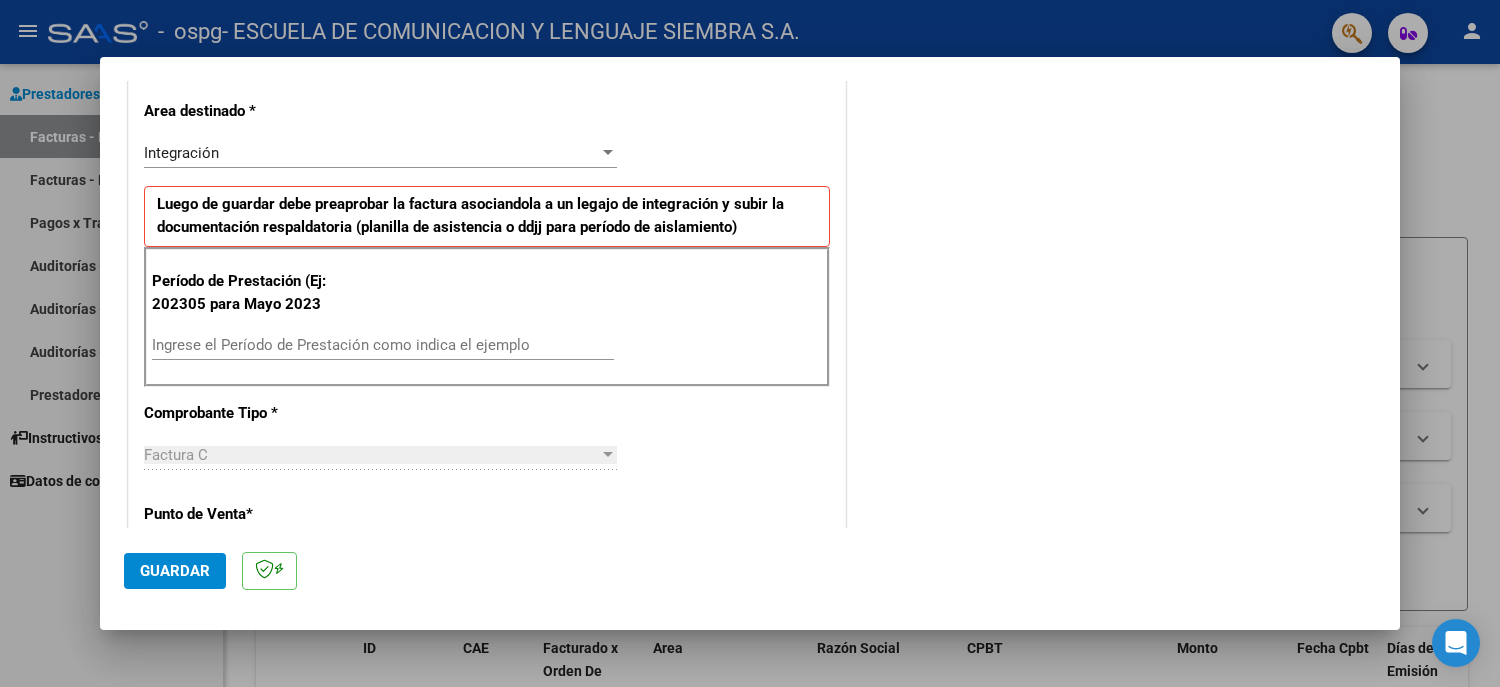 scroll, scrollTop: 500, scrollLeft: 0, axis: vertical 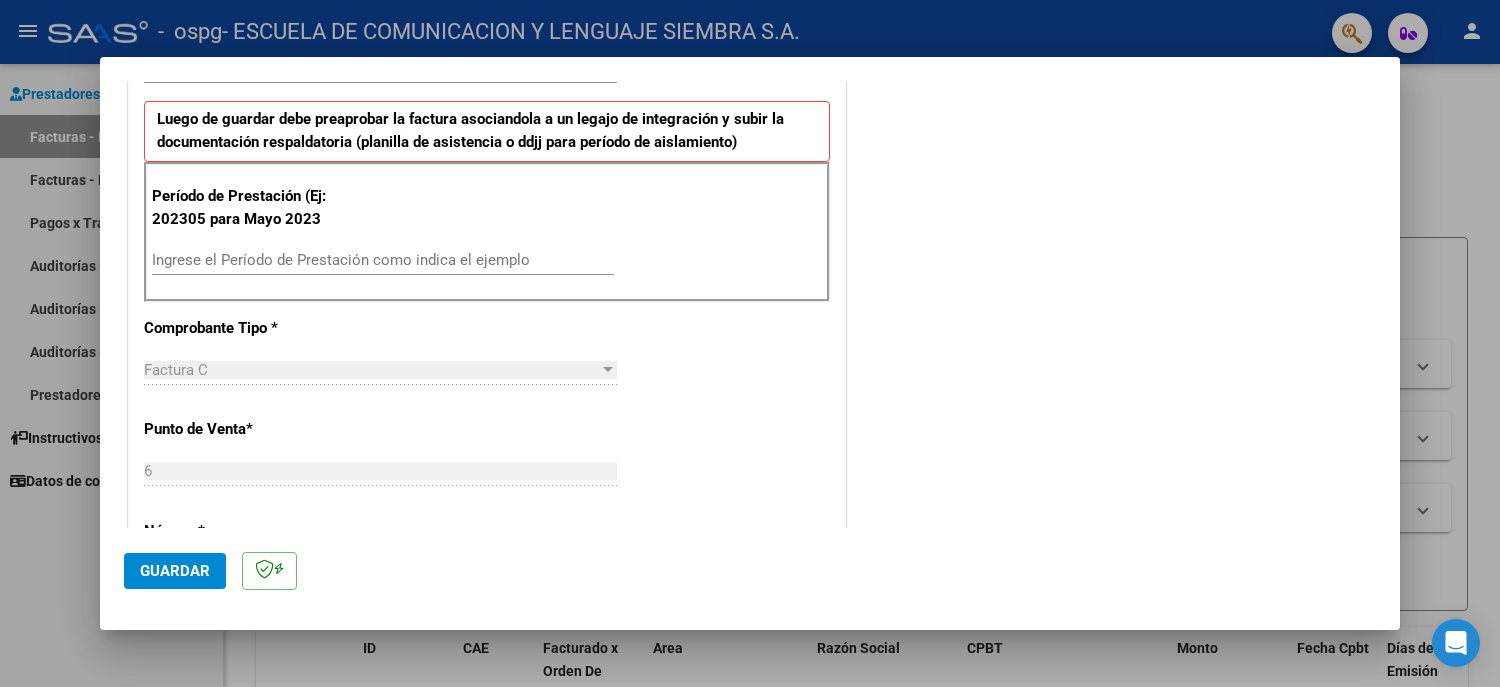 click on "Ingrese el Período de Prestación como indica el ejemplo" at bounding box center [383, 260] 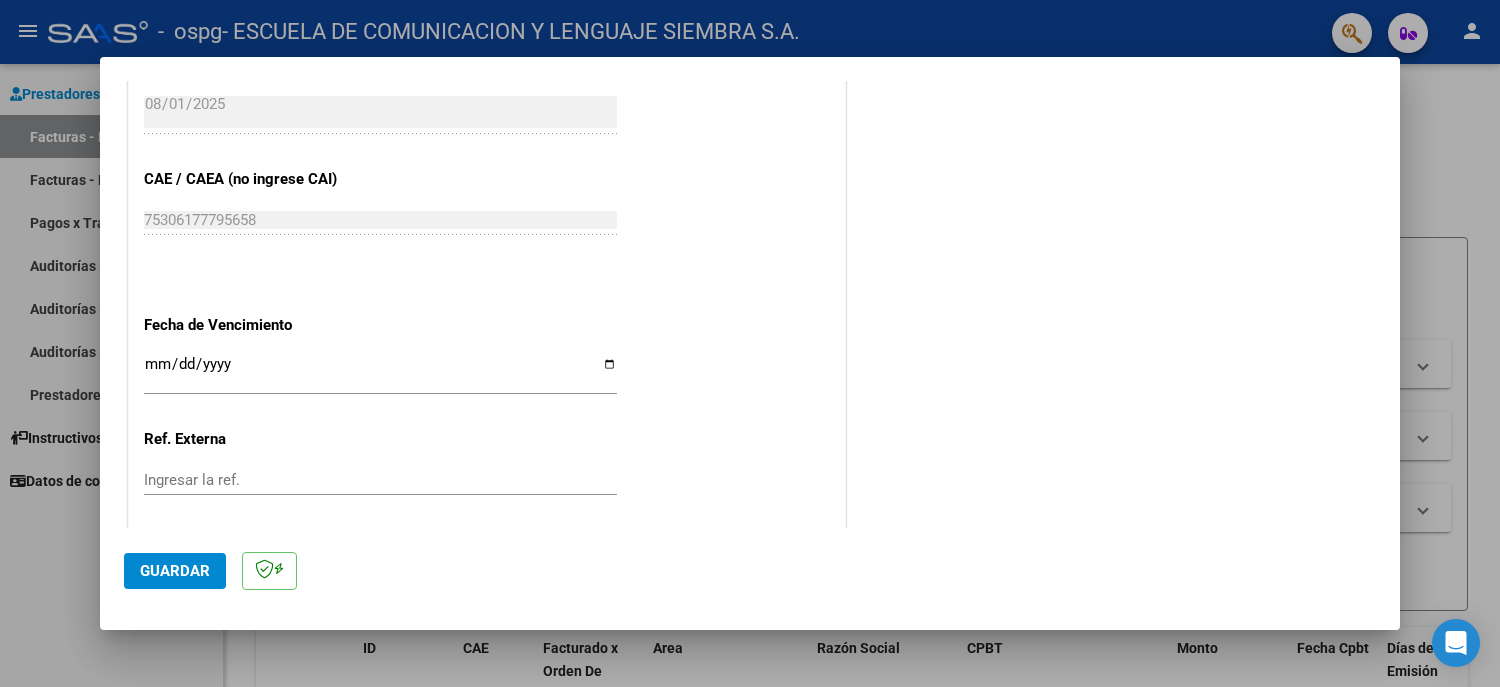 scroll, scrollTop: 1200, scrollLeft: 0, axis: vertical 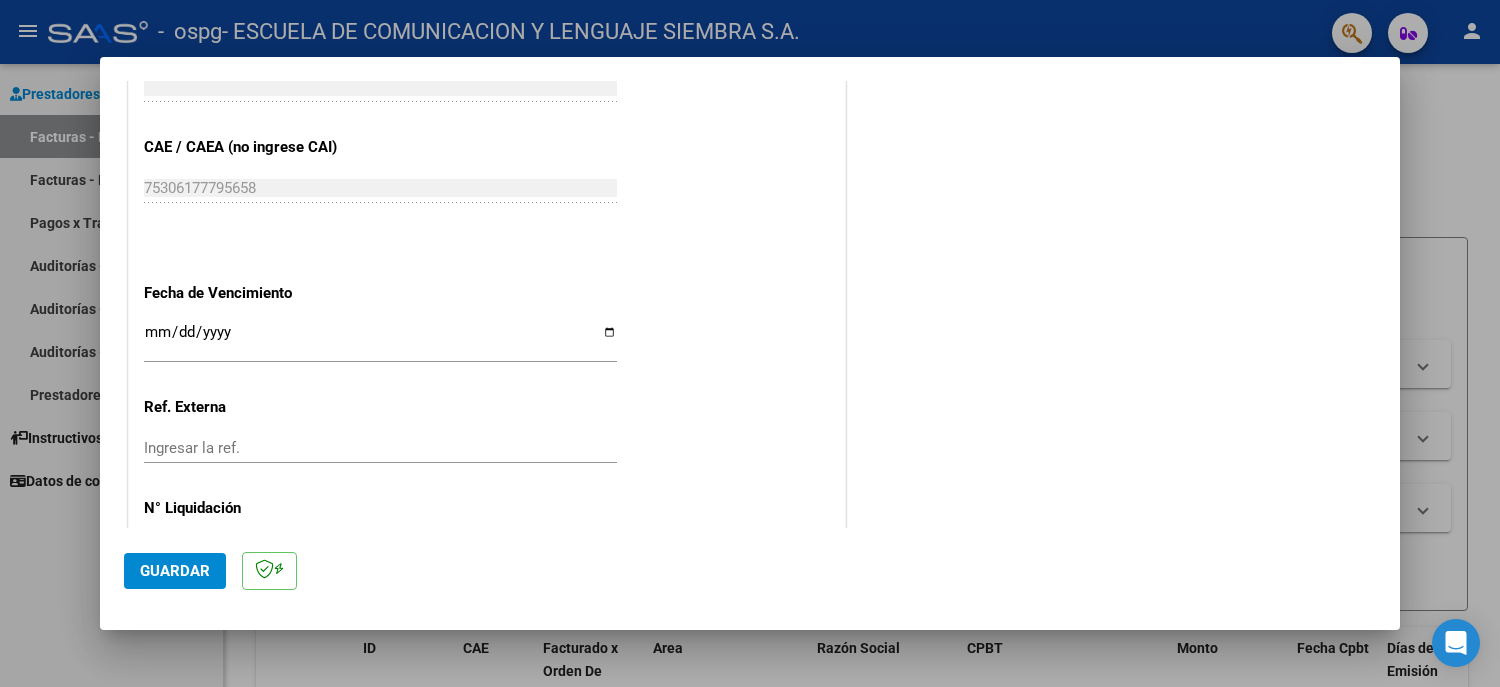 type on "202507" 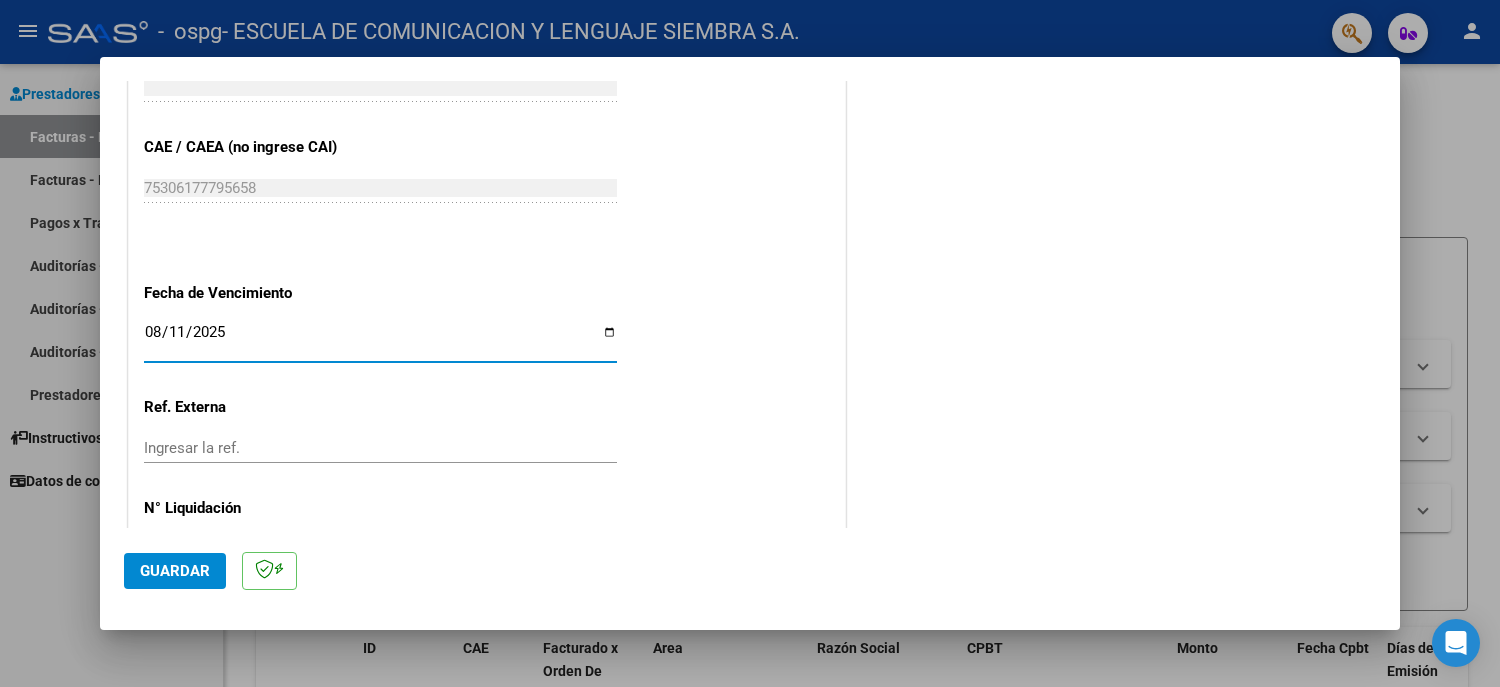 type on "2025-08-11" 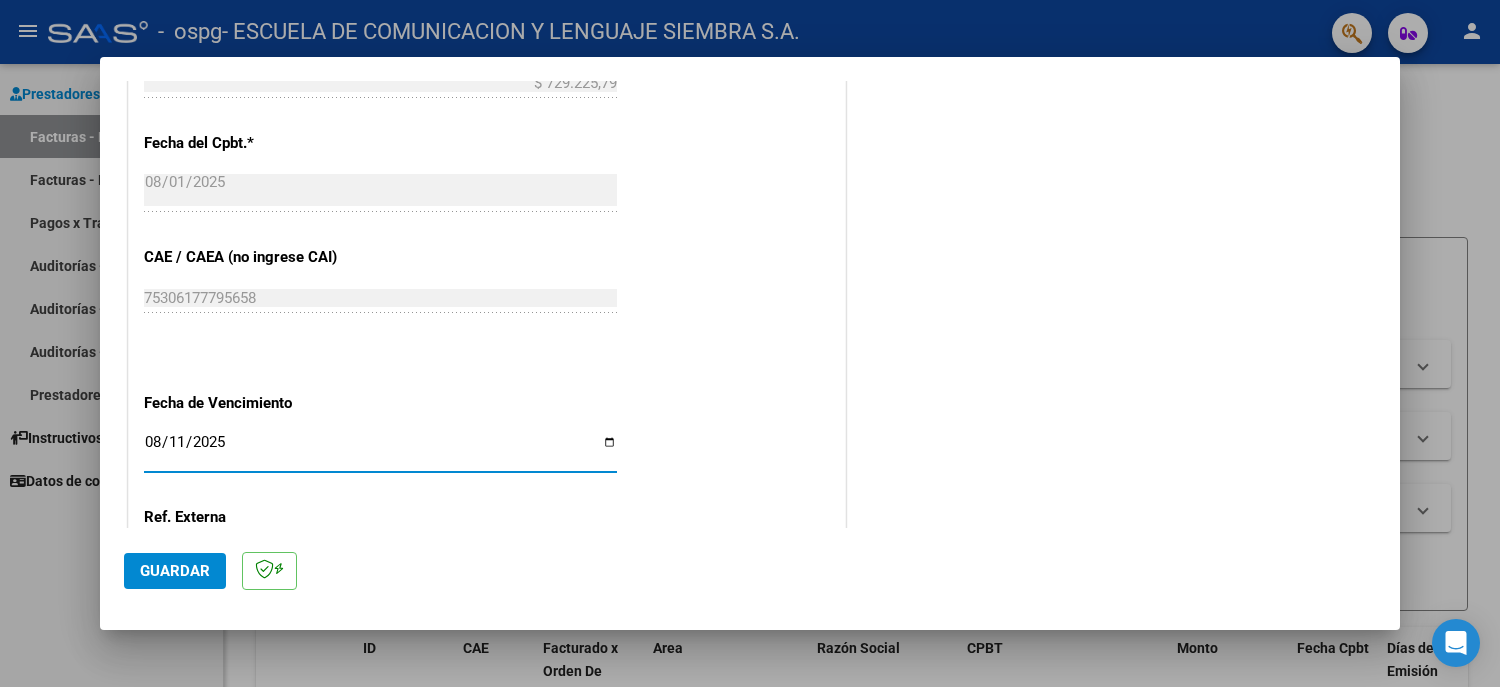 scroll, scrollTop: 1272, scrollLeft: 0, axis: vertical 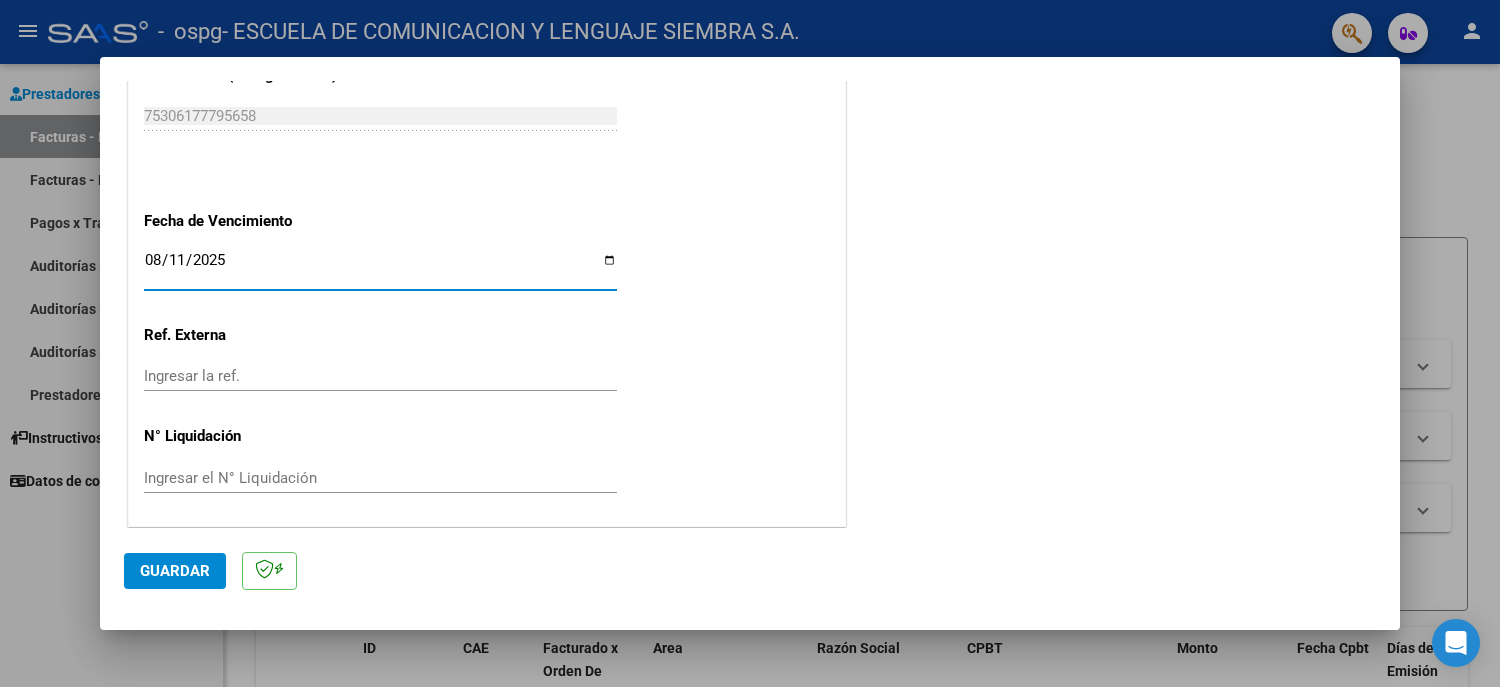 click on "Guardar" 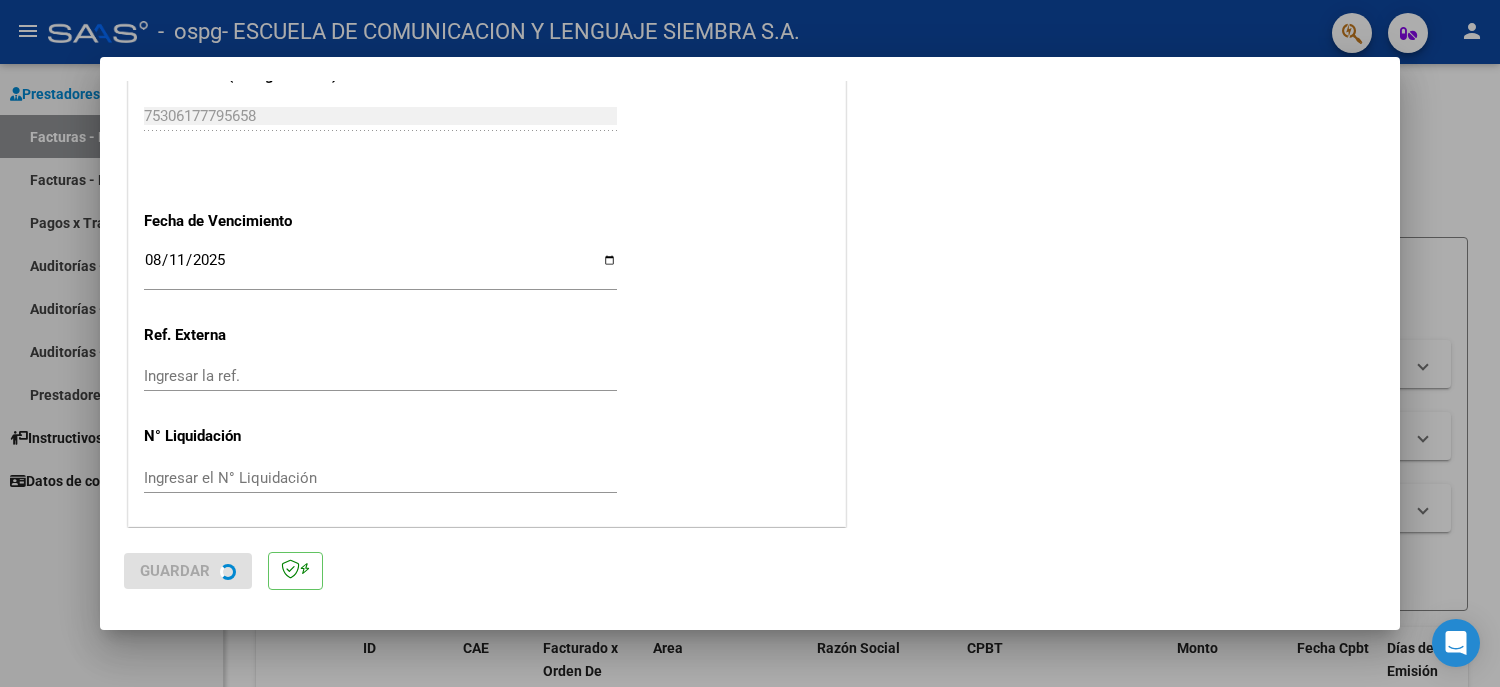 scroll, scrollTop: 0, scrollLeft: 0, axis: both 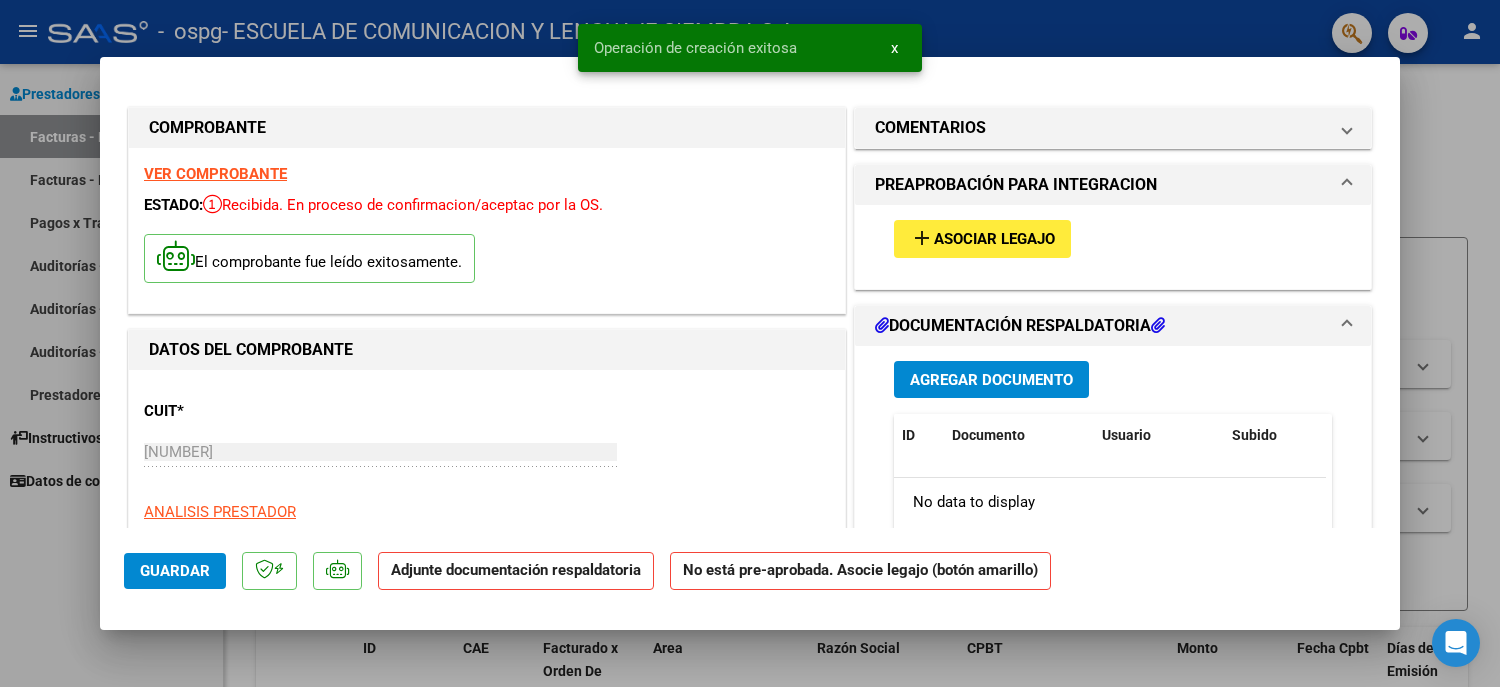 click on "Asociar Legajo" at bounding box center (994, 240) 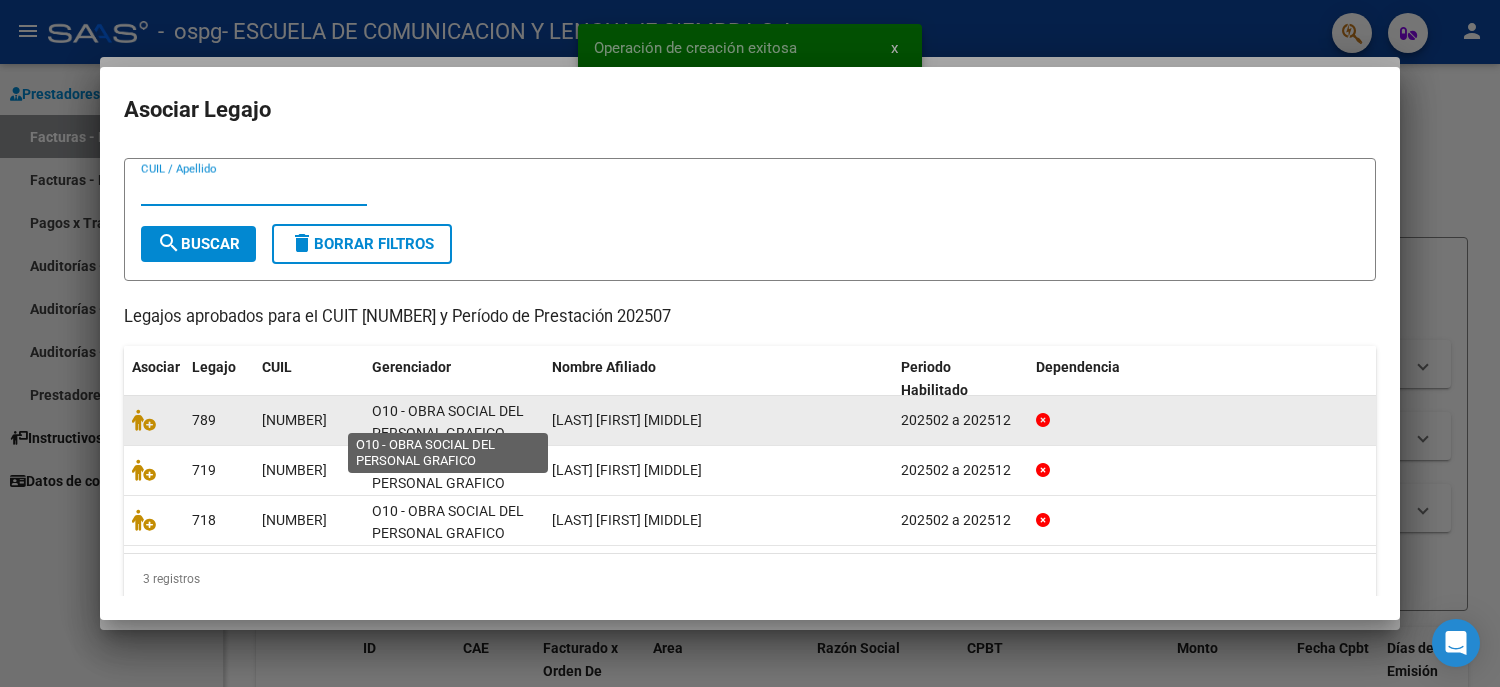 scroll, scrollTop: 62, scrollLeft: 0, axis: vertical 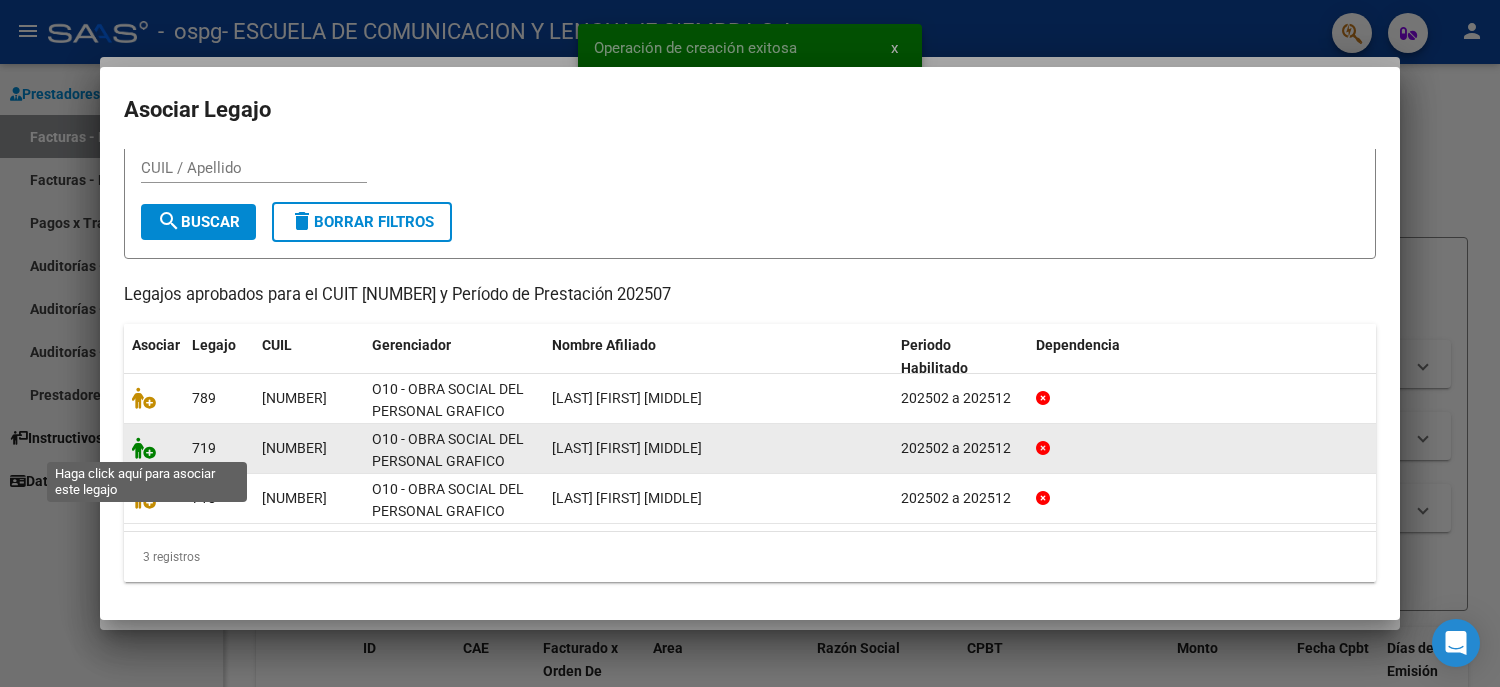 click 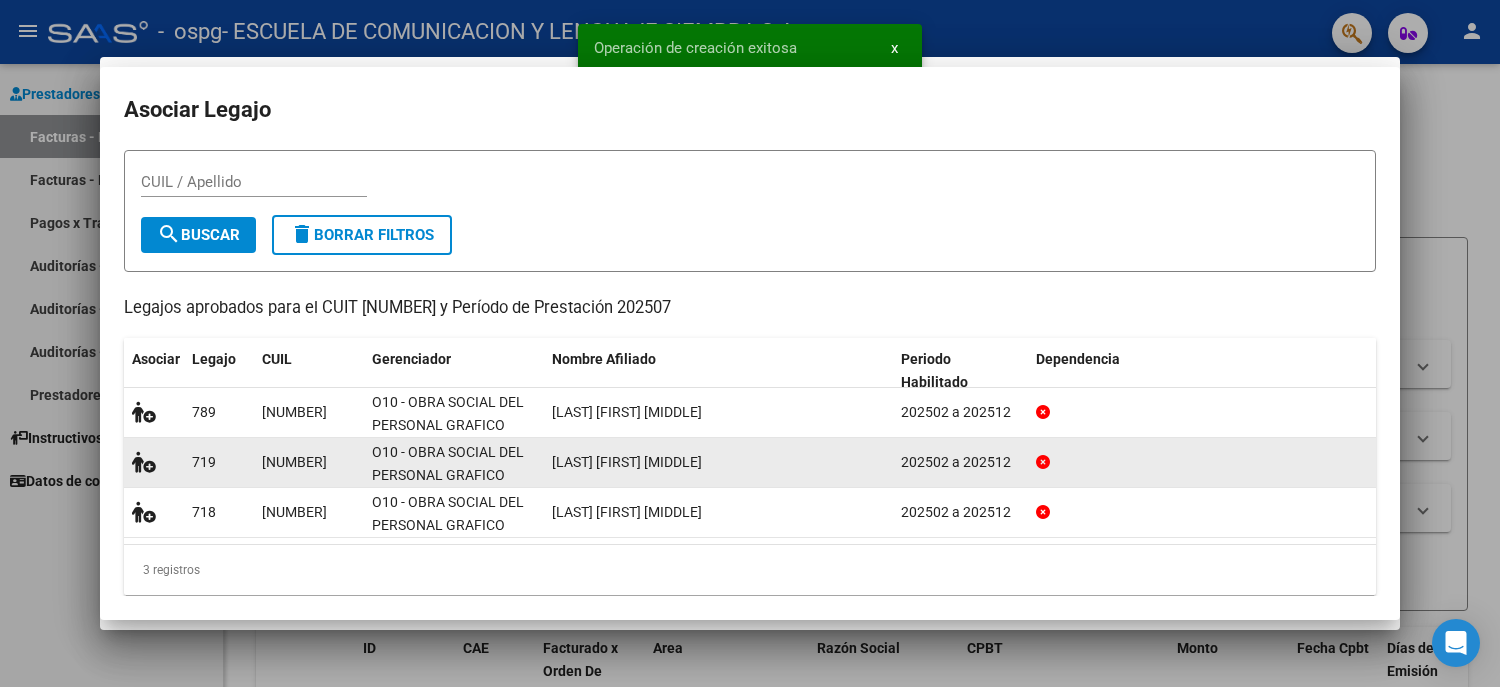 scroll, scrollTop: 76, scrollLeft: 0, axis: vertical 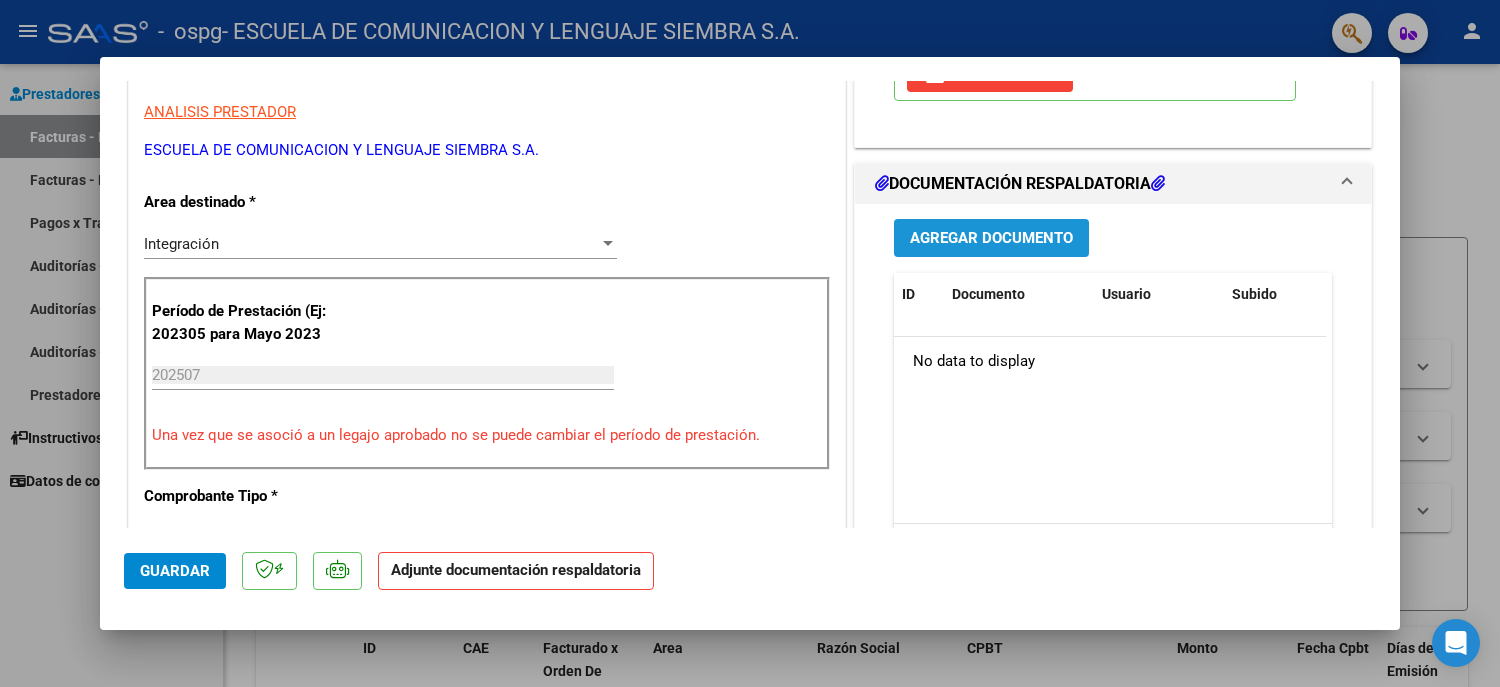 click on "Agregar Documento" at bounding box center [991, 237] 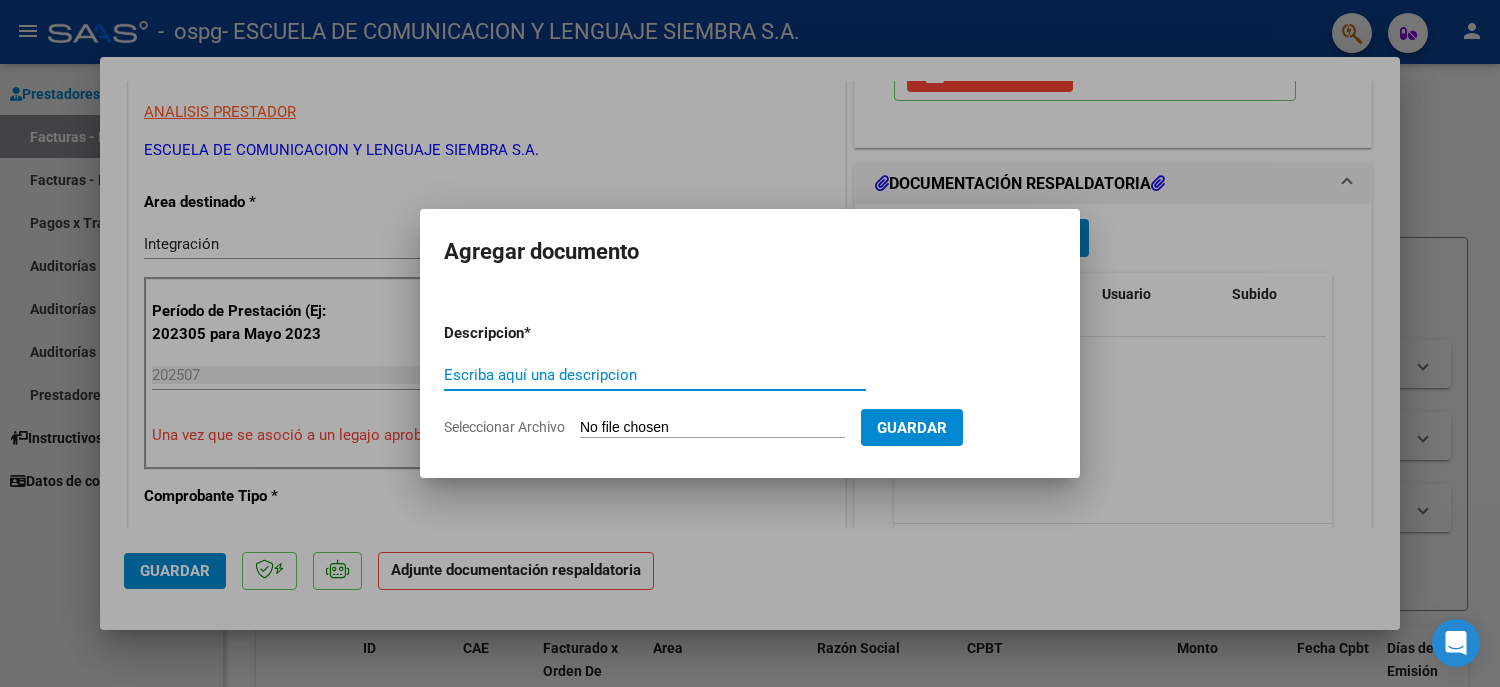 click on "Seleccionar Archivo" at bounding box center [712, 428] 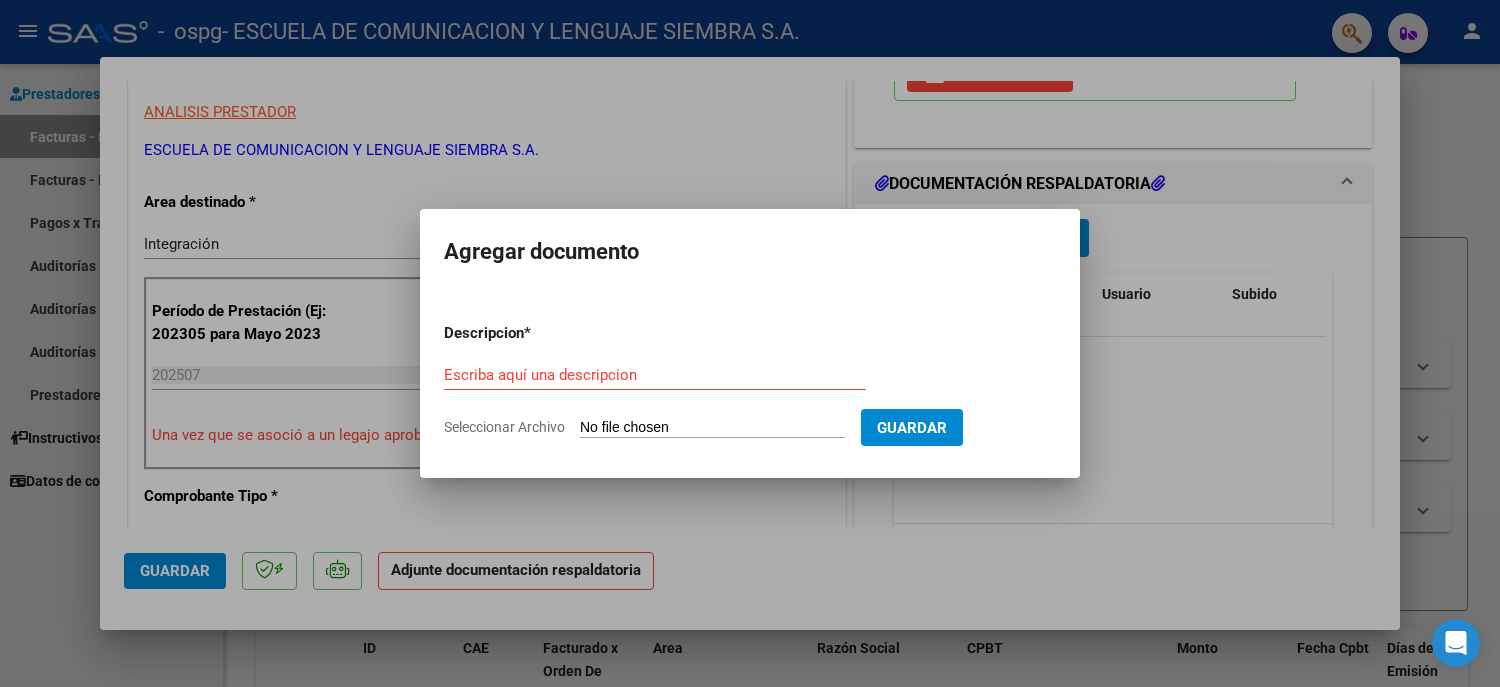 type on "C:\fakepath\AUTORIZACIONES 2025 [FIRST].odt" 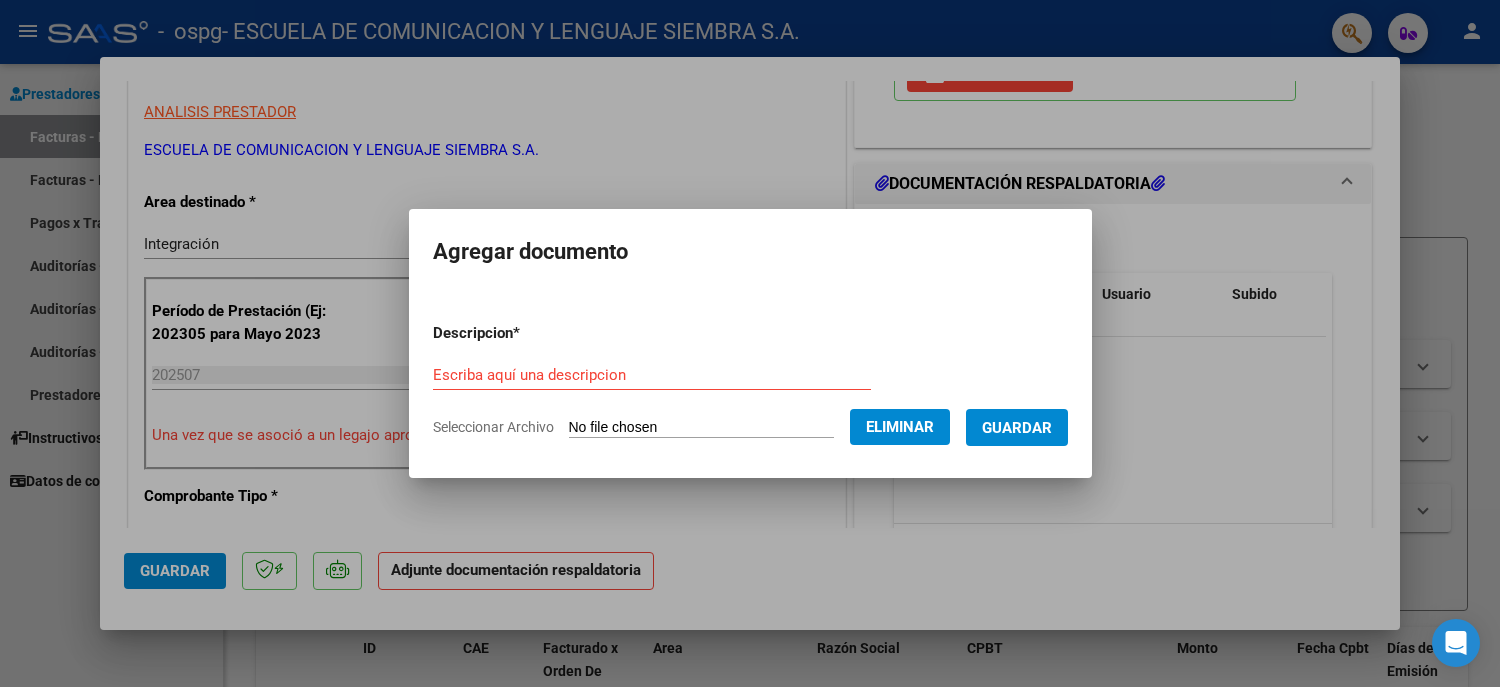 click on "Escriba aquí una descripcion" at bounding box center (652, 375) 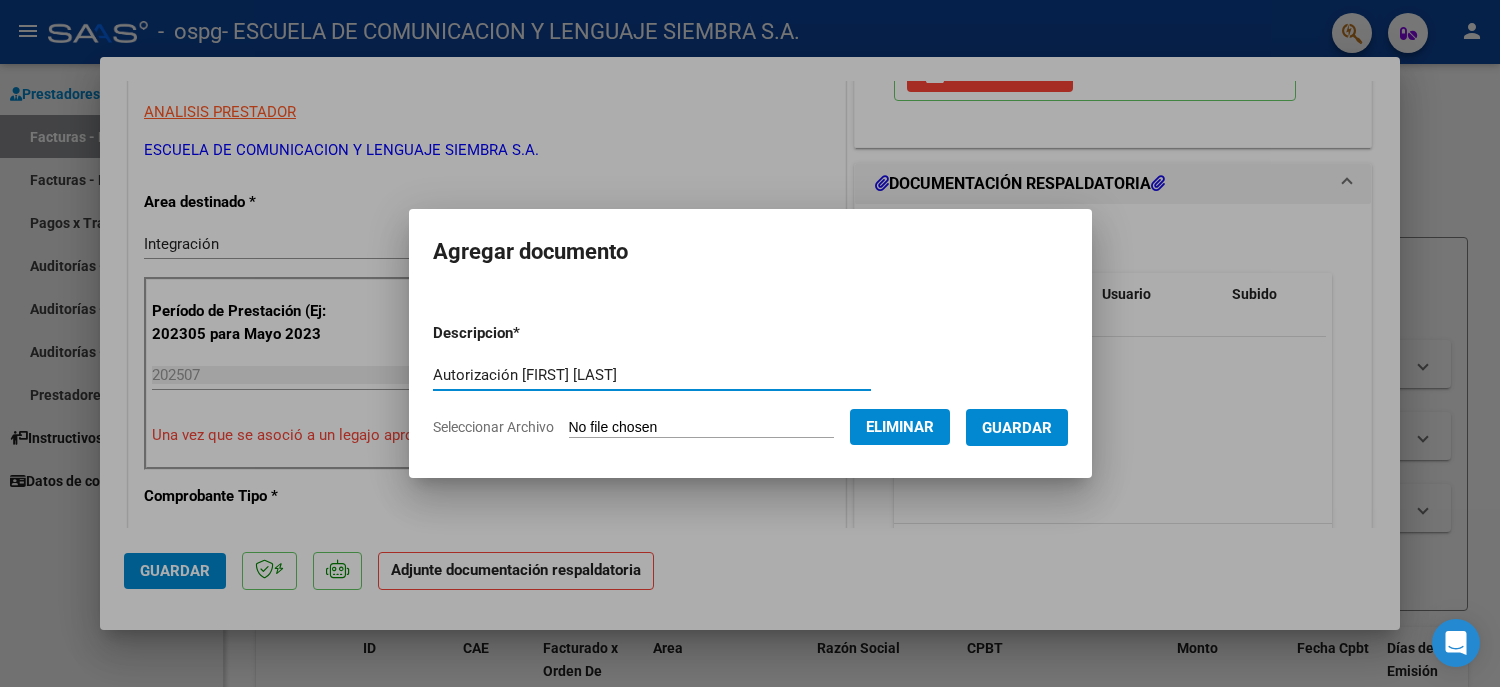 type on "Autorización [FIRST] [LAST]" 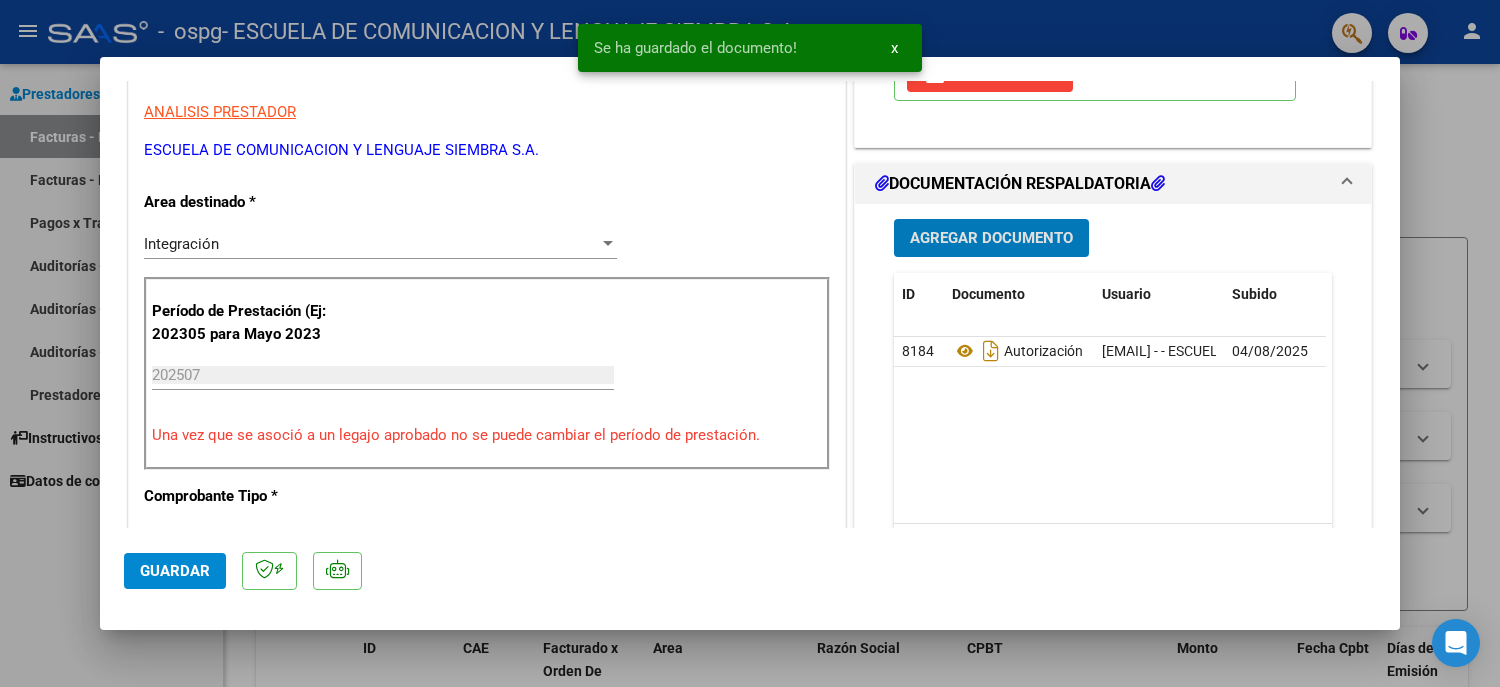 click on "Agregar Documento" at bounding box center (991, 239) 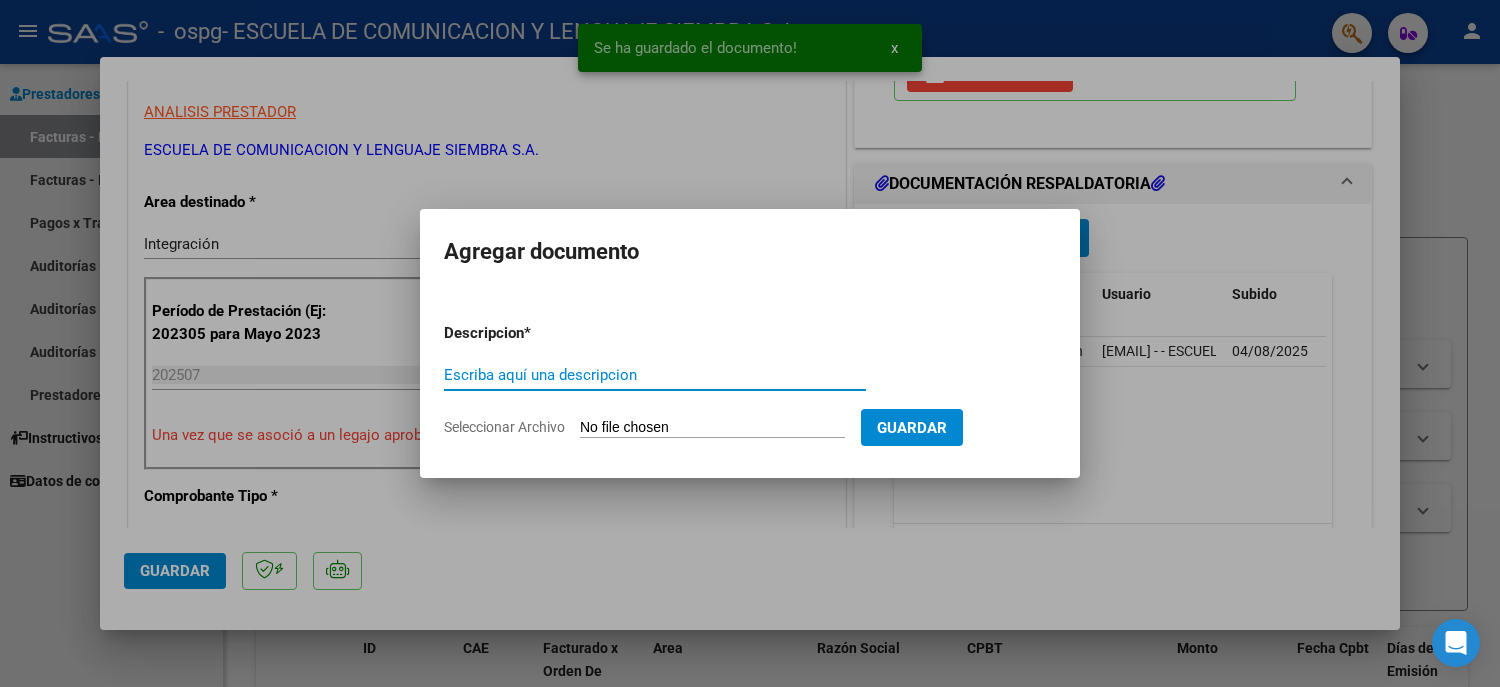 click on "Seleccionar Archivo" at bounding box center [712, 428] 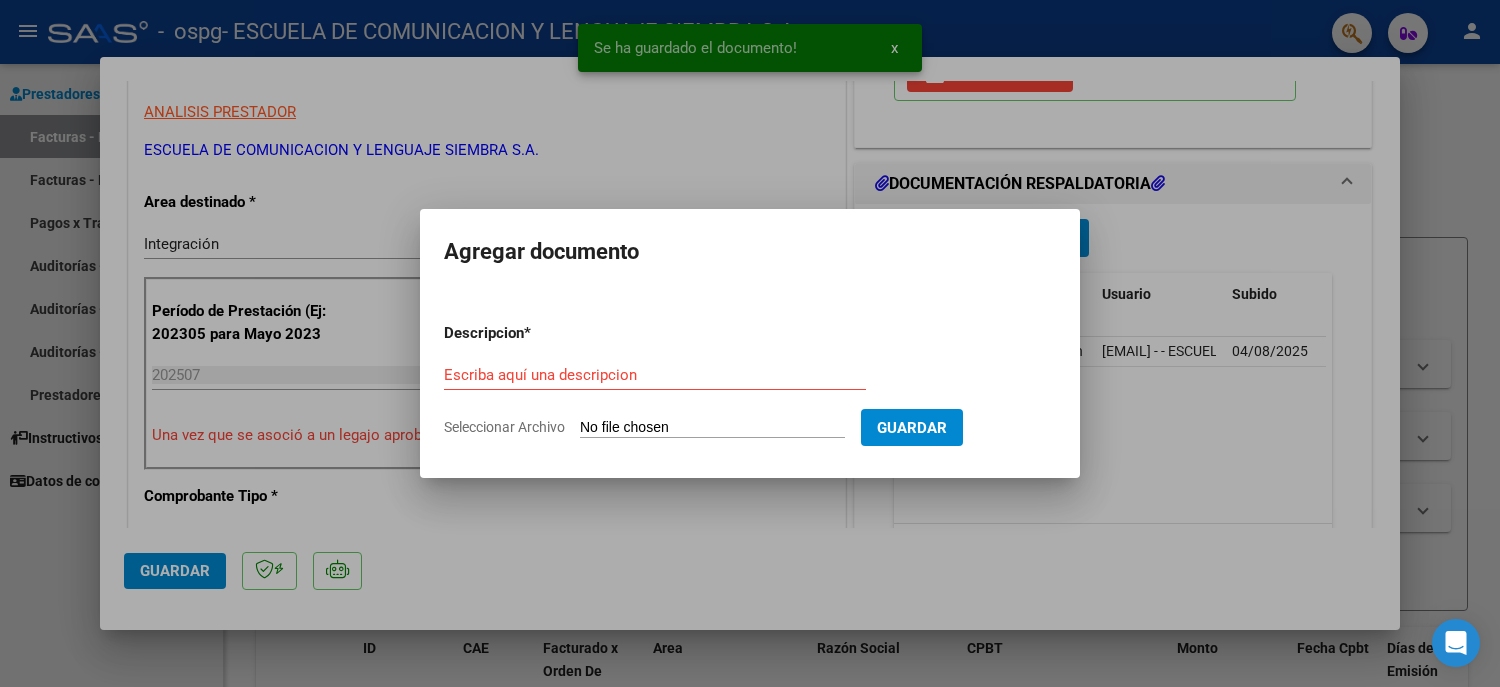 type on "C:\fakepath\[LAST] [FIRST] [MONTH].pdf" 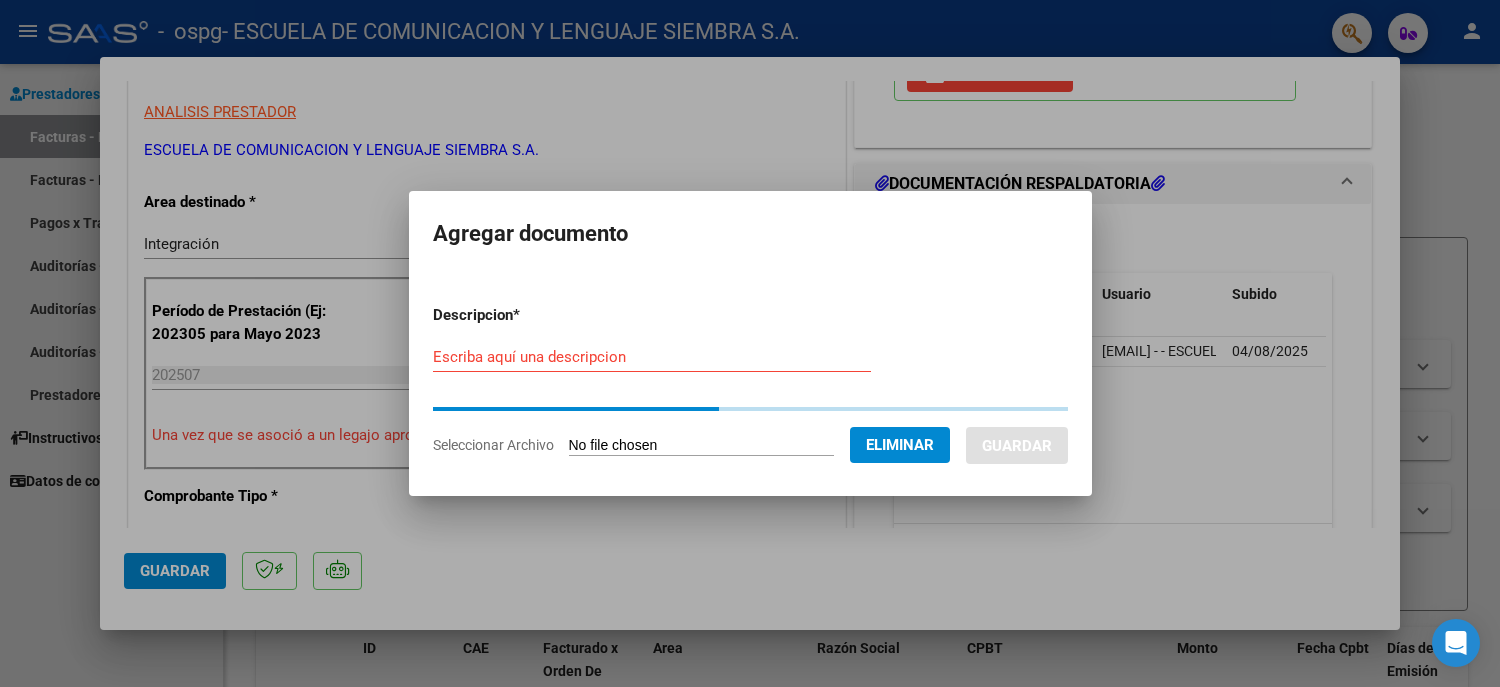 click on "Escriba aquí una descripcion" at bounding box center [652, 357] 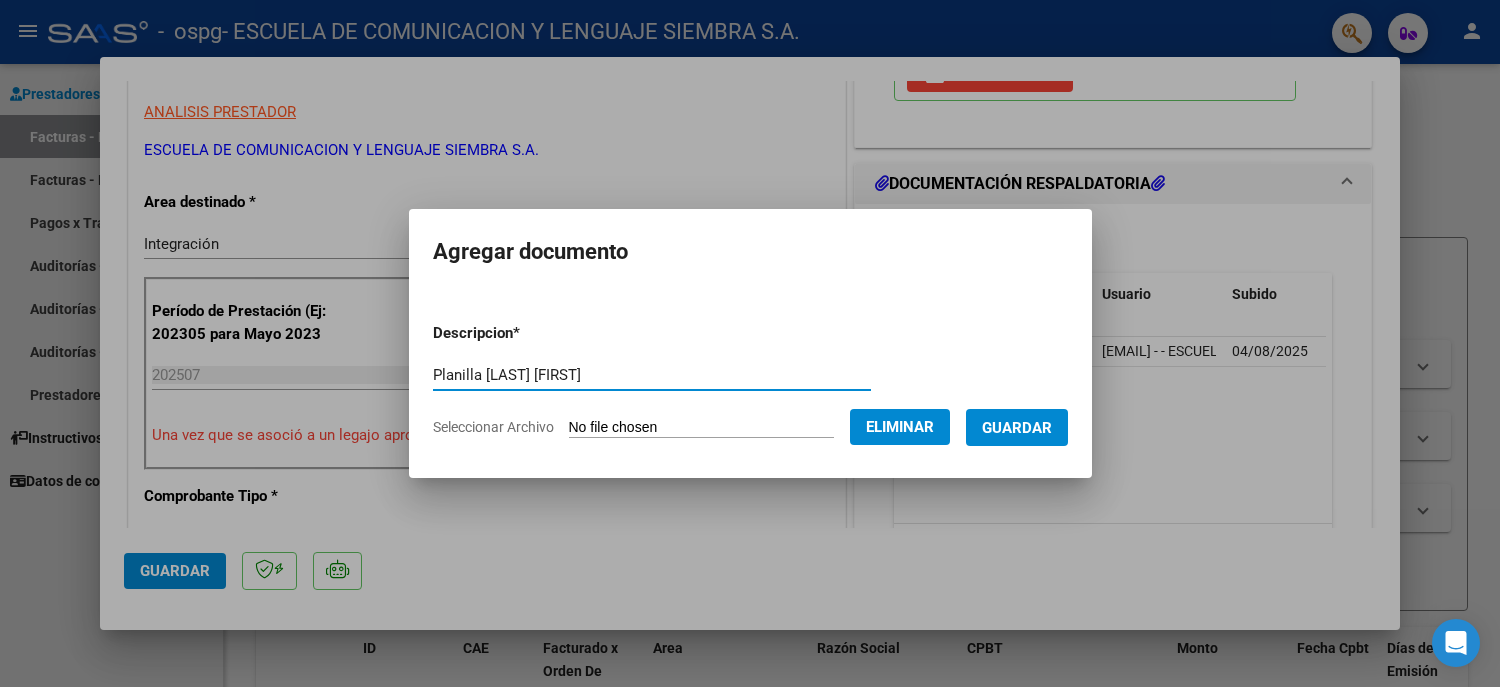 type on "Planilla [LAST] [FIRST]" 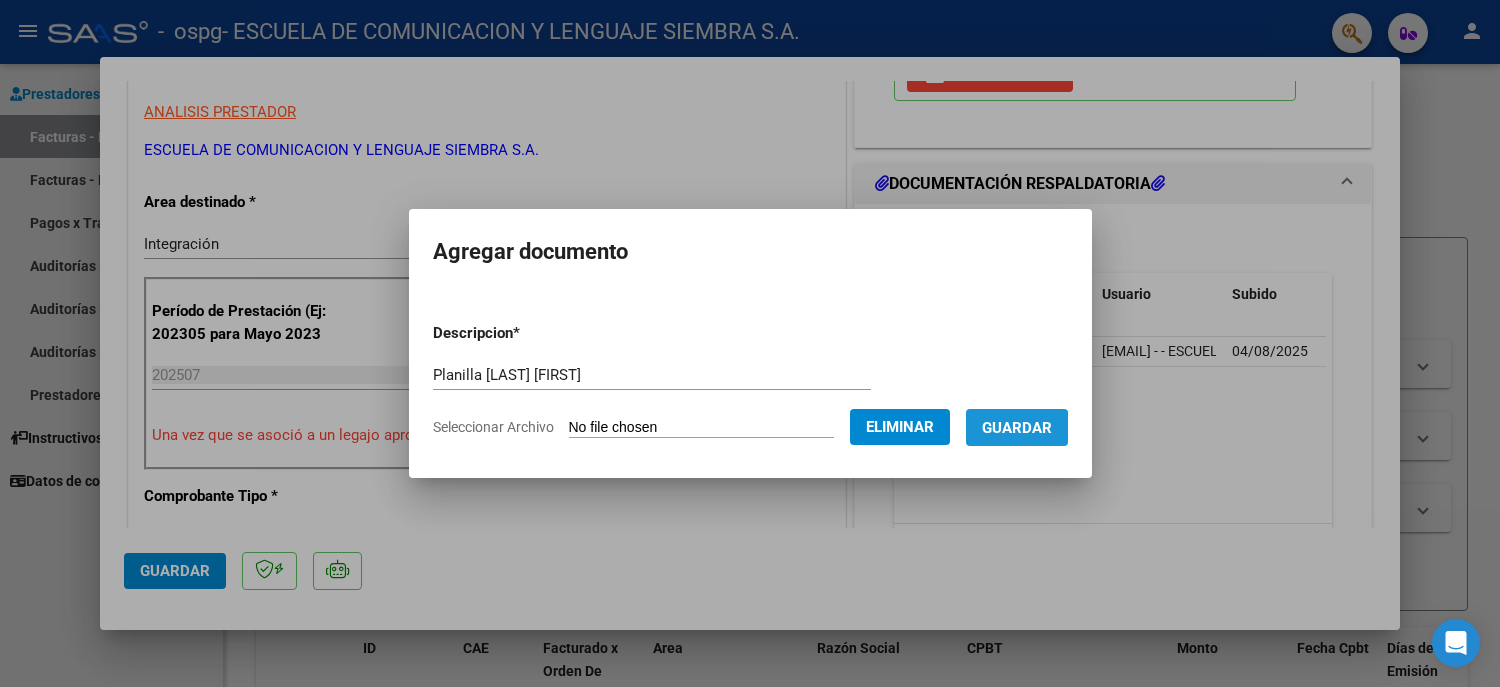 click on "Guardar" at bounding box center (1017, 428) 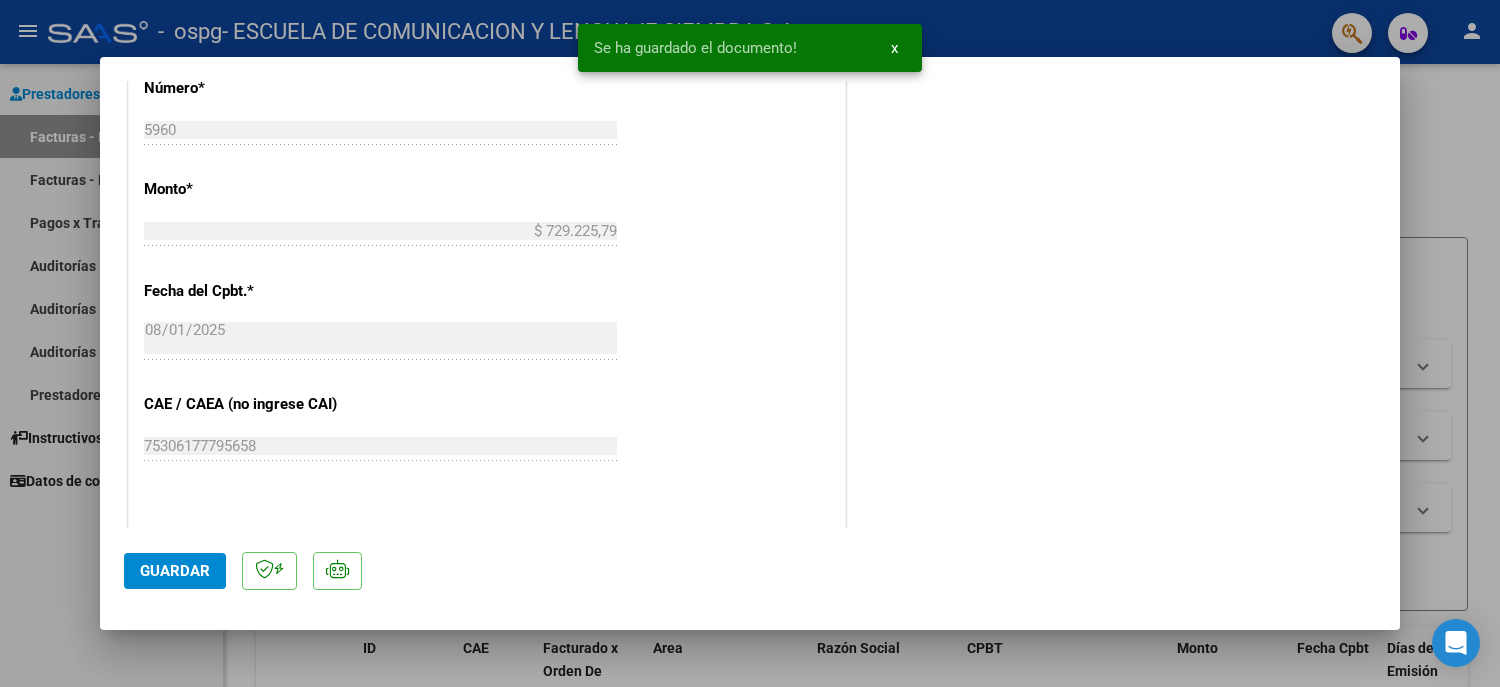 scroll, scrollTop: 1300, scrollLeft: 0, axis: vertical 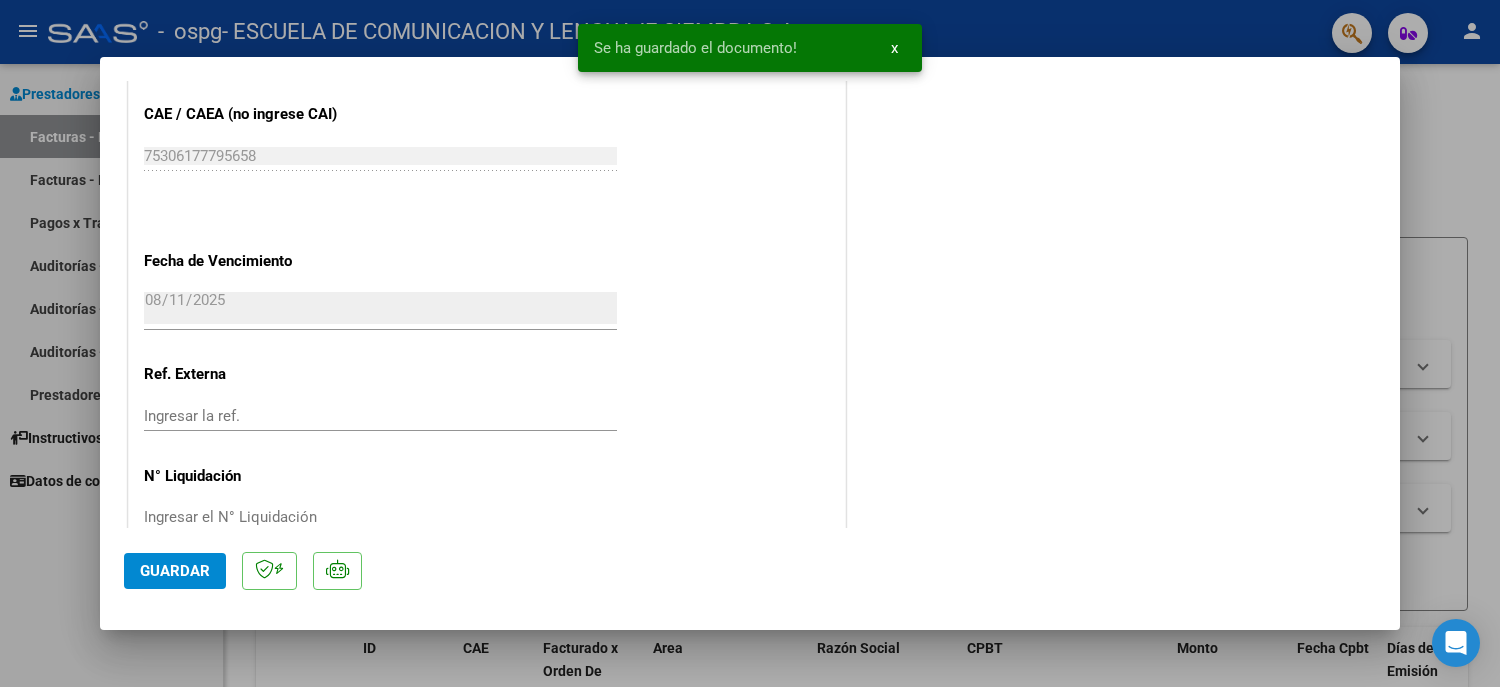 click on "Guardar" 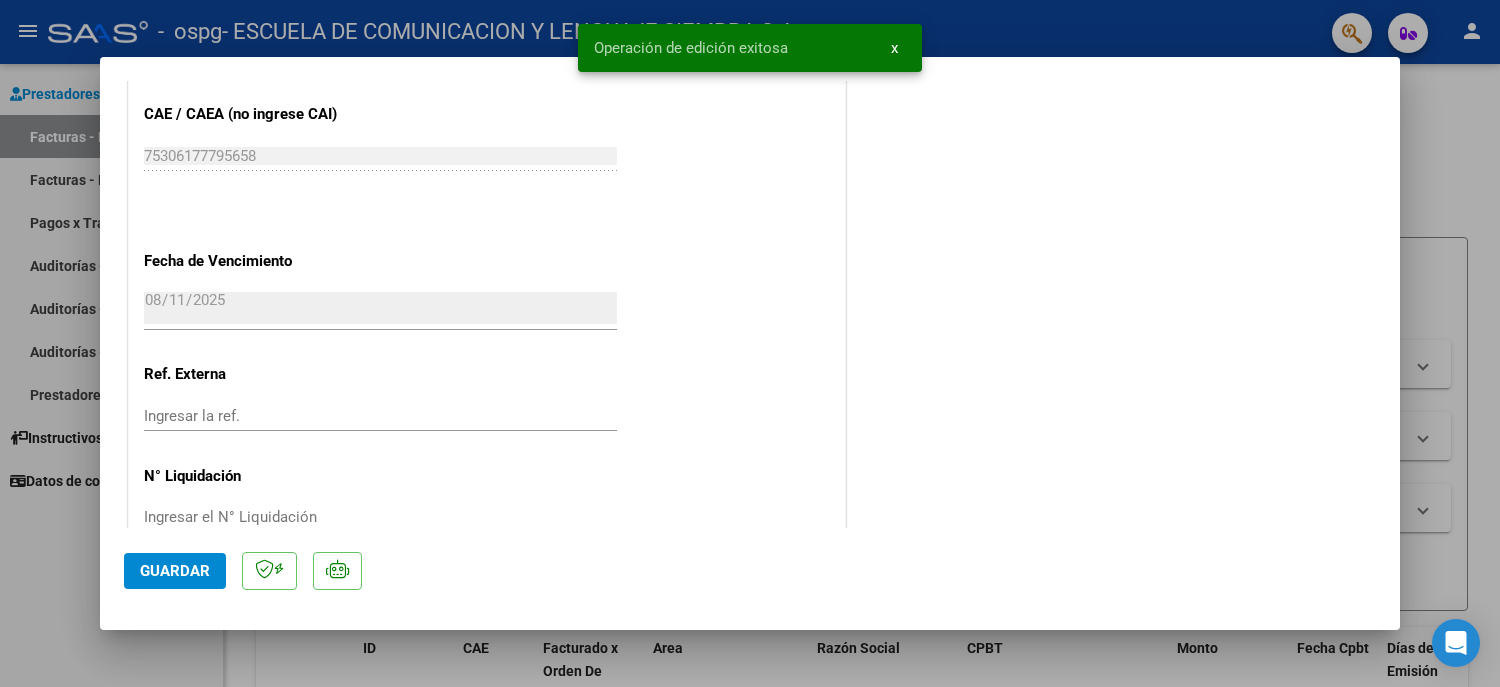type 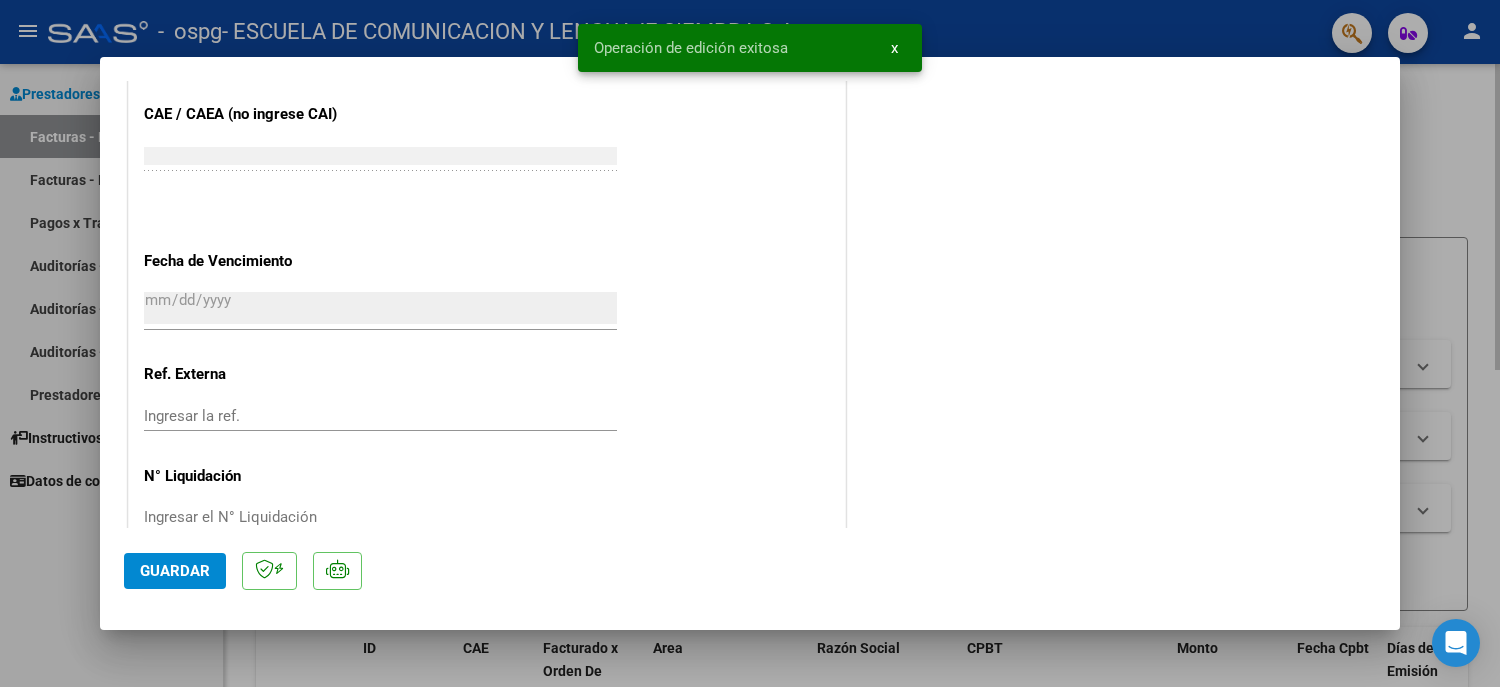 scroll, scrollTop: 0, scrollLeft: 0, axis: both 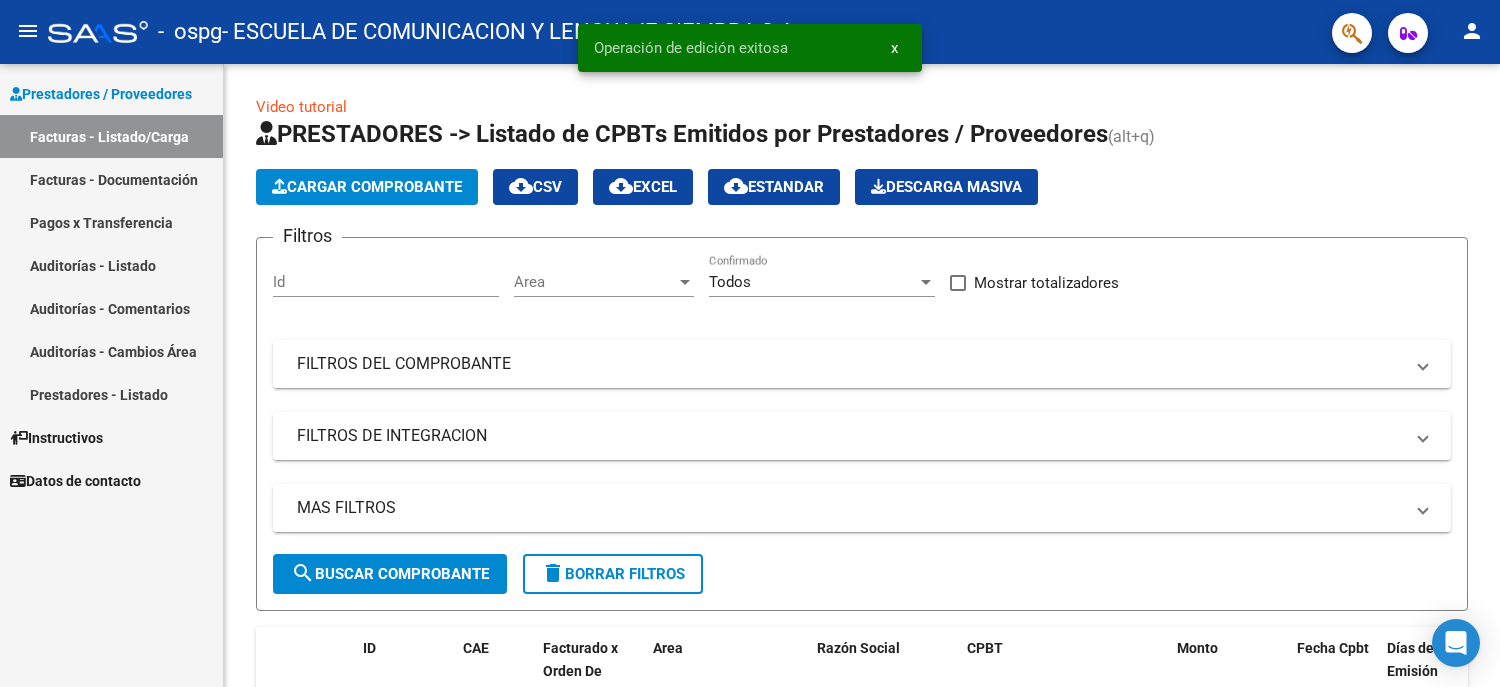drag, startPoint x: 145, startPoint y: 130, endPoint x: 172, endPoint y: 159, distance: 39.623226 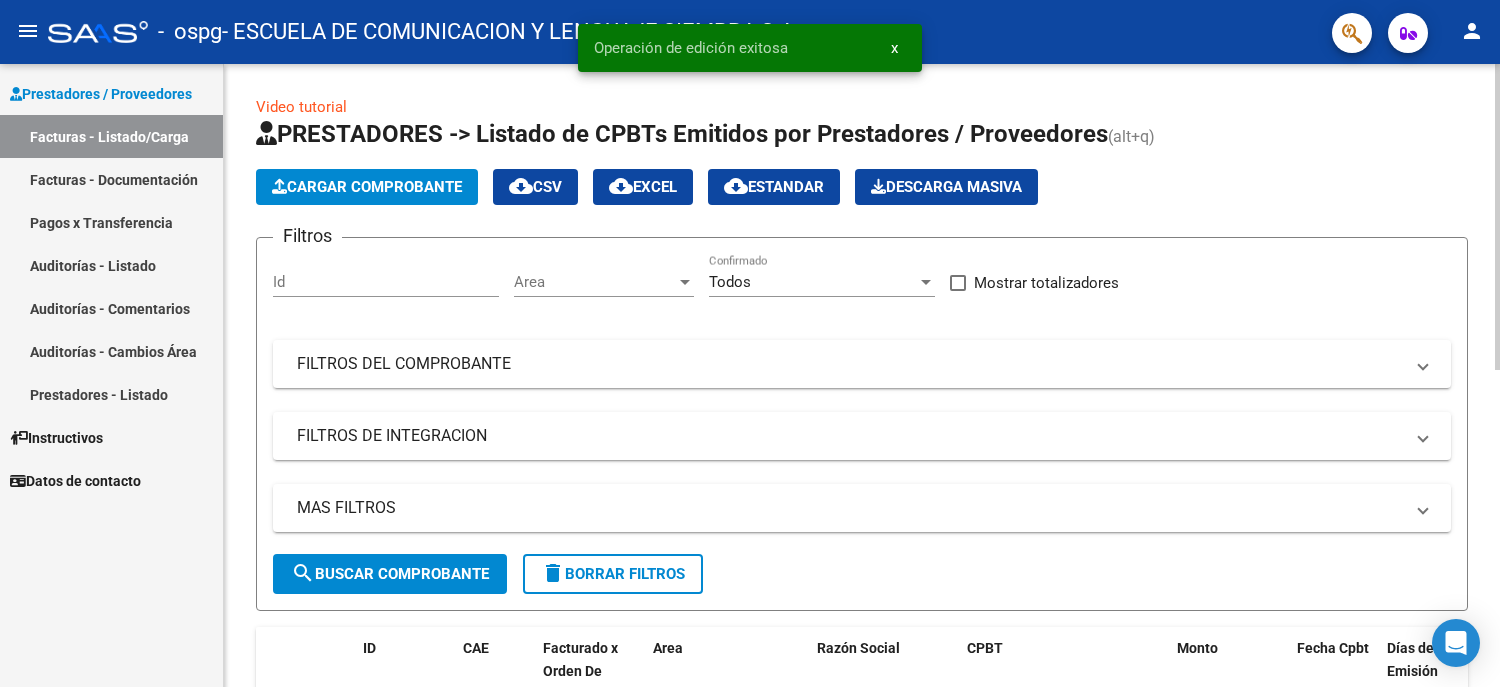 scroll, scrollTop: 400, scrollLeft: 0, axis: vertical 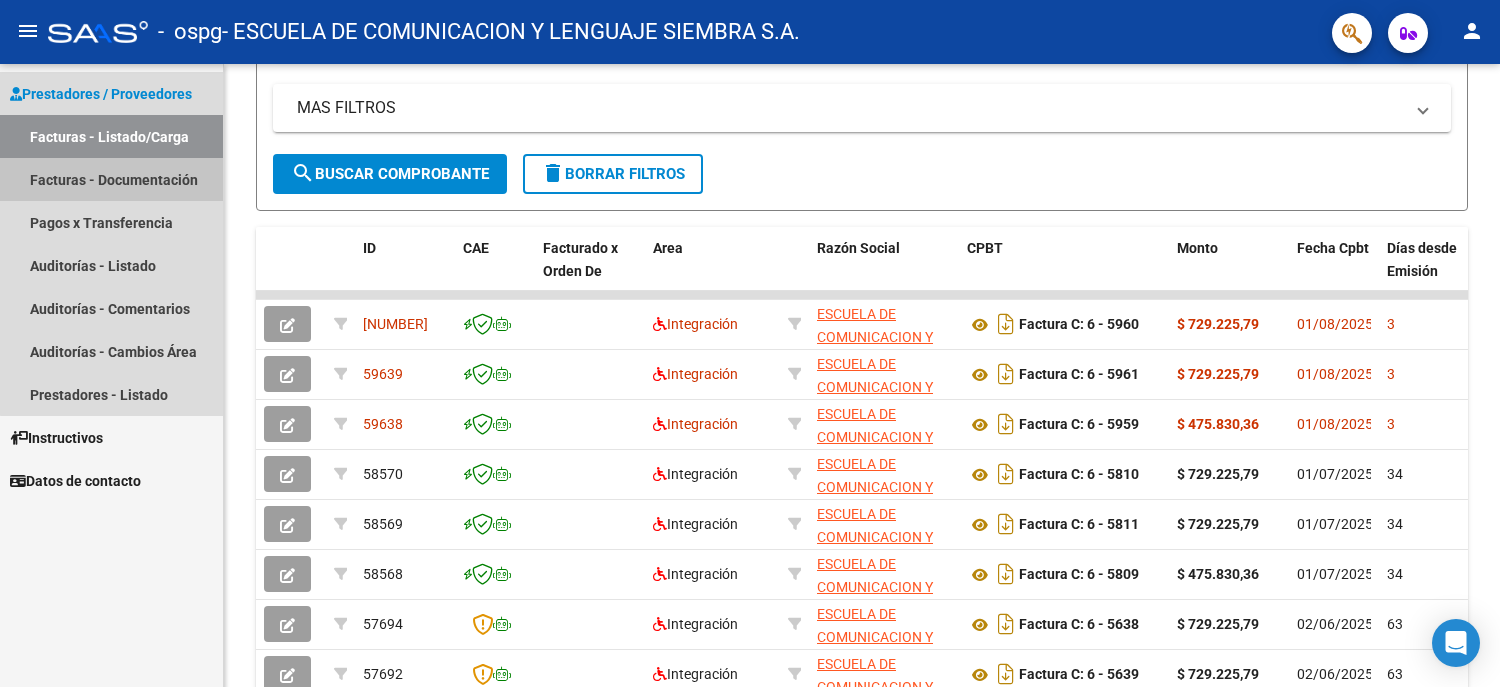 click on "Facturas - Documentación" at bounding box center [111, 179] 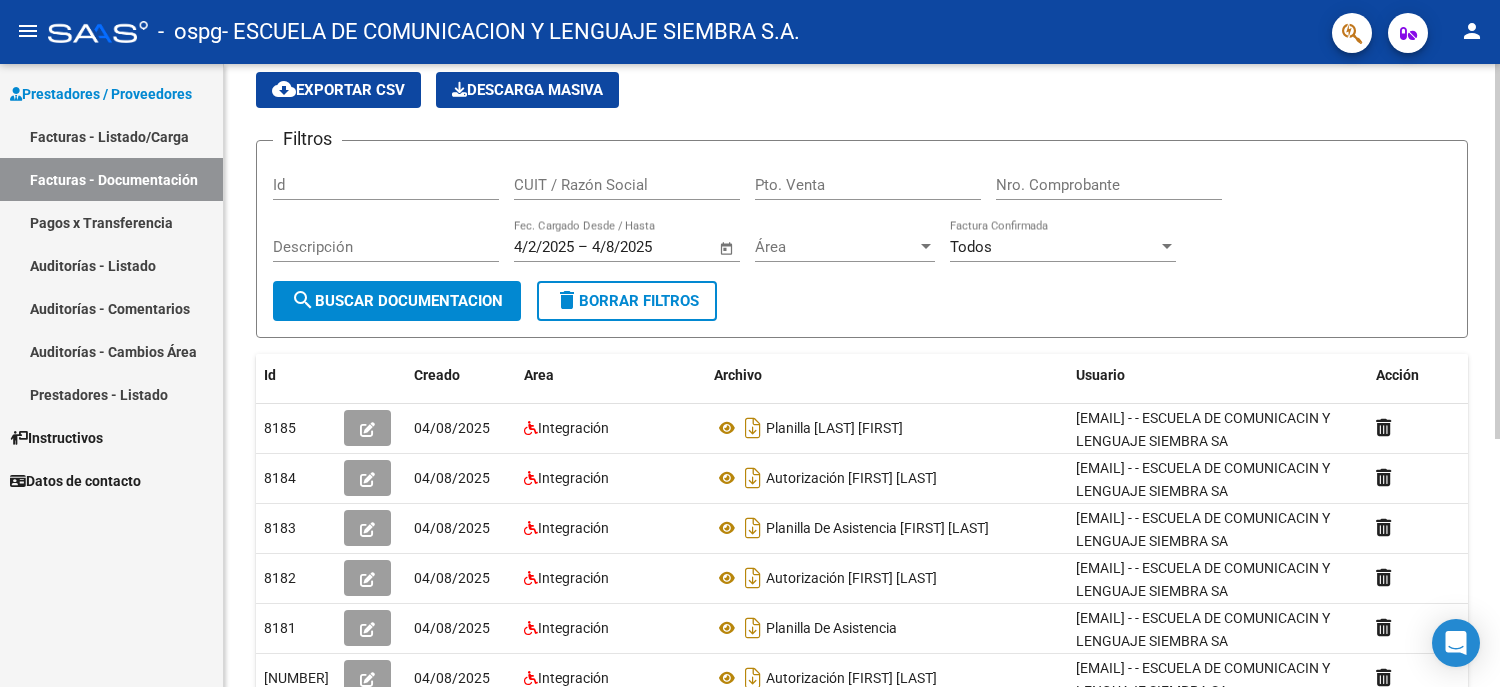 scroll, scrollTop: 0, scrollLeft: 0, axis: both 